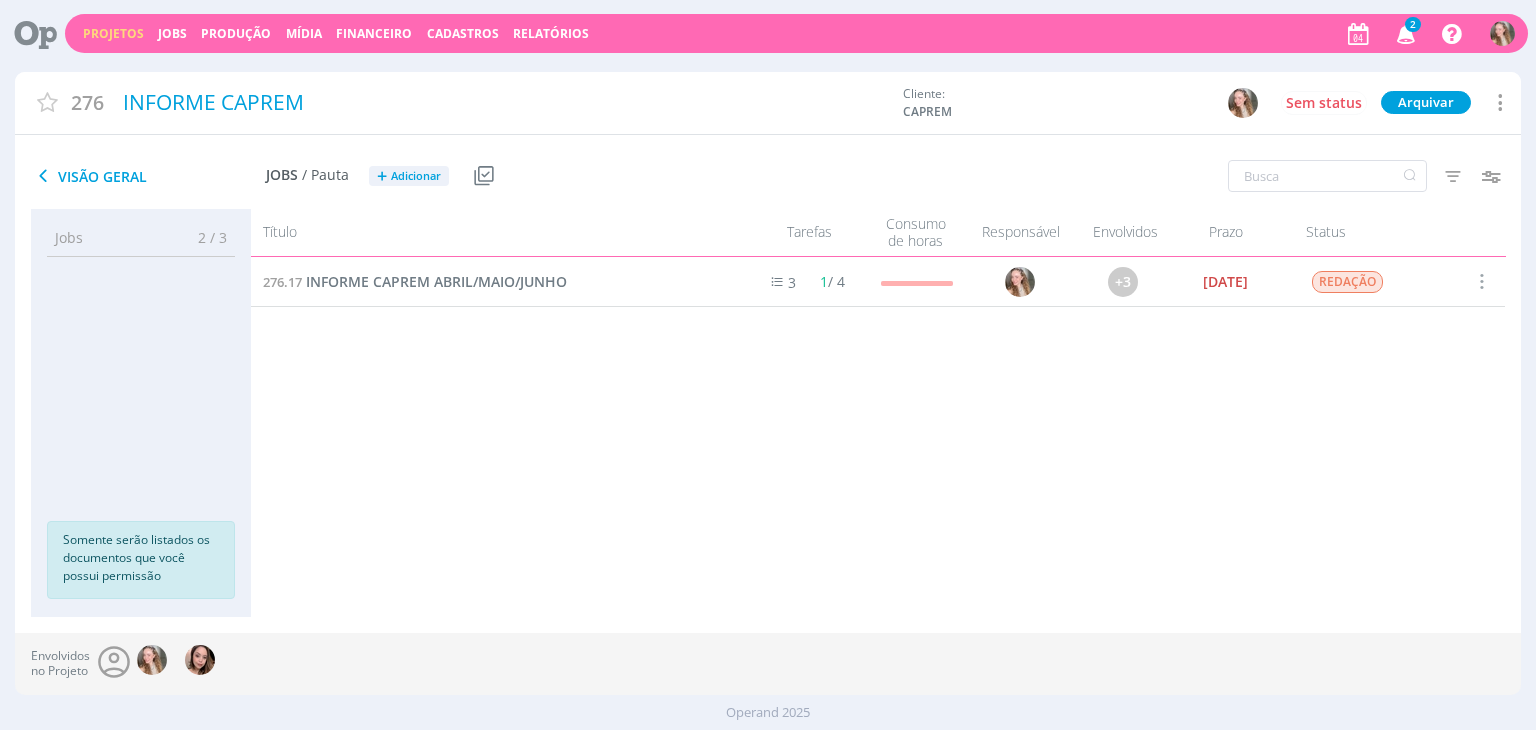 scroll, scrollTop: 0, scrollLeft: 0, axis: both 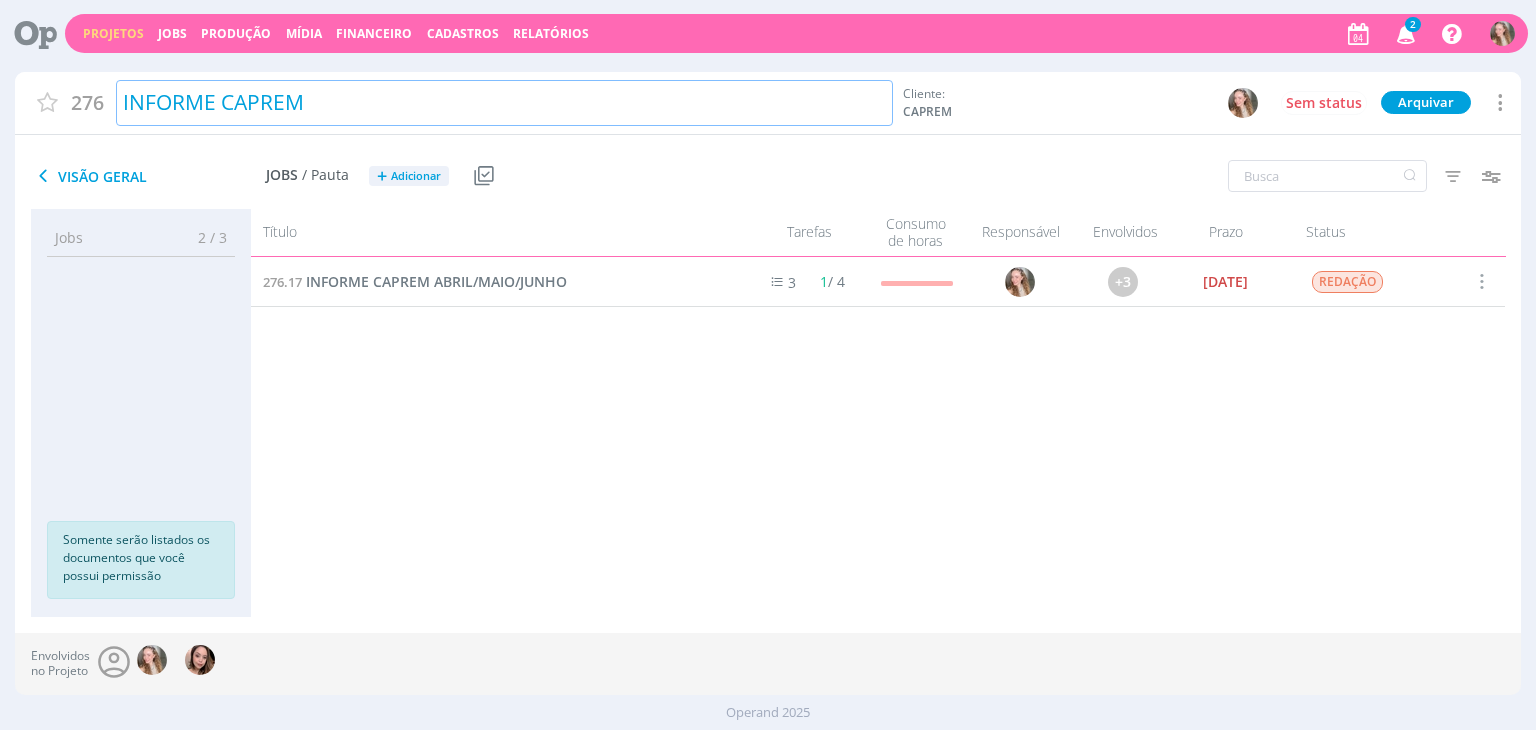 click on "Projetos" at bounding box center (113, 33) 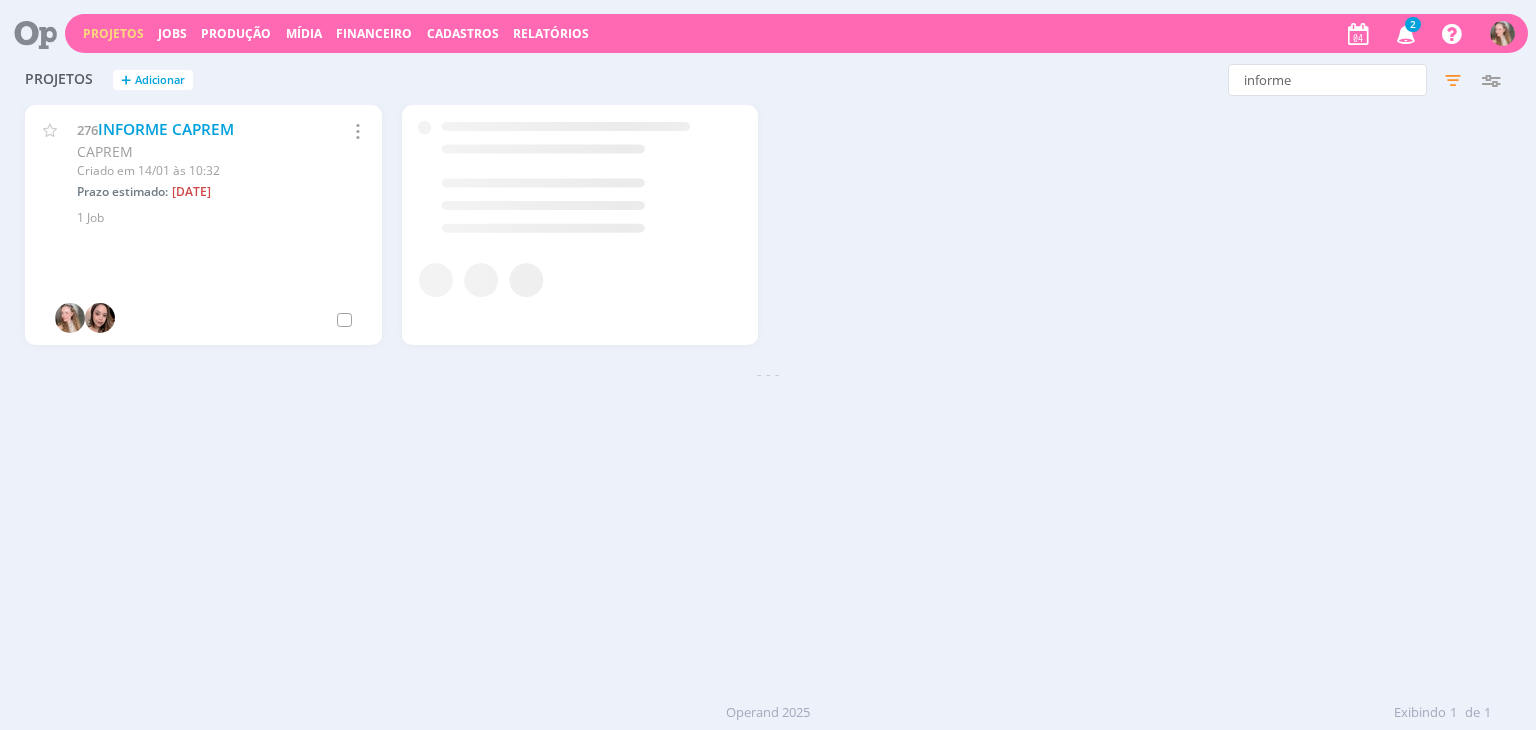 click on "2" at bounding box center (1413, 24) 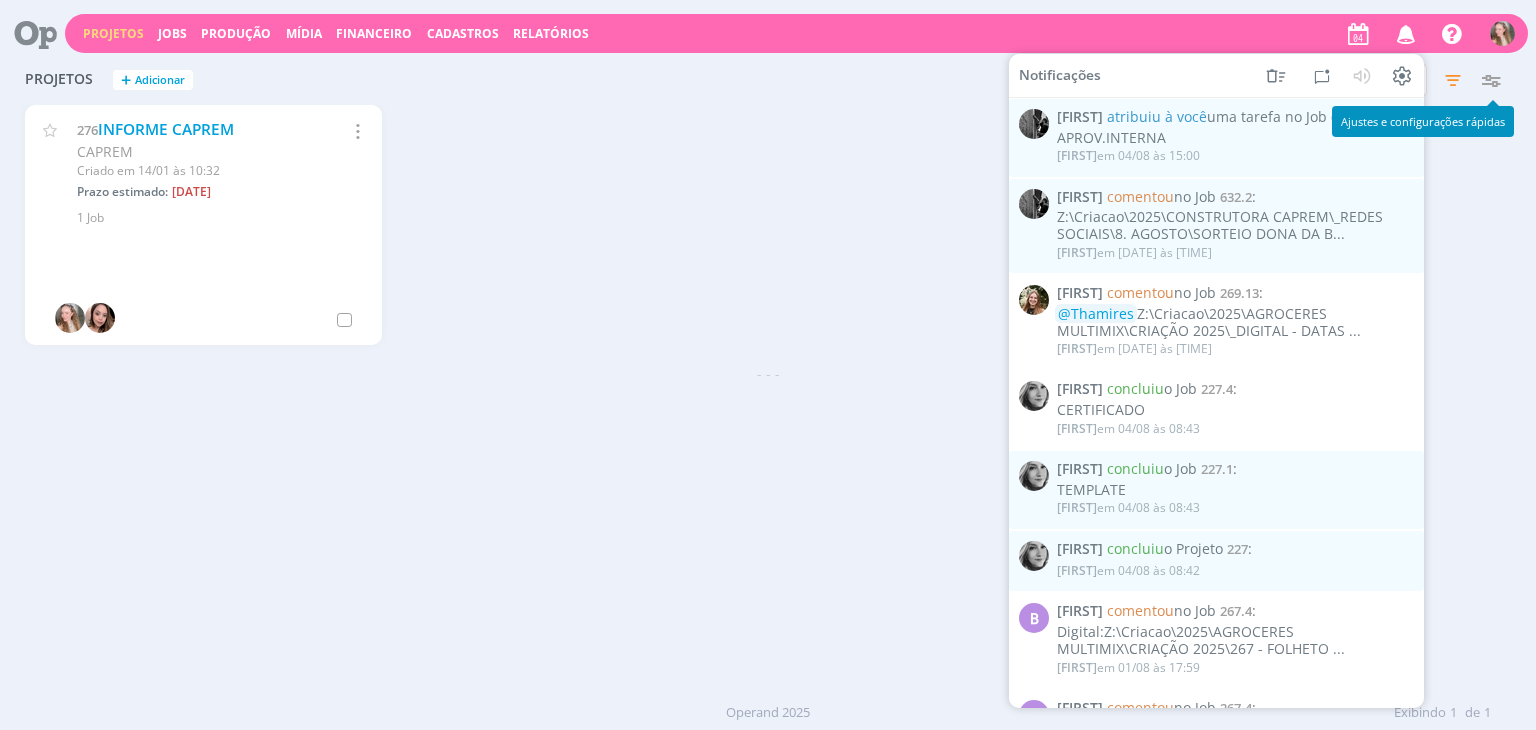click on "276
INFORME CAPREM
CAPREM Criado em 14/01 às 10:32
Prazo estimado:
31/07
Selecionar projeto
Arquivar
Cancelar
1 Job" at bounding box center (767, 234) 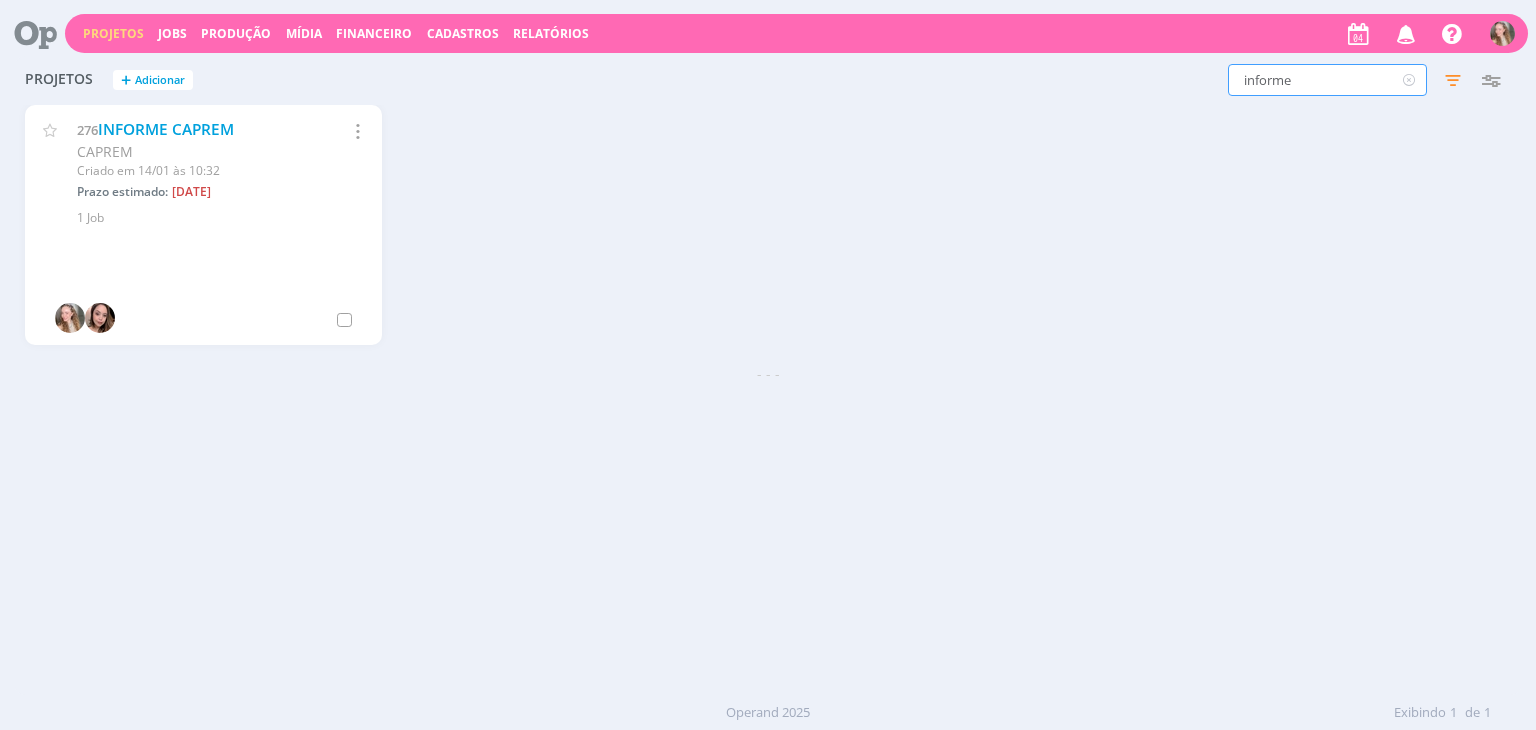 click on "informe" at bounding box center [1327, 80] 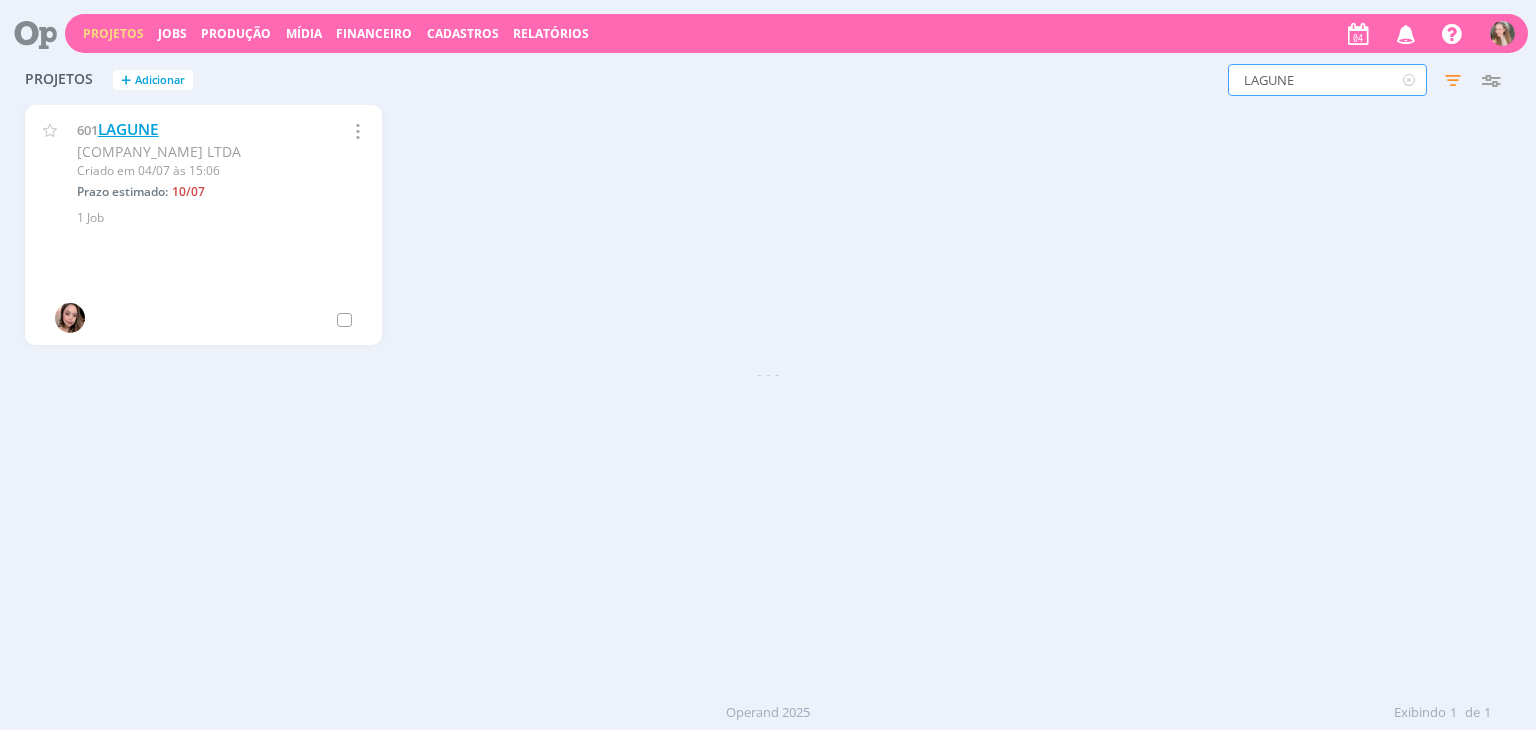 type on "LAGUNE" 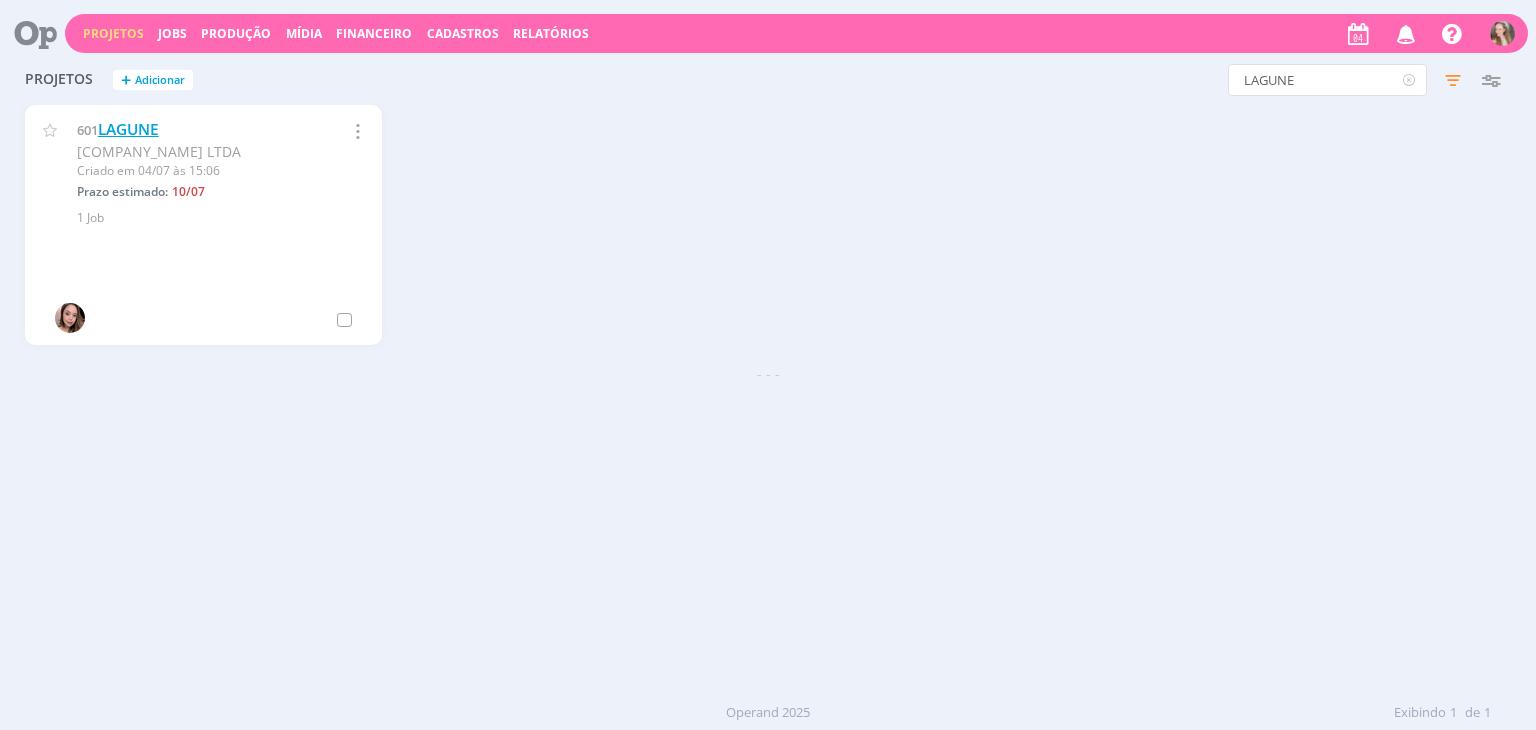click on "LAGUNE" at bounding box center (128, 129) 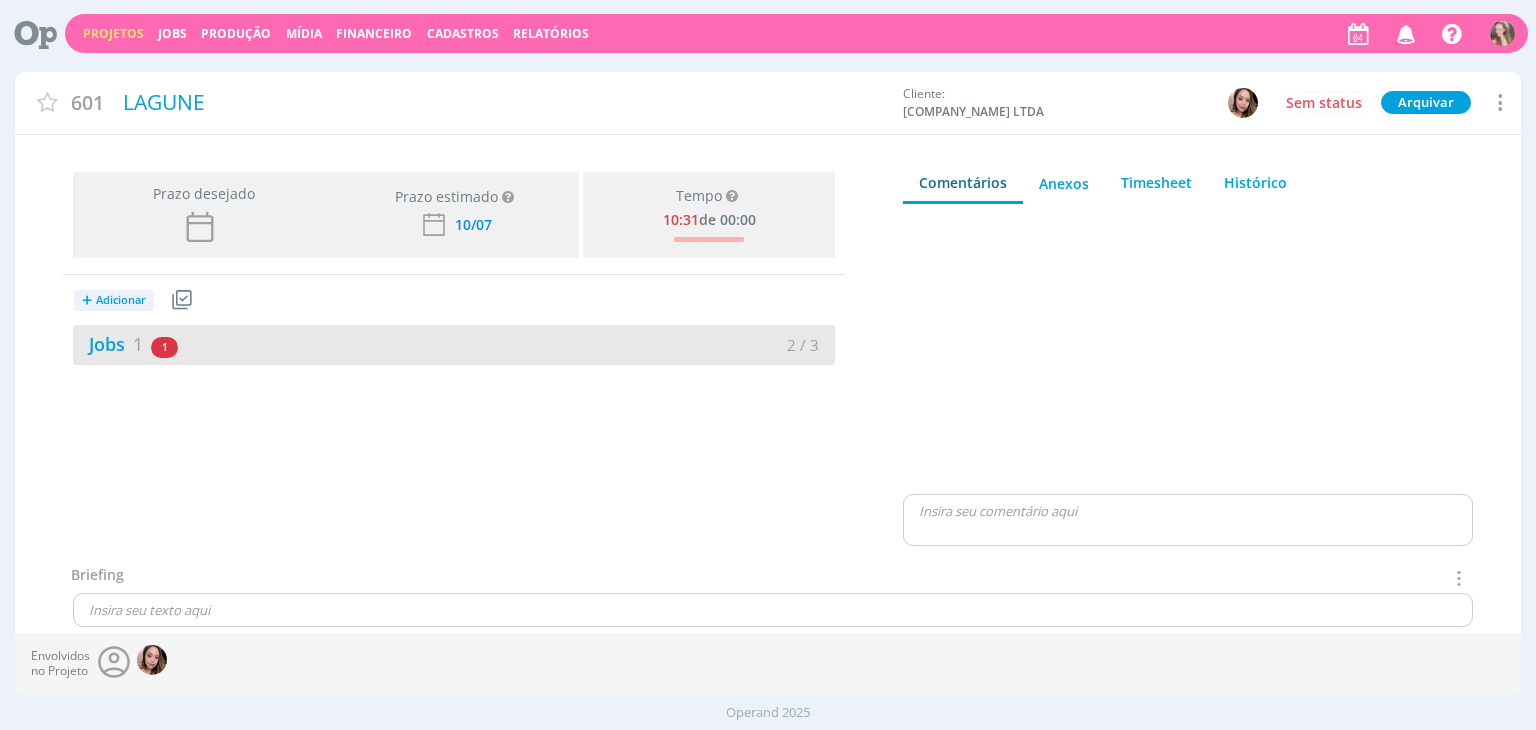 click on "Jobs 1 1  atrasado" at bounding box center [263, 344] 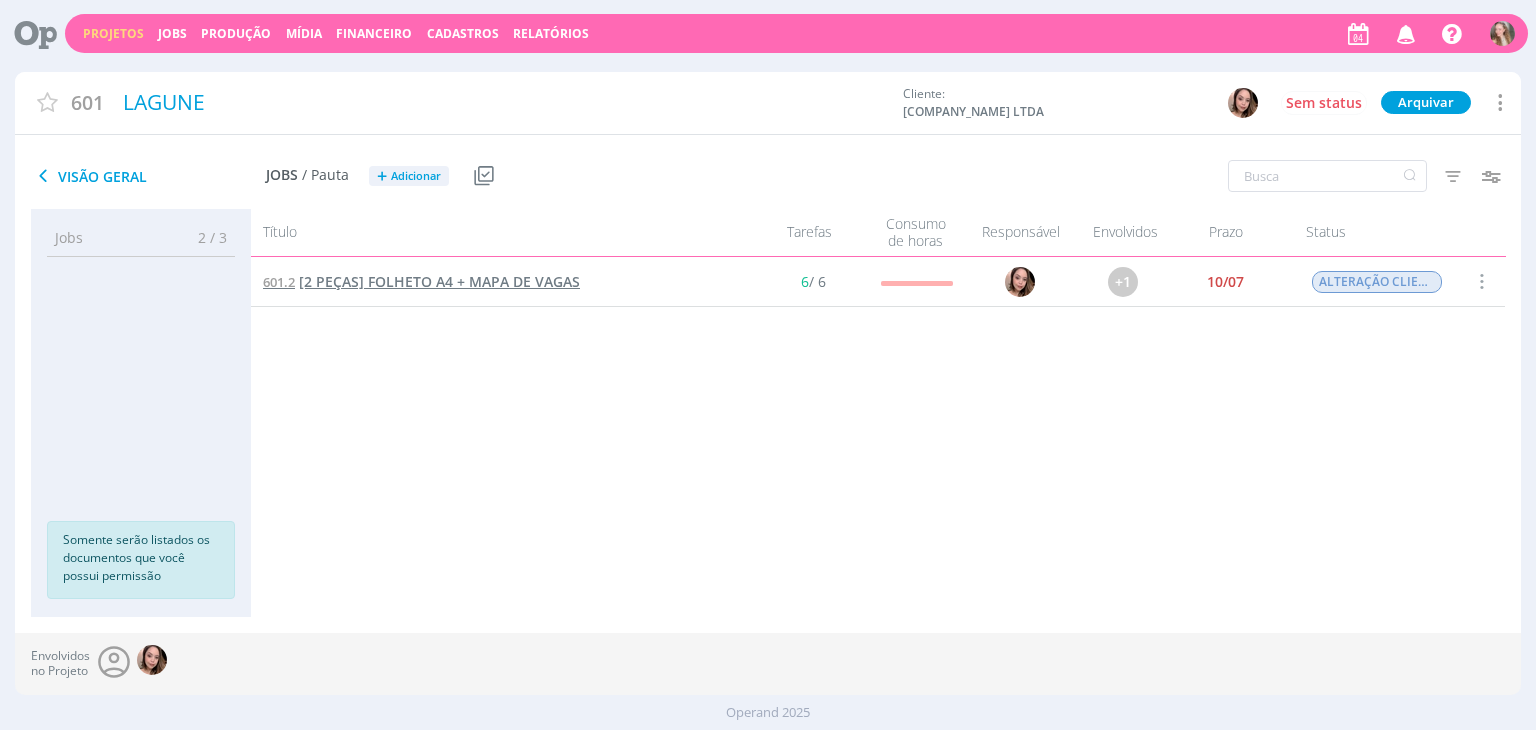 click on "[2 PEÇAS] FOLHETO A4 + MAPA DE VAGAS" at bounding box center (439, 281) 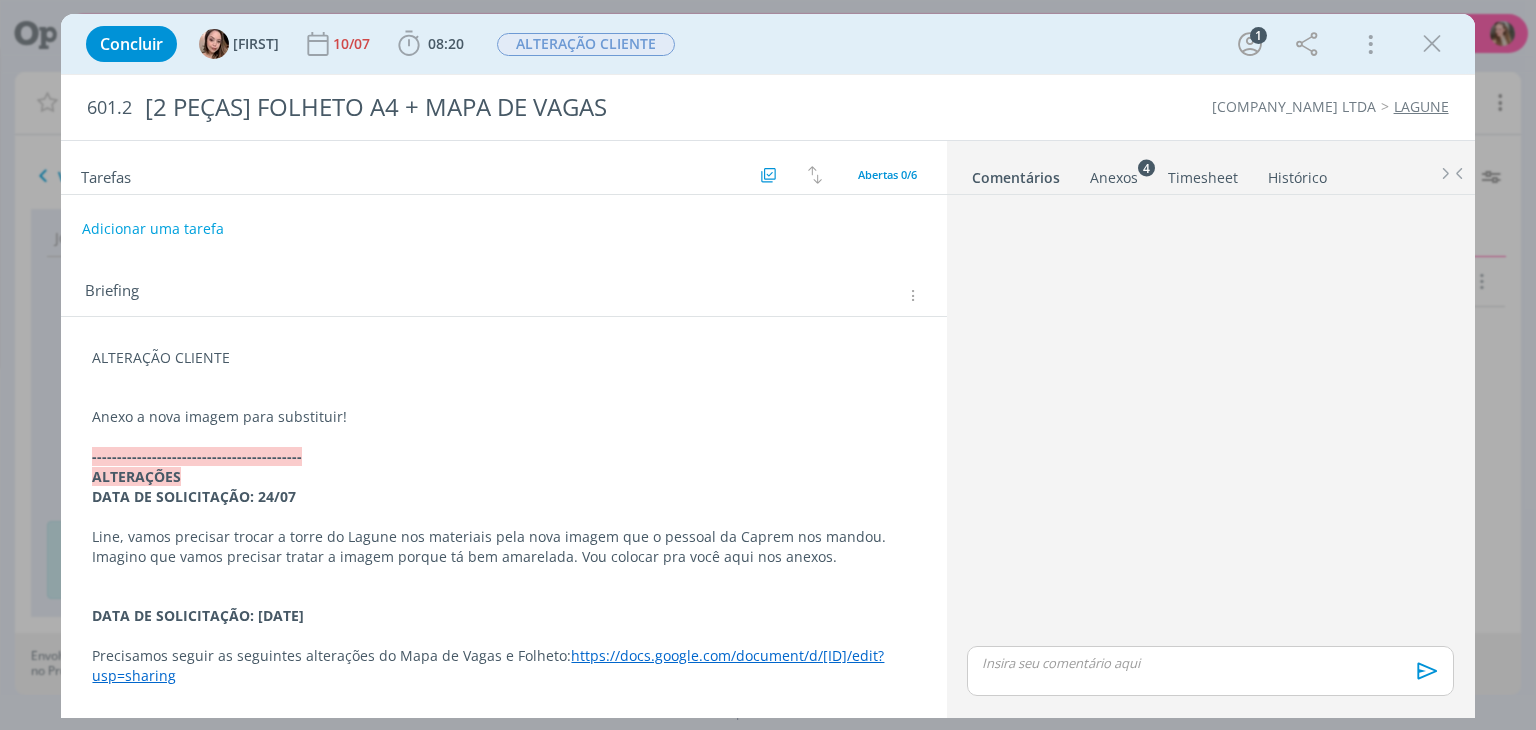 click on "ALTERAÇÃO CLIENTE Anexo a nova imagem para substituir! ------------------------------------------ ALTERAÇÕES DATA DE SOLICITAÇÃO: 24/07 Line, vamos precisar trocar a torre do Lagune nos materiais pela nova imagem que o pessoal da Caprem nos mandou. Imagino que vamos precisar tratar a imagem porque tá bem amarelada. Vou colocar pra você aqui nos anexos. DATA DE SOLICITAÇÃO: 15/07 Precisamos seguir as seguintes alterações do Mapa de Vagas e Folheto:  https://docs.google.com/document/d/1pDz5OiNsB_dV3x1aj_OpCOLUzpj9KRRwmiYZ7VfyfW4/edit?usp=sharing CRIAÇÃO Line, vamos criar mais dois materiais do Lagune. Adicionei esse briefing no mesmo job porque os comentários do Luiz sobre cada peça estão no mesmo doc. Ele faz algumas sugestões de trabalharmos com as fotos de acompanhamento mais recentes. Se essas fotos não estiverem boas, pode desconsiderar os pedidos dele, tá?" at bounding box center [503, 636] 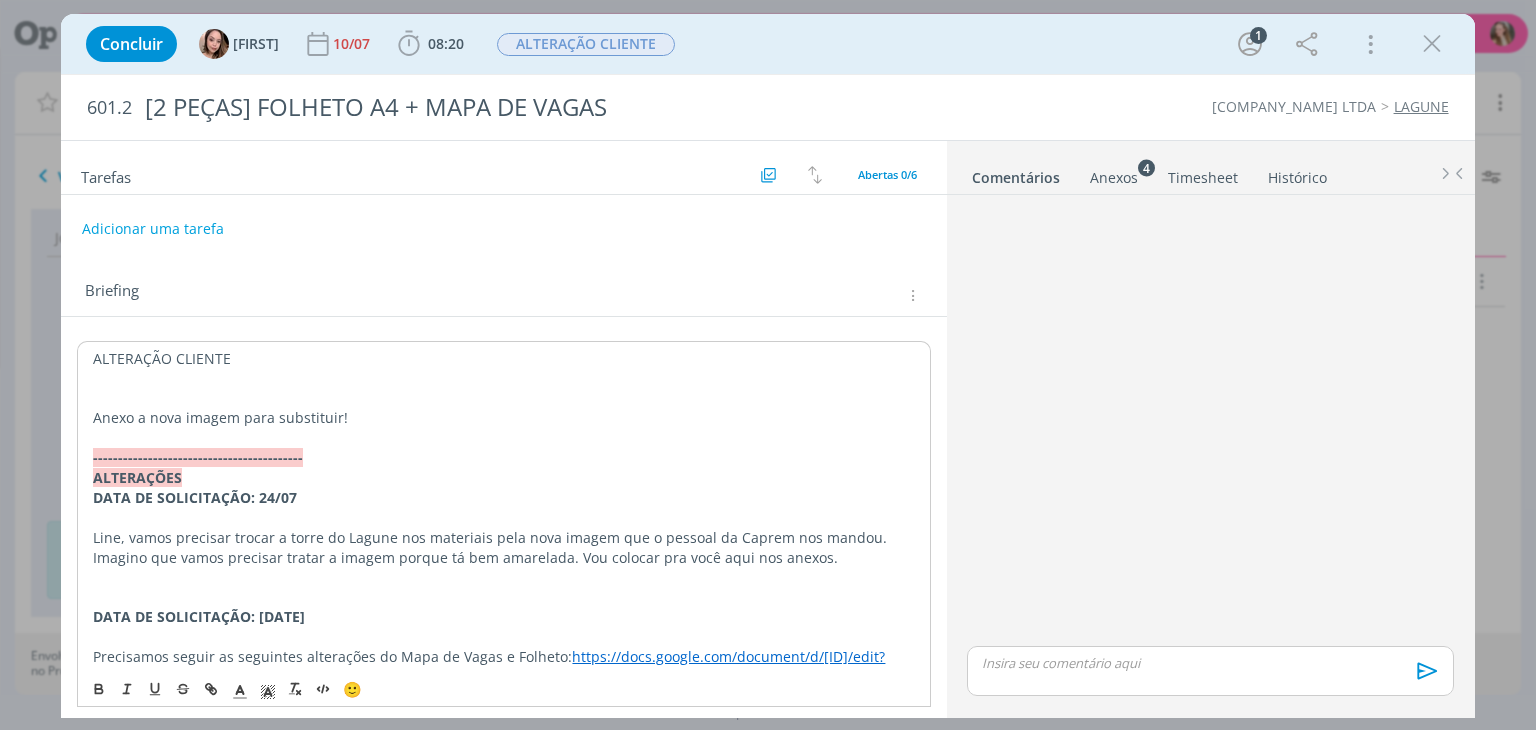type 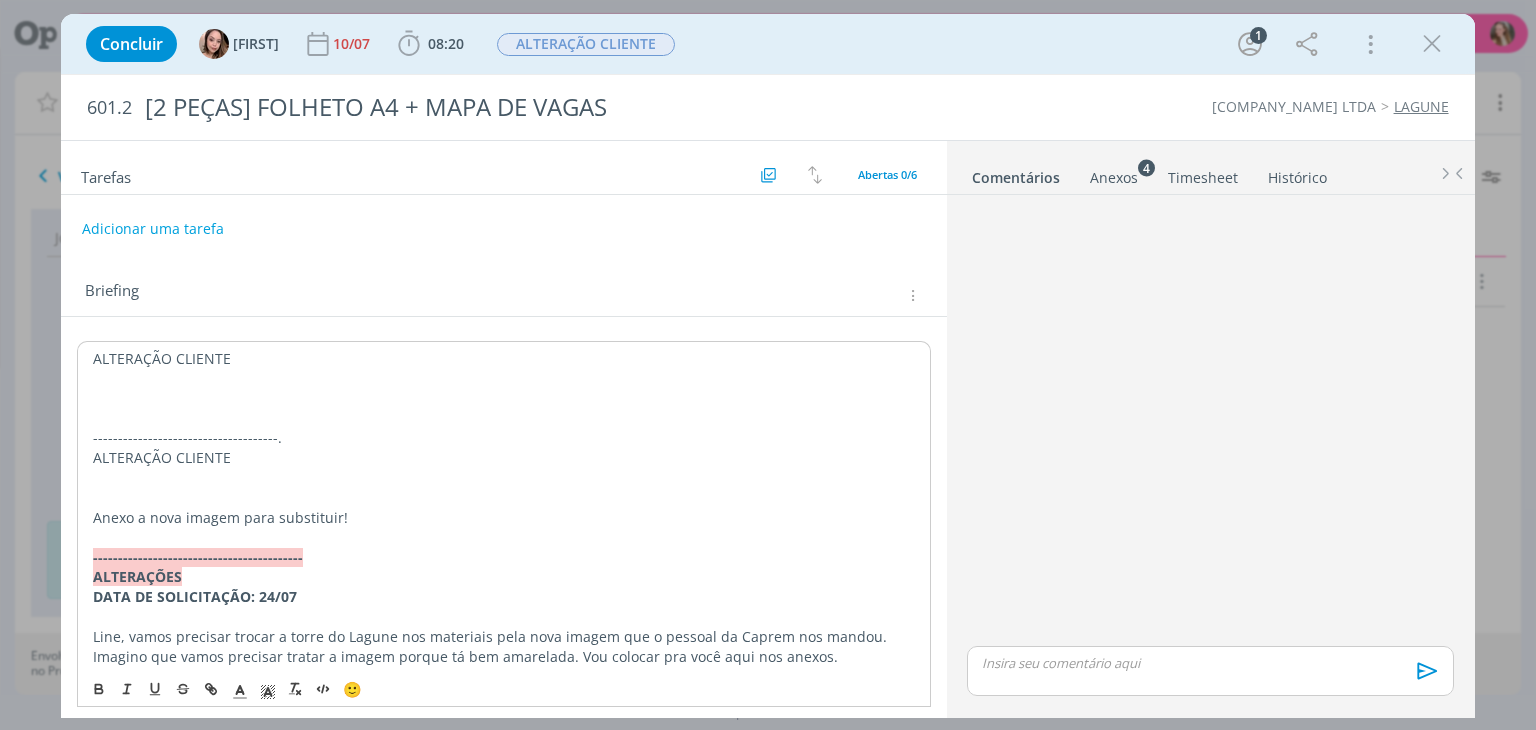 click on "-------------------------------------." at bounding box center (503, 438) 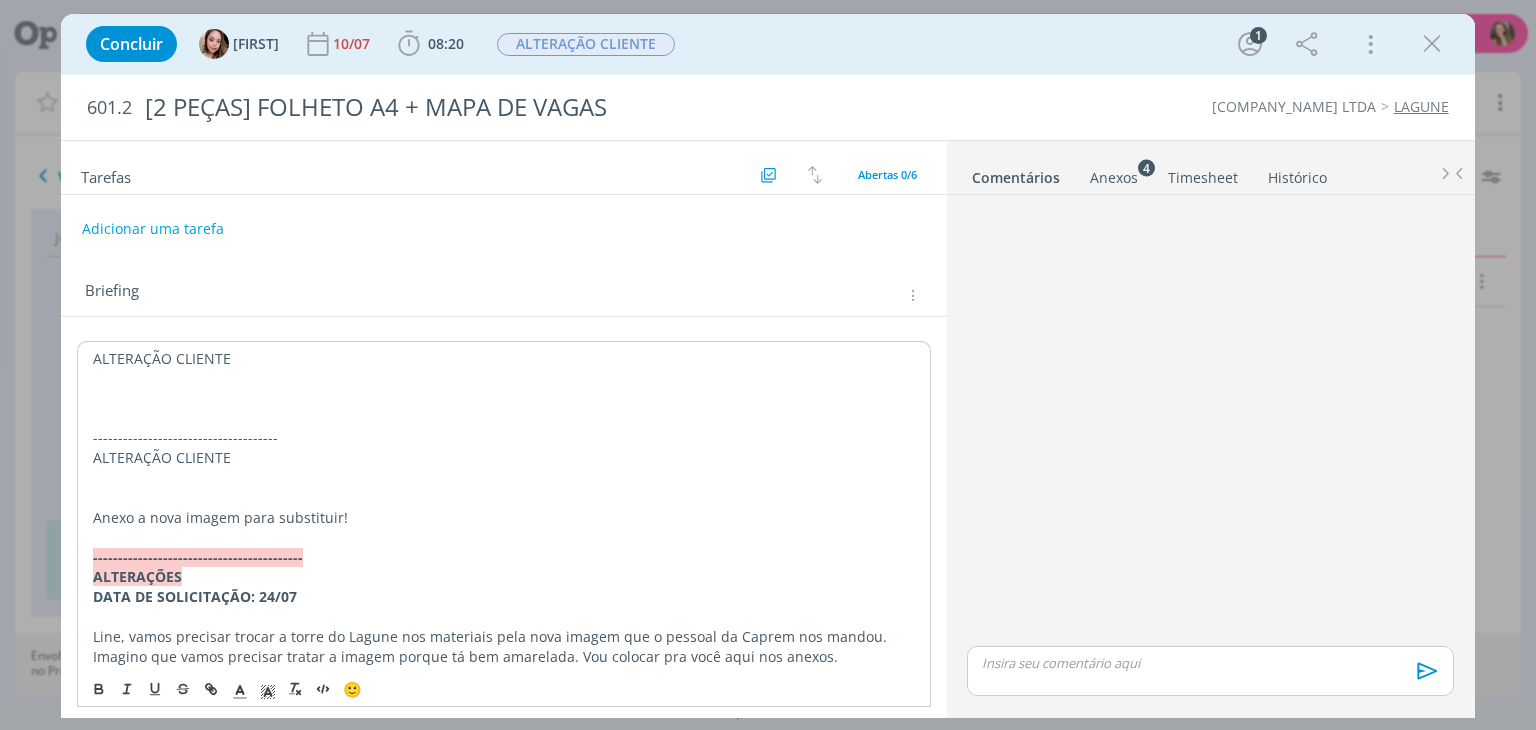 click at bounding box center [503, 418] 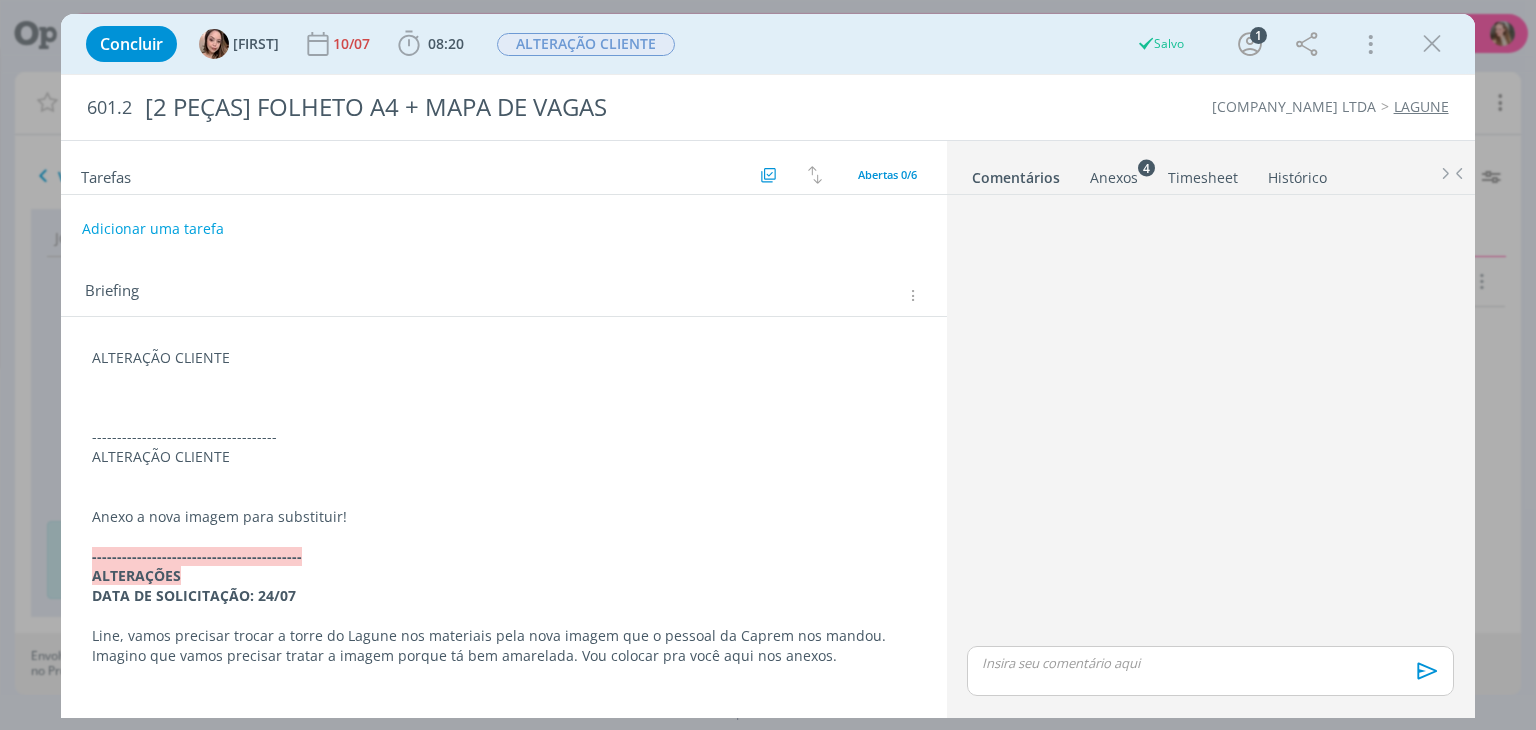click at bounding box center (503, 417) 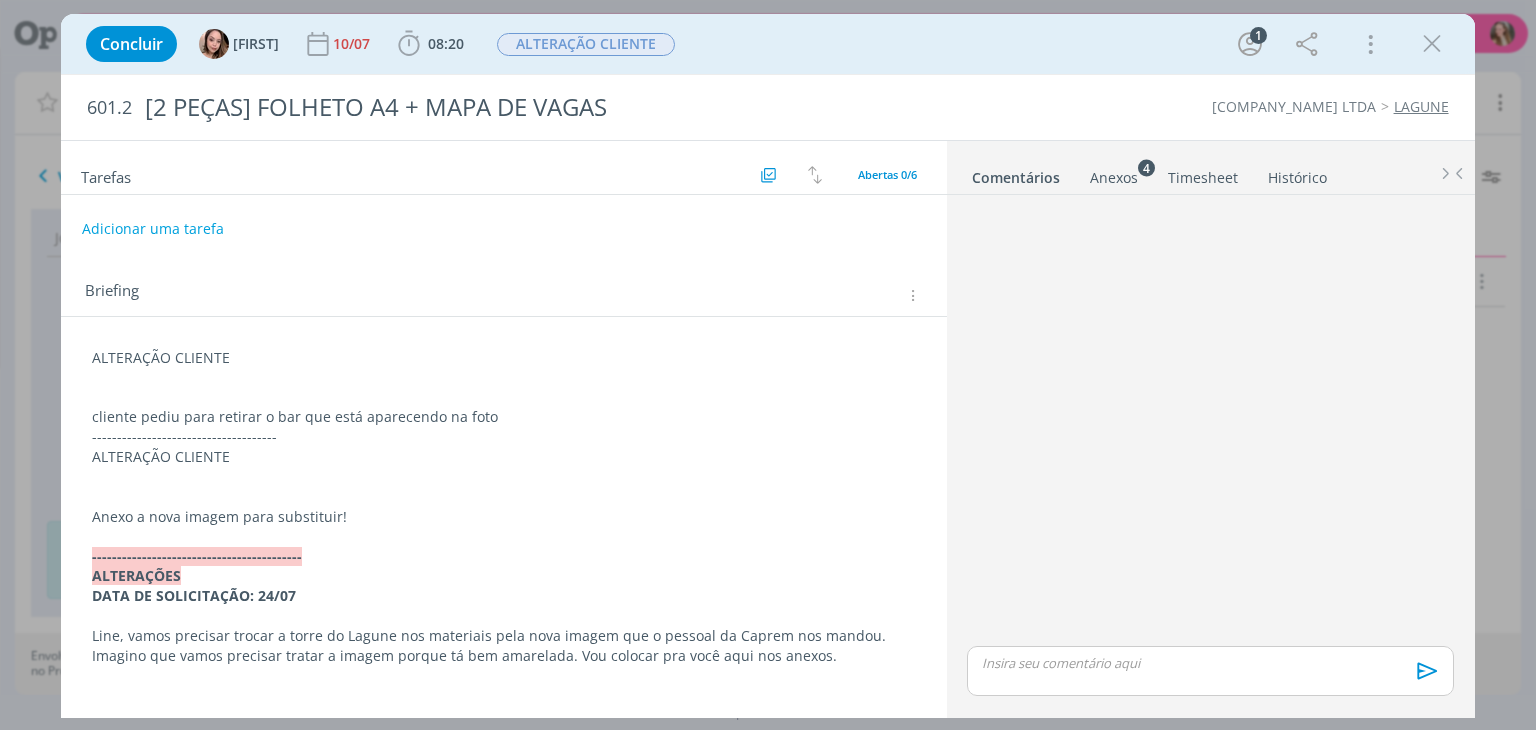 click on "Anexos
4" at bounding box center (1114, 178) 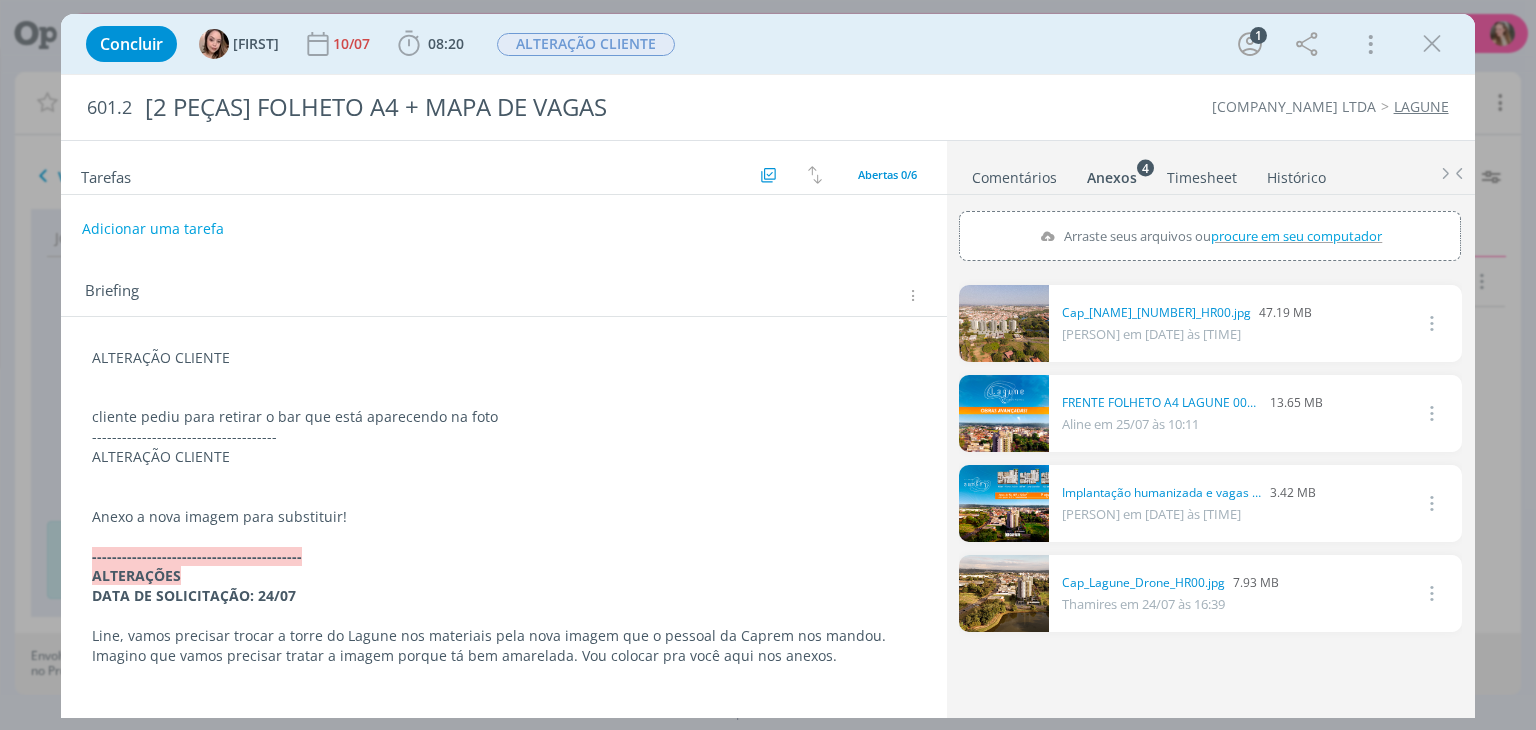 click on "Arraste seus arquivos ou  procure em seu computador" at bounding box center [1210, 236] 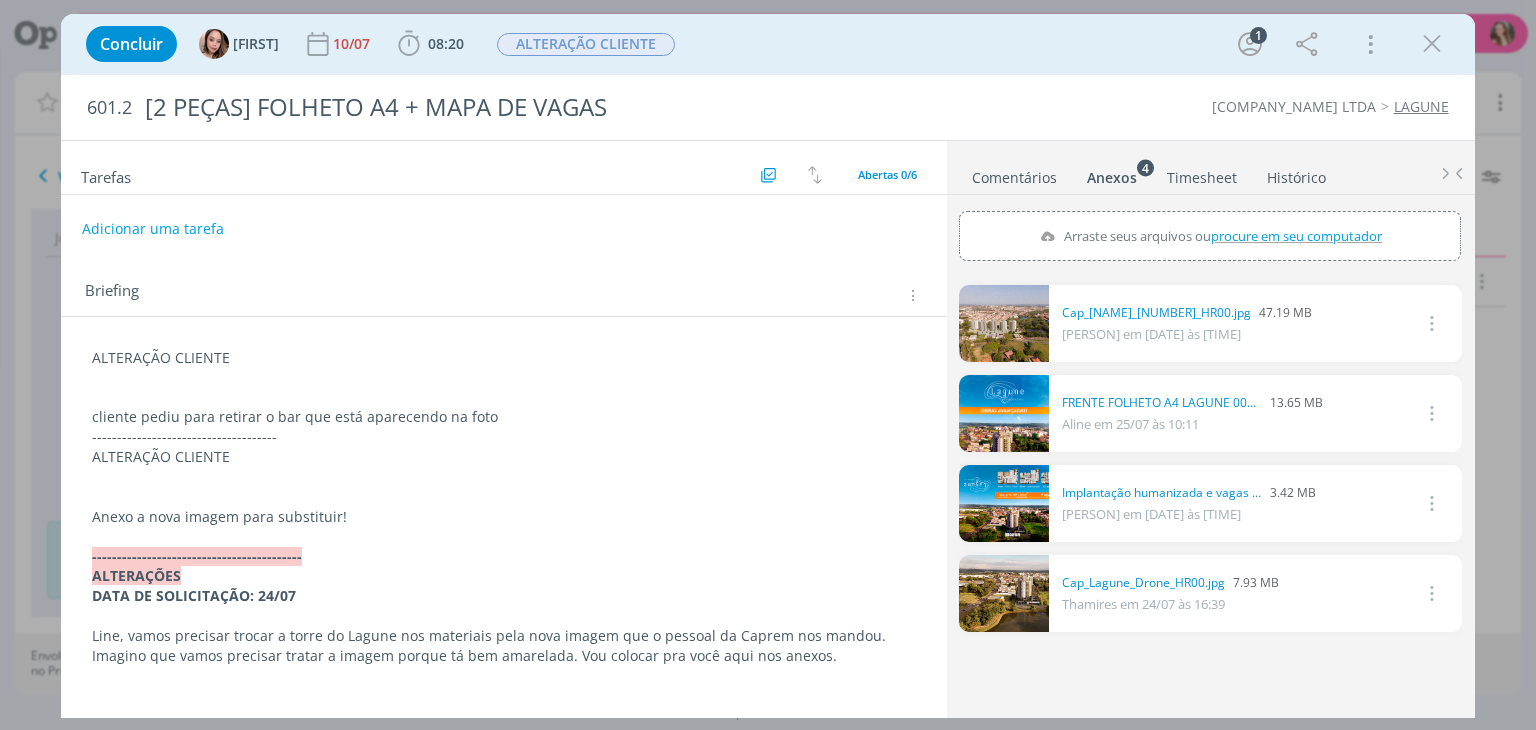 type on "C:\fakepath\image (27).png" 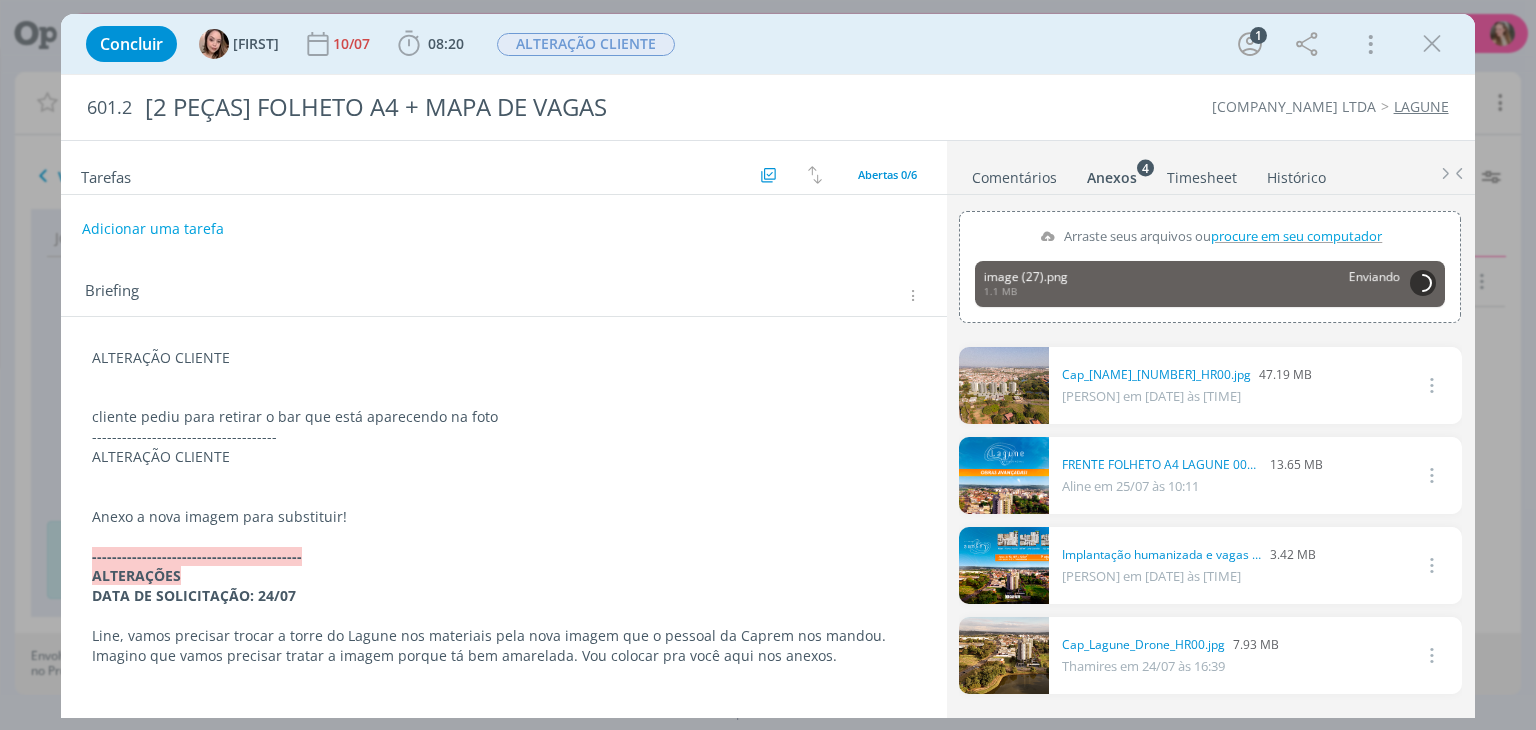 click on "cliente pediu para retirar o bar que está aparecendo na foto" at bounding box center (503, 417) 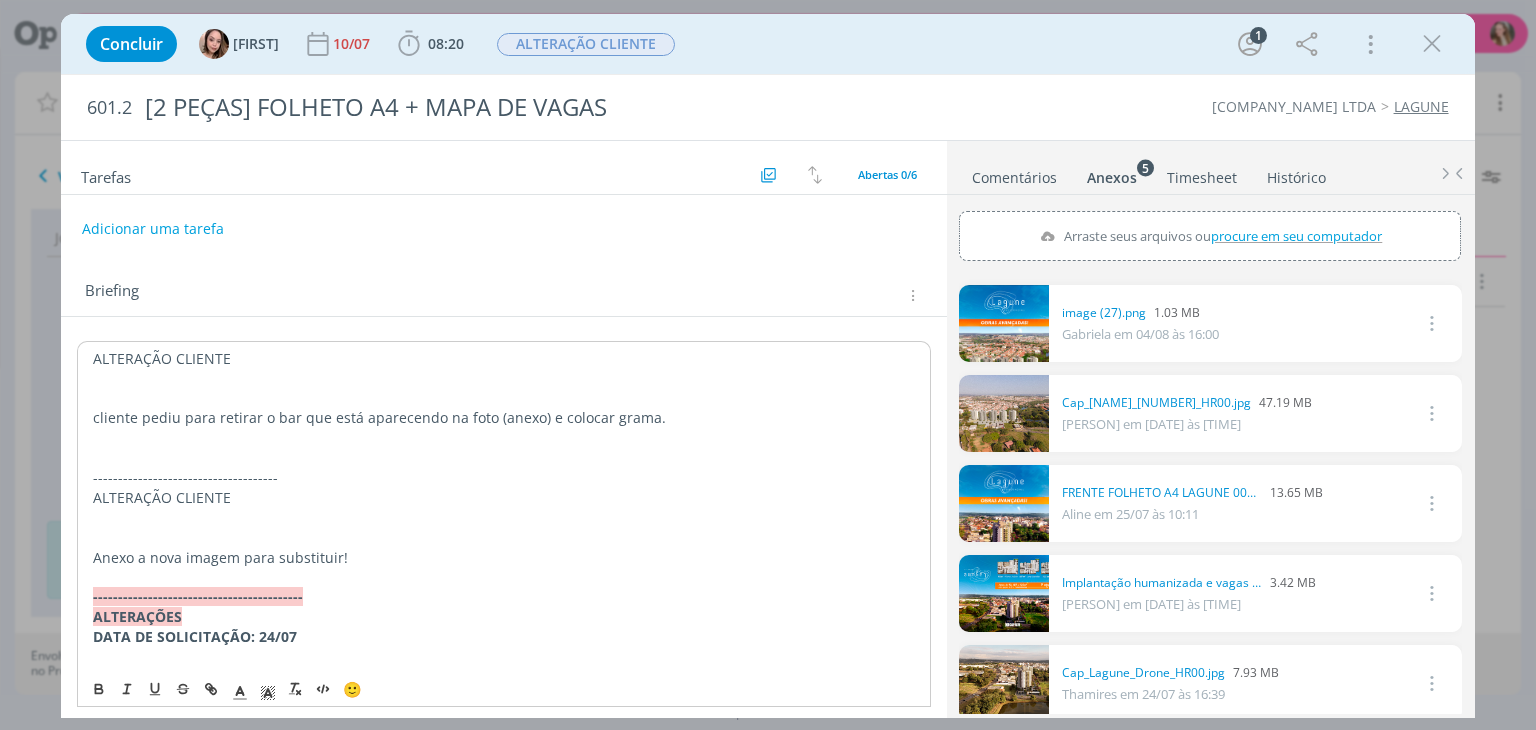 click on "ALTERAÇÃO CLIENTE  cliente pediu para retirar o bar que está aparecendo na foto (anexo) e colocar grama.  ------------------------------------- ALTERAÇÃO CLIENTE Anexo a nova imagem para substituir! ------------------------------------------ ALTERAÇÕES DATA DE SOLICITAÇÃO: [DATE] Line, vamos precisar trocar a torre do Lagune nos materiais pela nova imagem que o pessoal da Caprem nos mandou. Imagino que vamos precisar tratar a imagem porque tá bem amarelada. Vou colocar pra você aqui nos anexos. DATA DE SOLICITAÇÃO: [DATE] Precisamos seguir as seguintes alterações do Mapa de Vagas e Folheto:  https://docs.google.com/document/d/1pDz5OiNsB_dV3x1aj_OpCOLUzpj9KRRwmiYZ7VfyfW4/edit?usp=sharing CRIAÇÃO Line, vamos criar mais dois materiais do Lagune. Adicionei esse briefing no mesmo job porque os comentários do Luiz sobre cada peça estão no mesmo doc. https://docs.google.com/document/d/1mFlADduvsHJM6CK1uDWeHEoLMhR9ssSuDg520f_AybY/edit?tab=t.0" at bounding box center [503, 706] 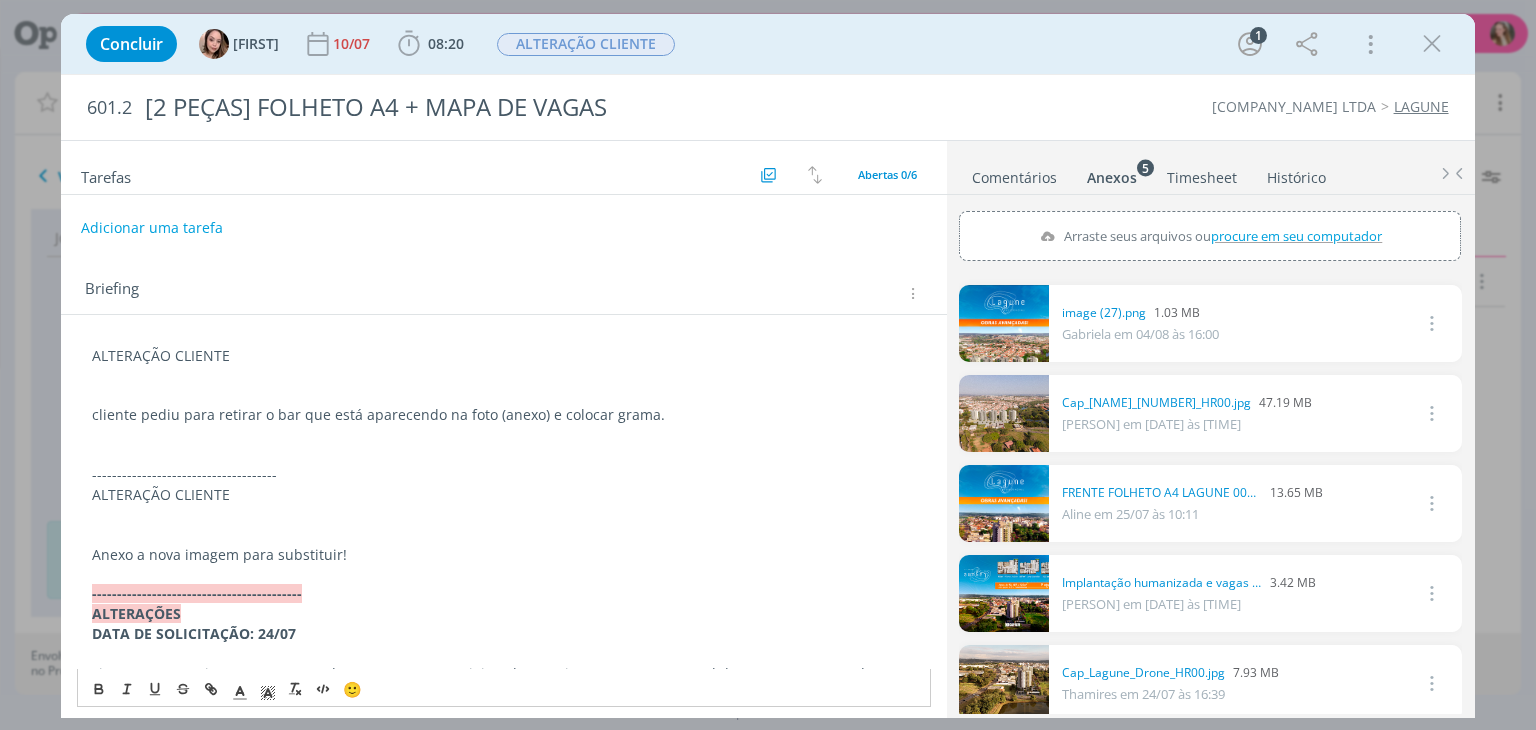 click on "Adicionar uma tarefa" at bounding box center (152, 228) 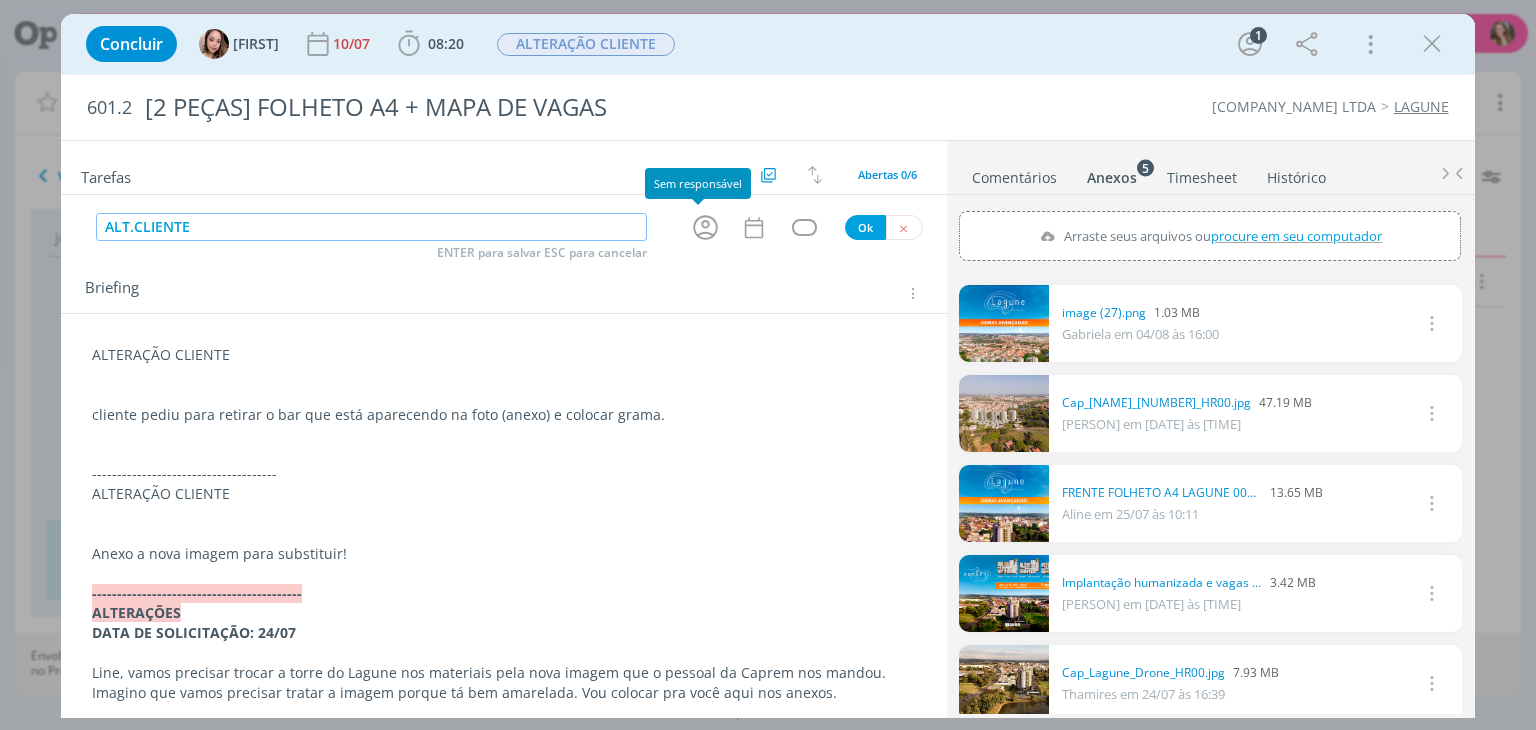 click 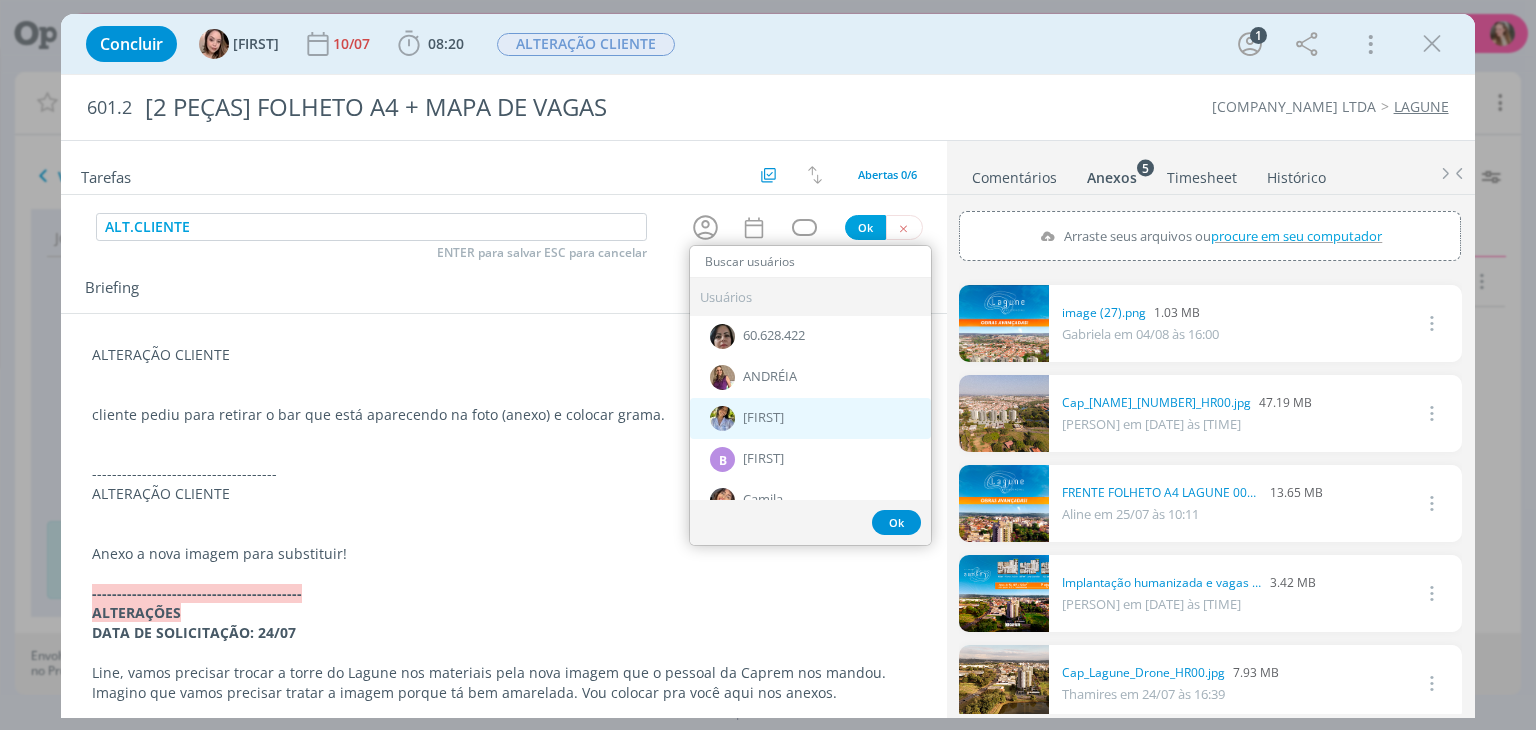 click on "[FIRST]" at bounding box center [810, 418] 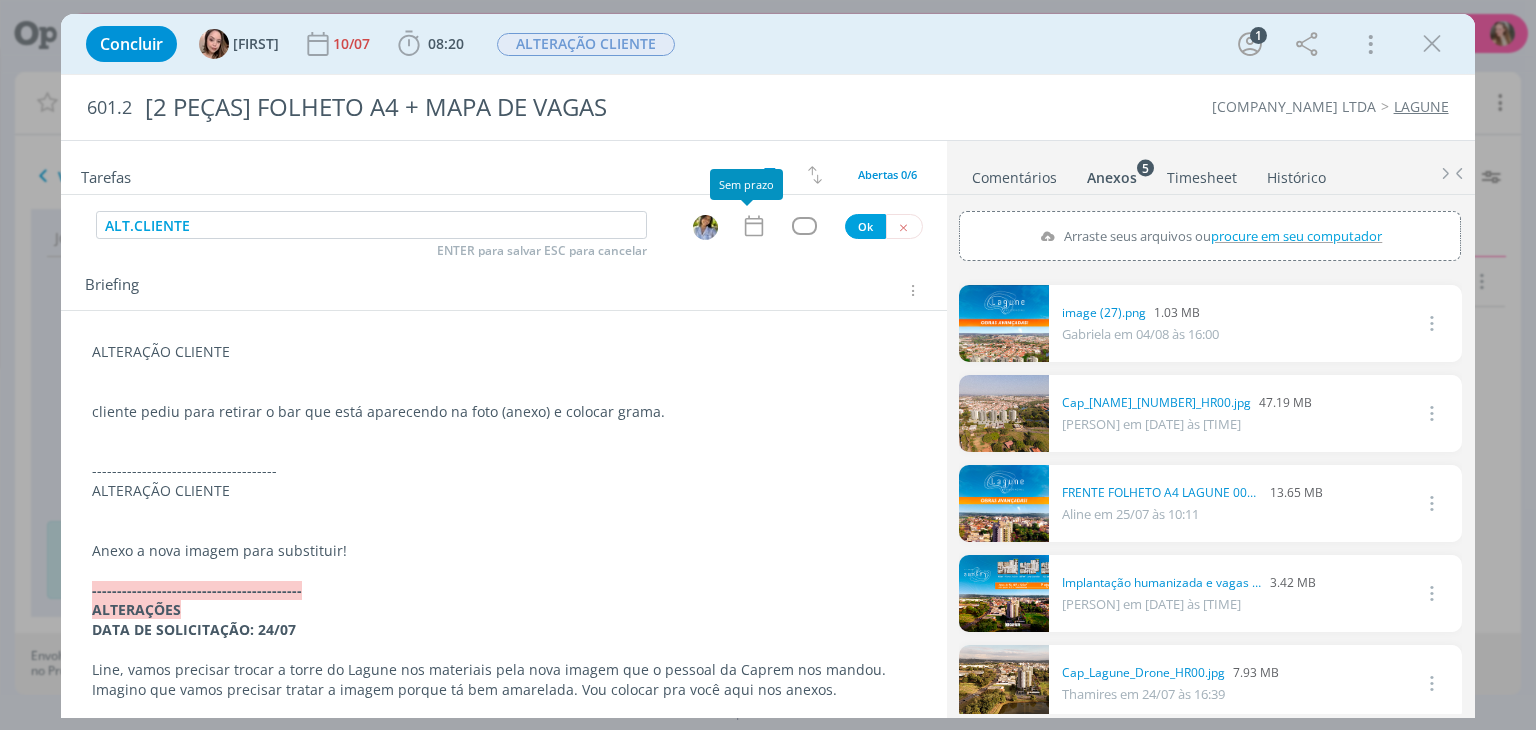 click 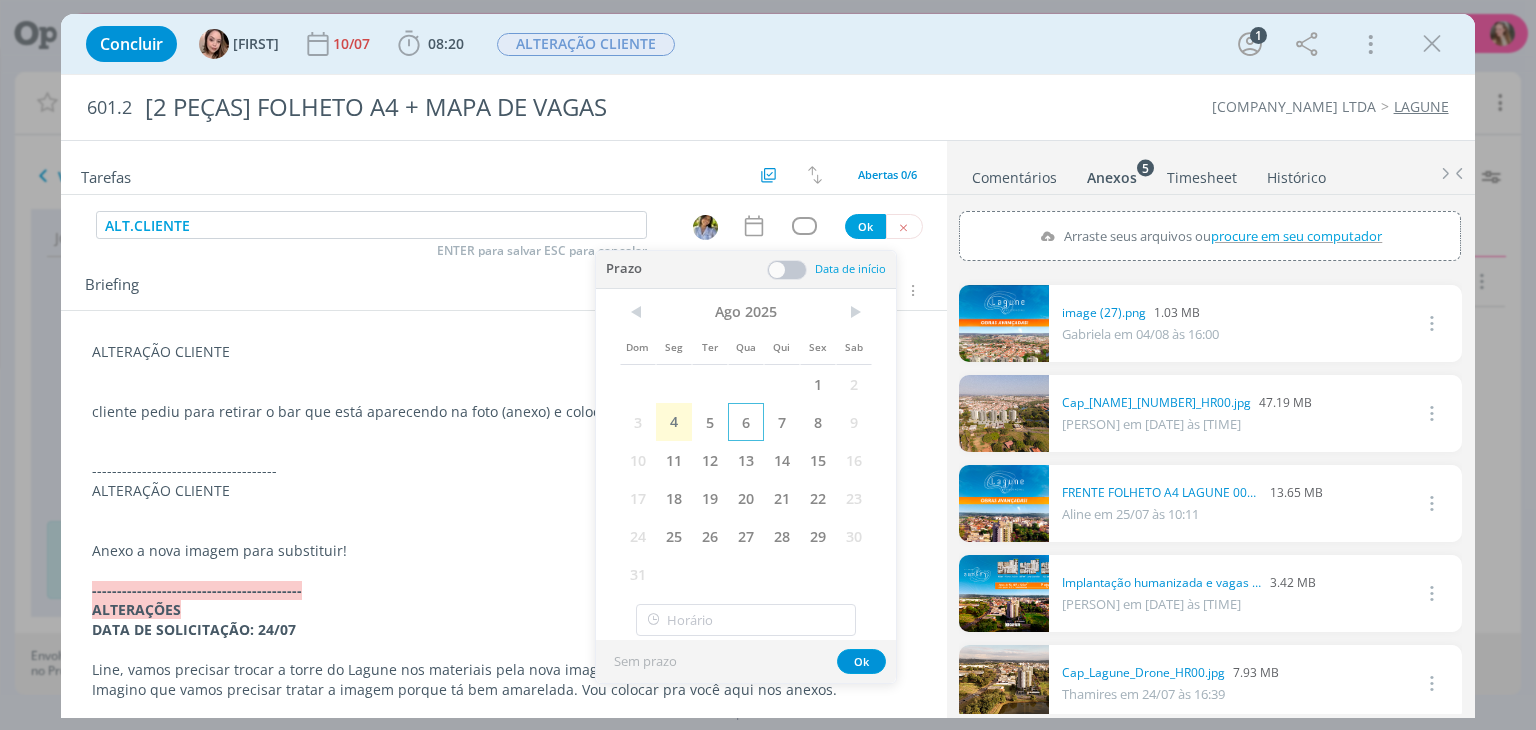 click on "6" at bounding box center (746, 422) 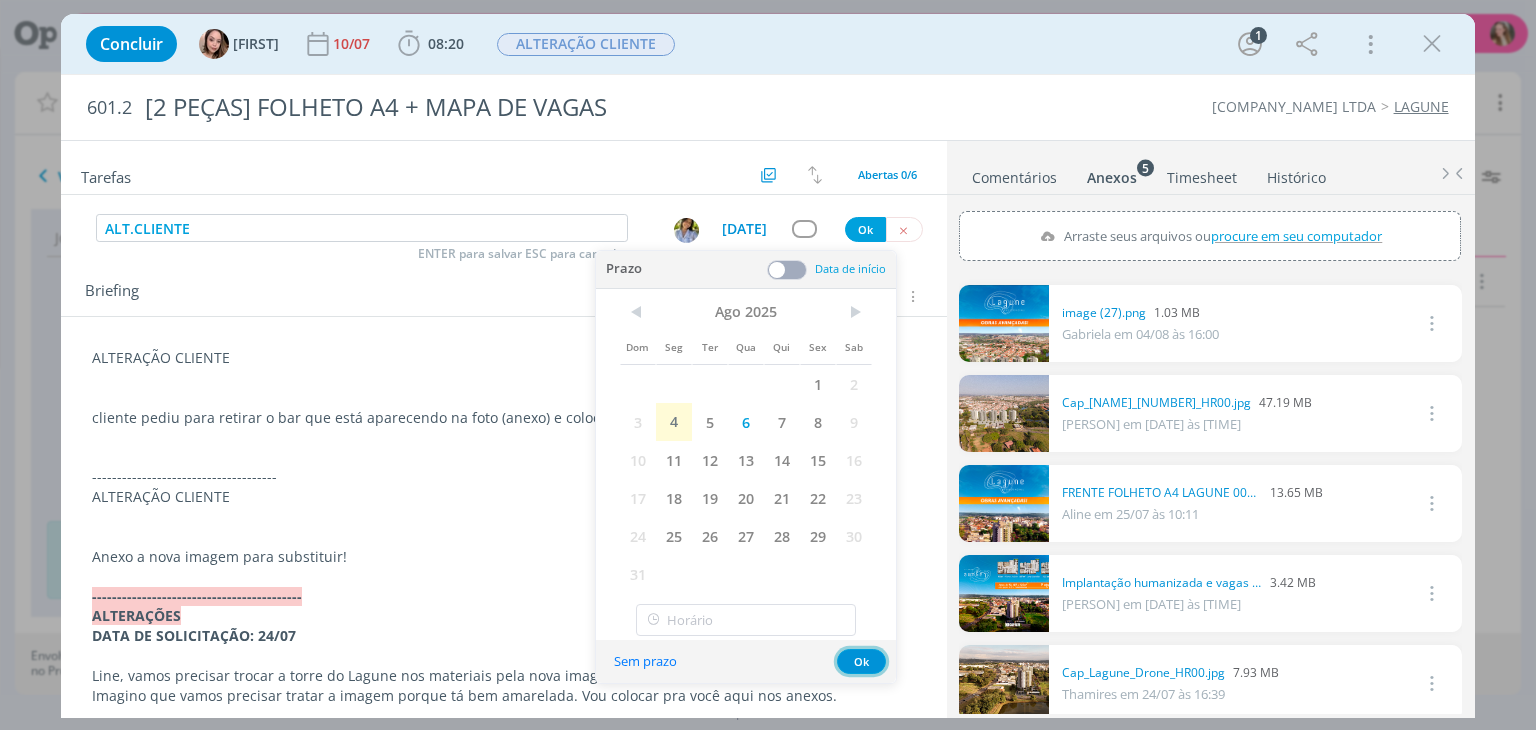 click on "Ok" at bounding box center (861, 661) 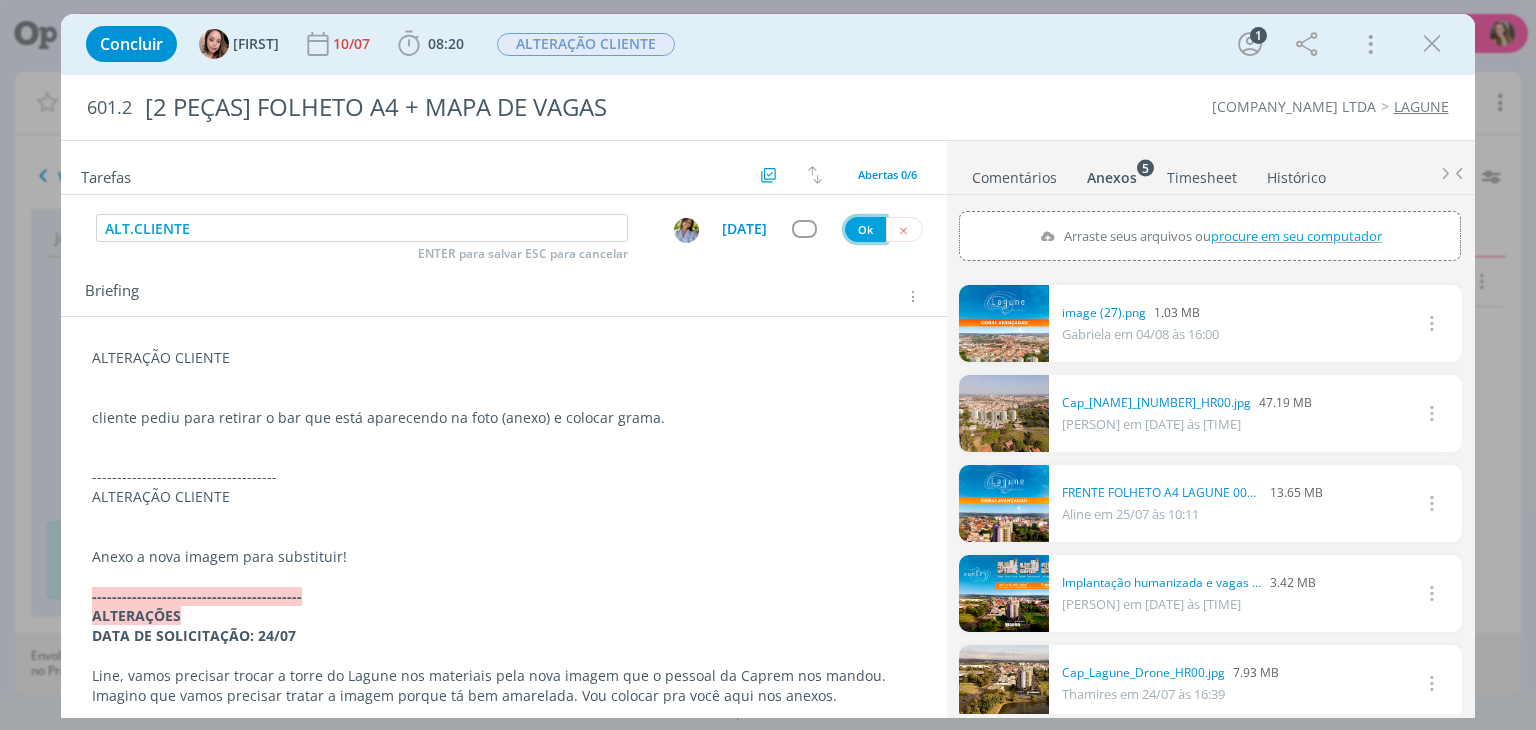 click on "Ok" at bounding box center (865, 229) 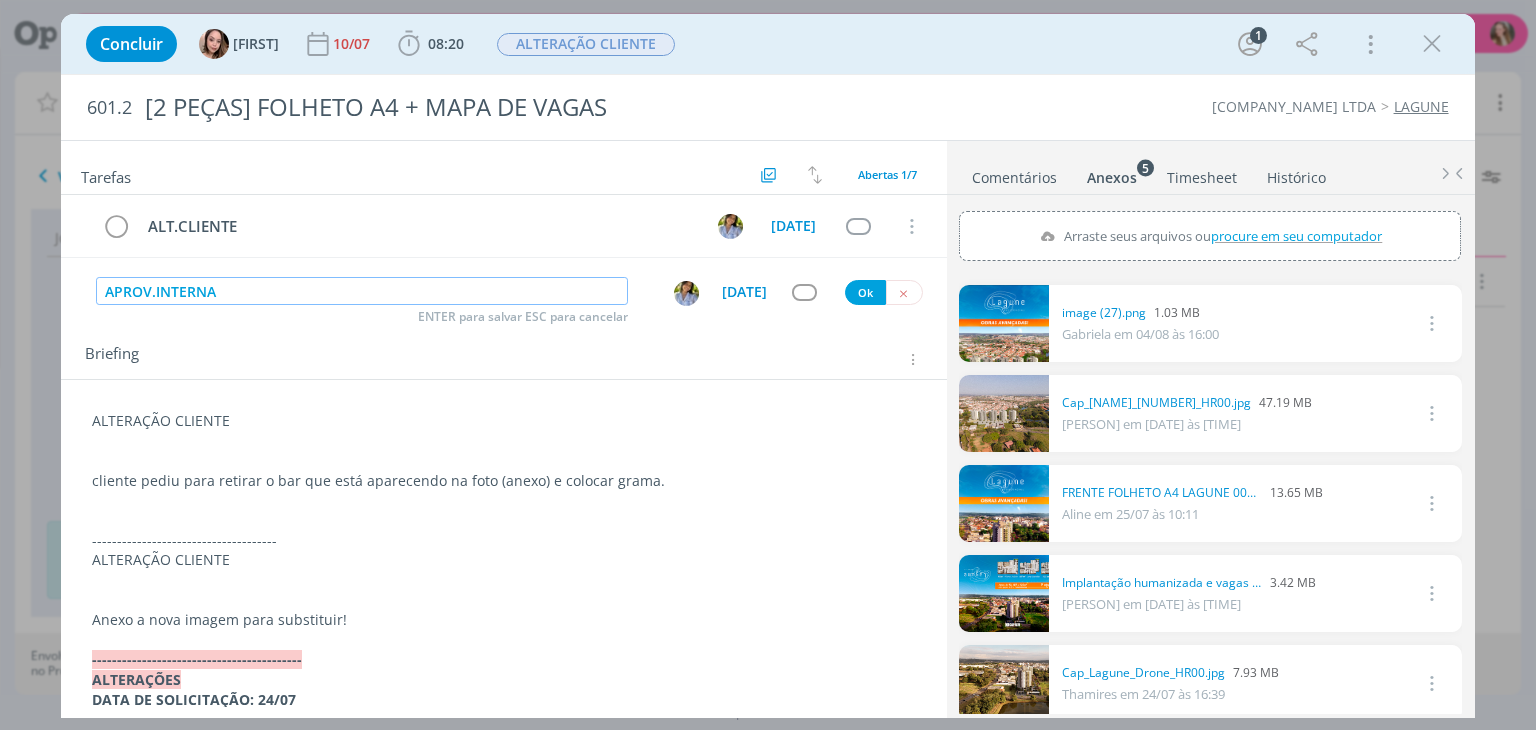 type on "APROV.INTERNA" 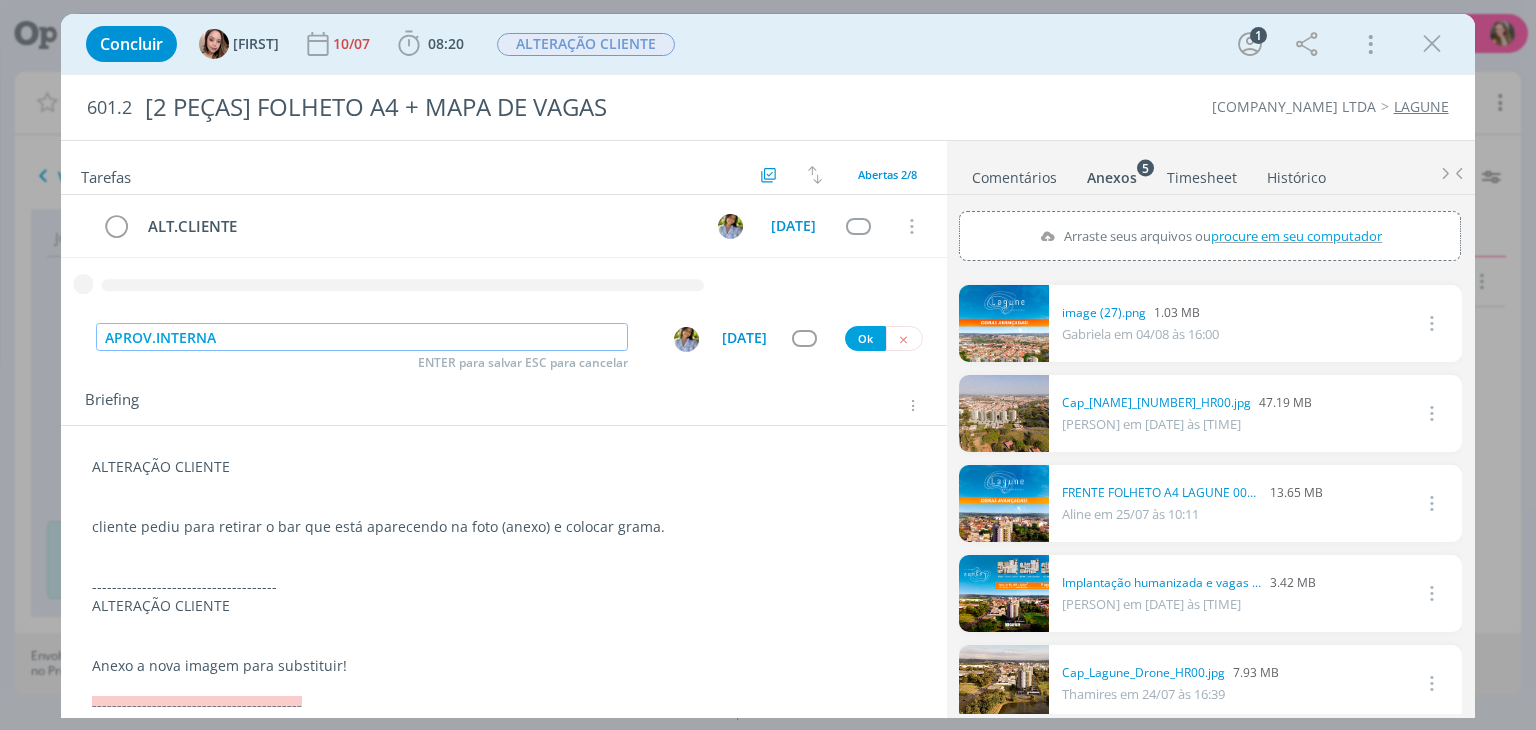 type 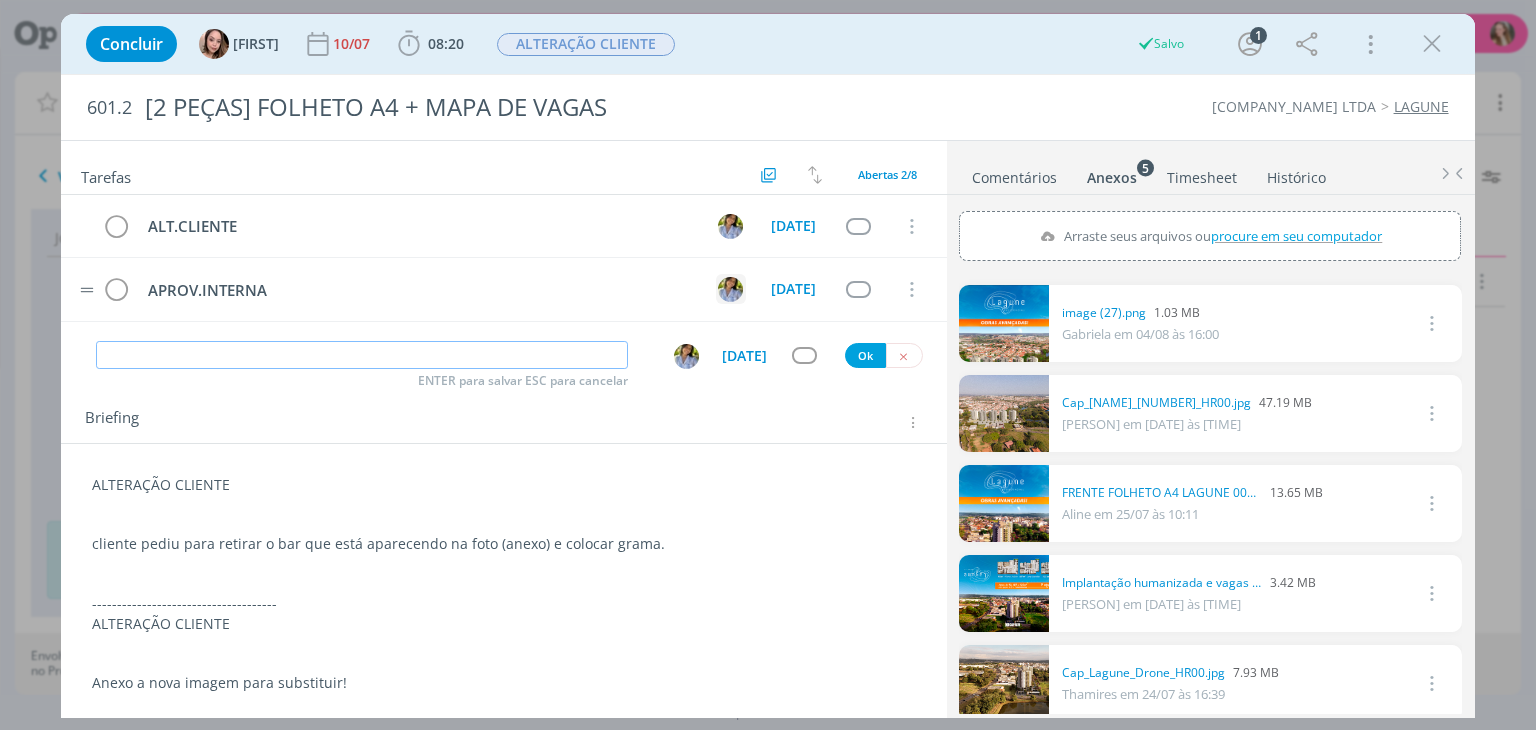 click at bounding box center (730, 287) 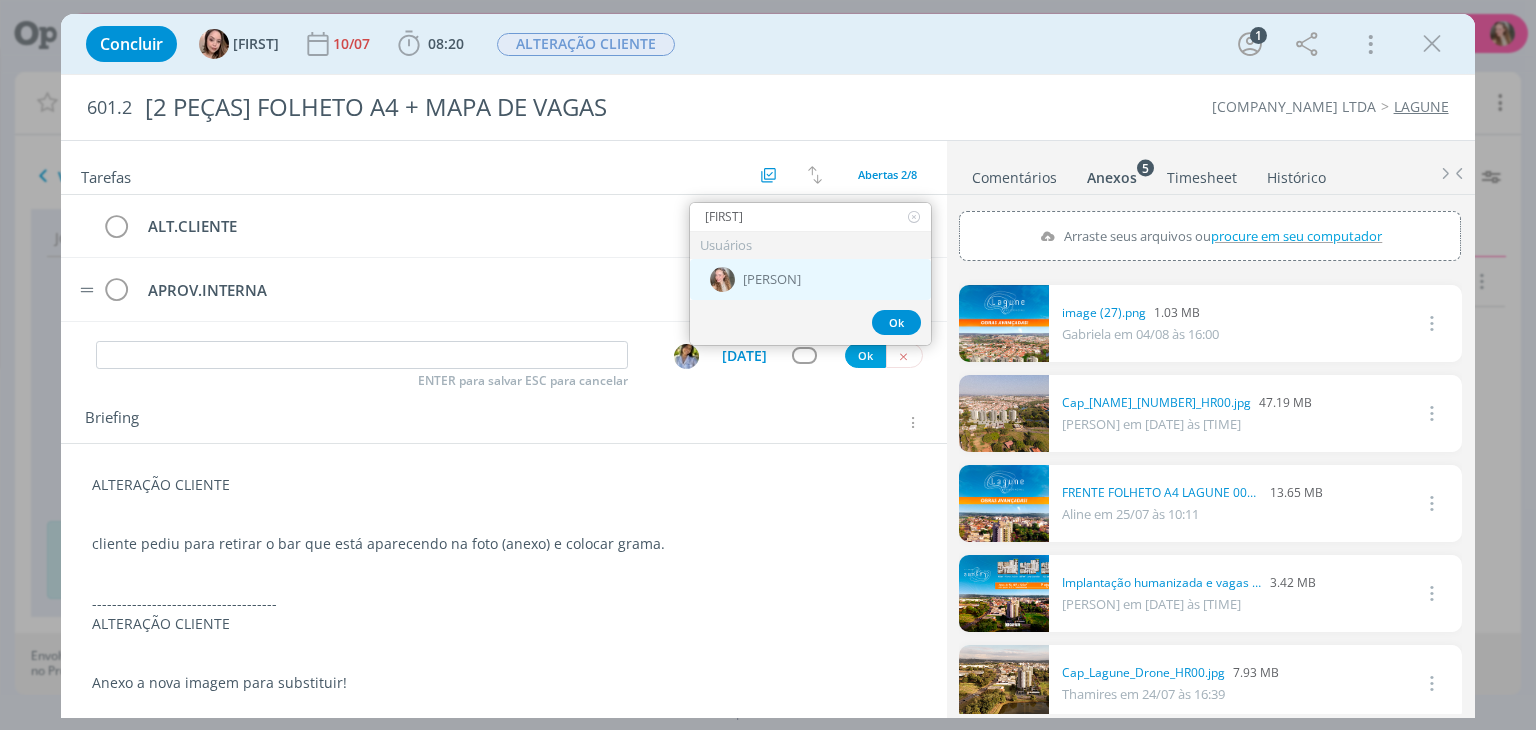 type on "[FIRST]" 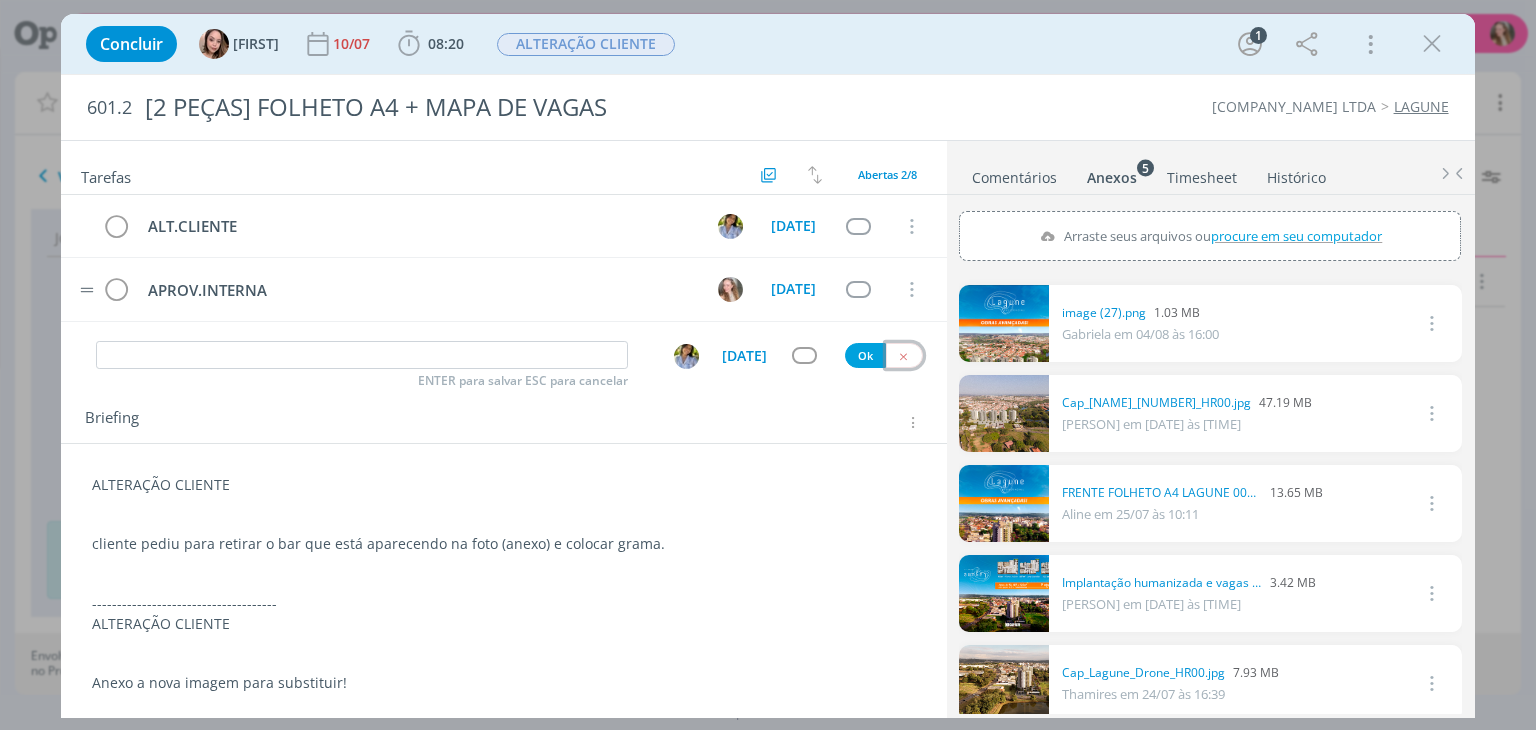 click at bounding box center (903, 356) 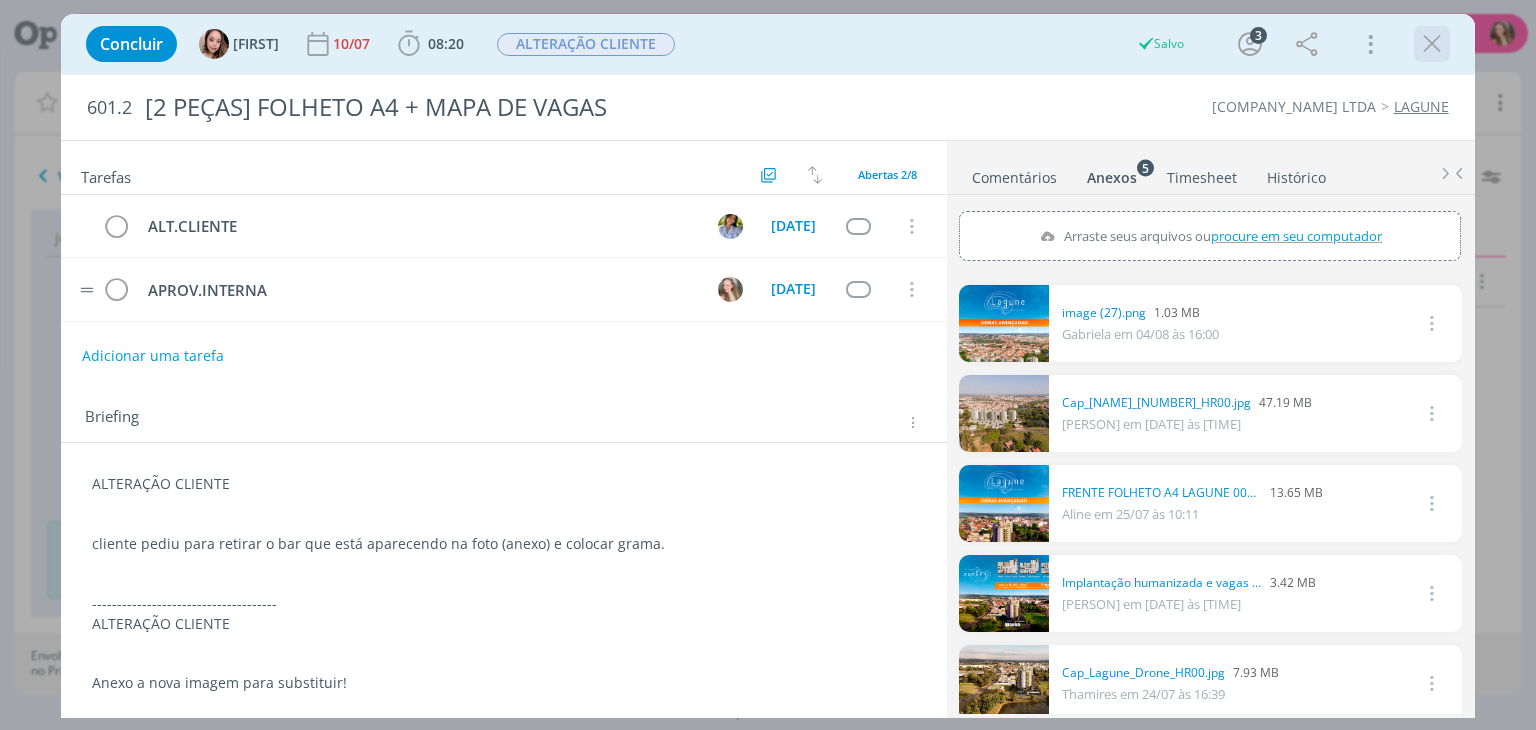 click at bounding box center [1432, 44] 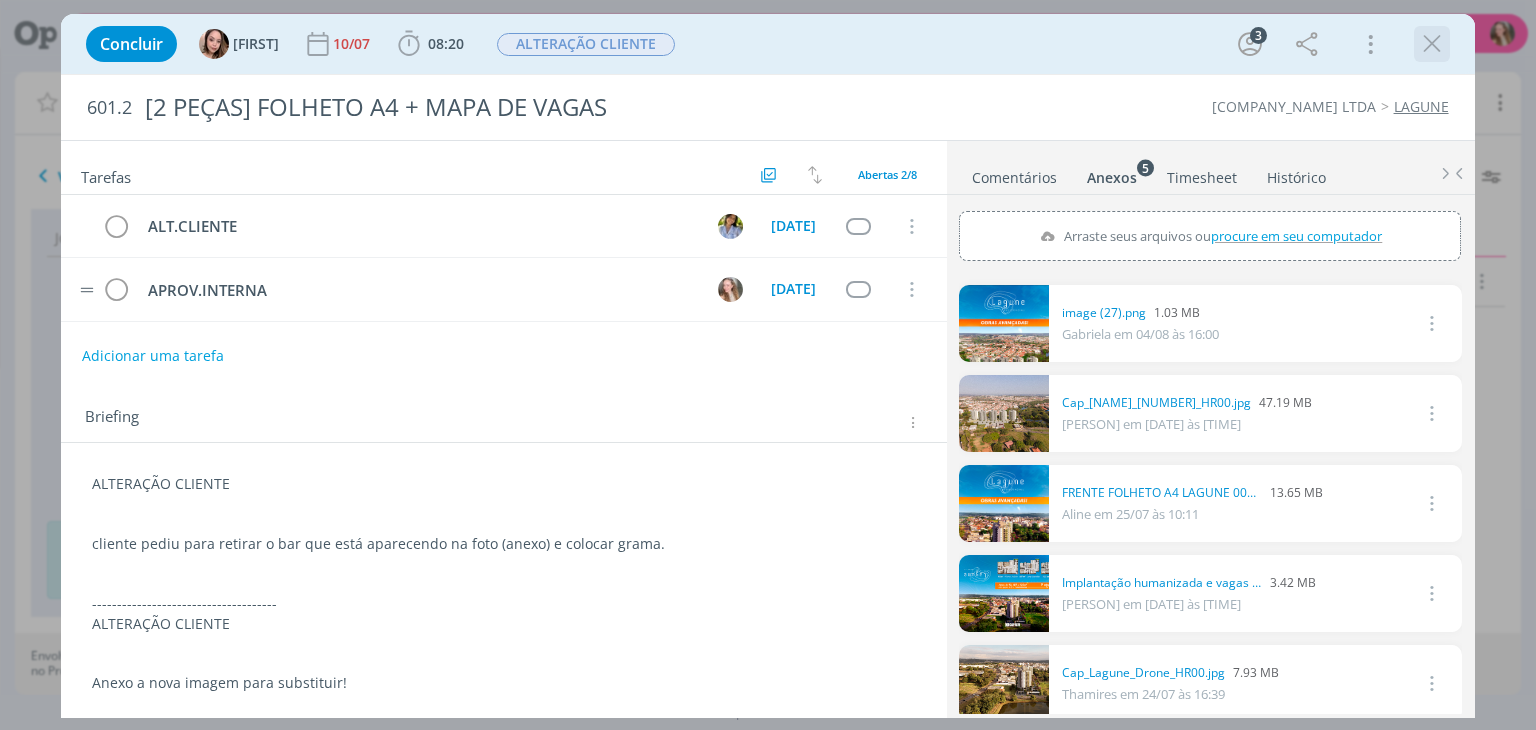 click at bounding box center [1432, 44] 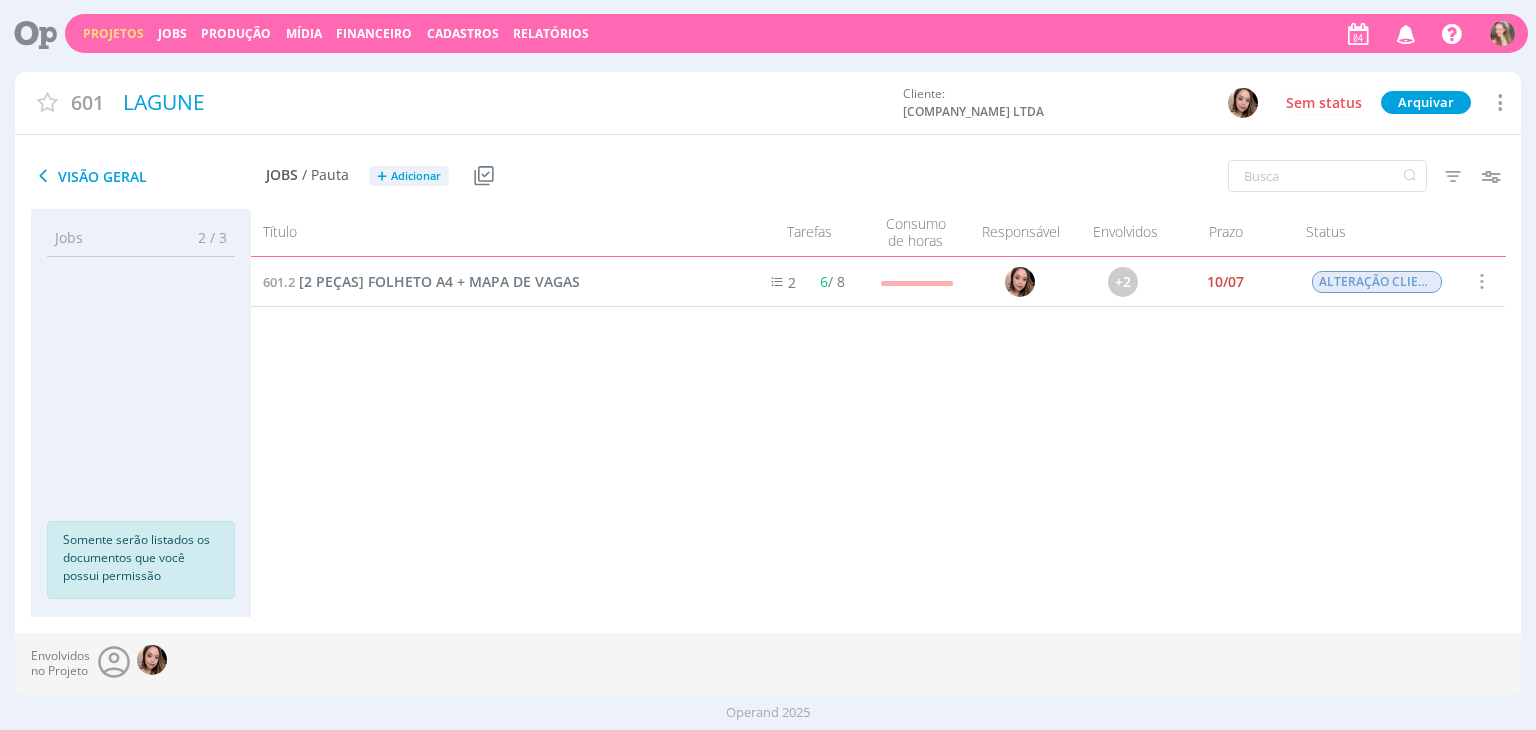 click on "Projetos" at bounding box center [113, 33] 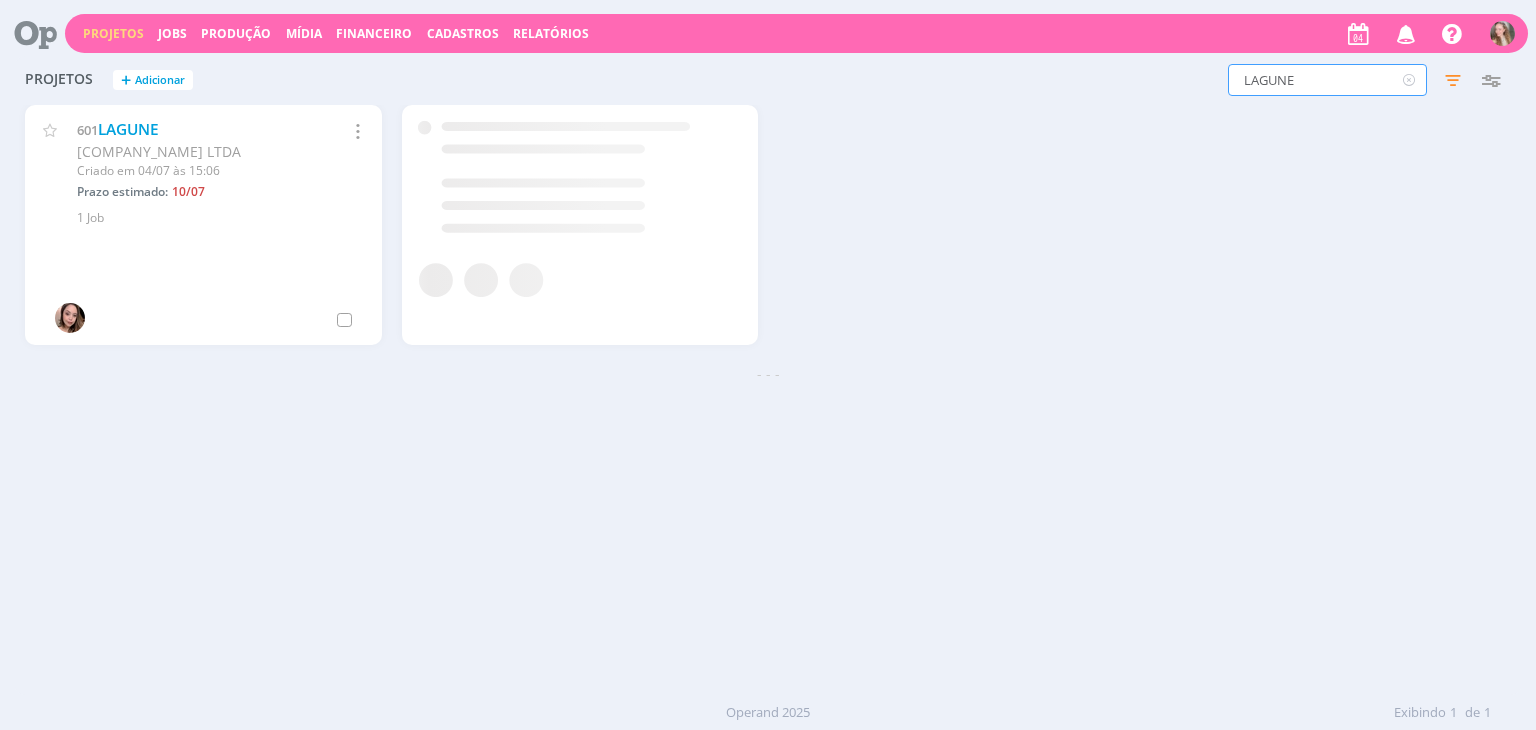 drag, startPoint x: 1237, startPoint y: 78, endPoint x: 1110, endPoint y: 77, distance: 127.00394 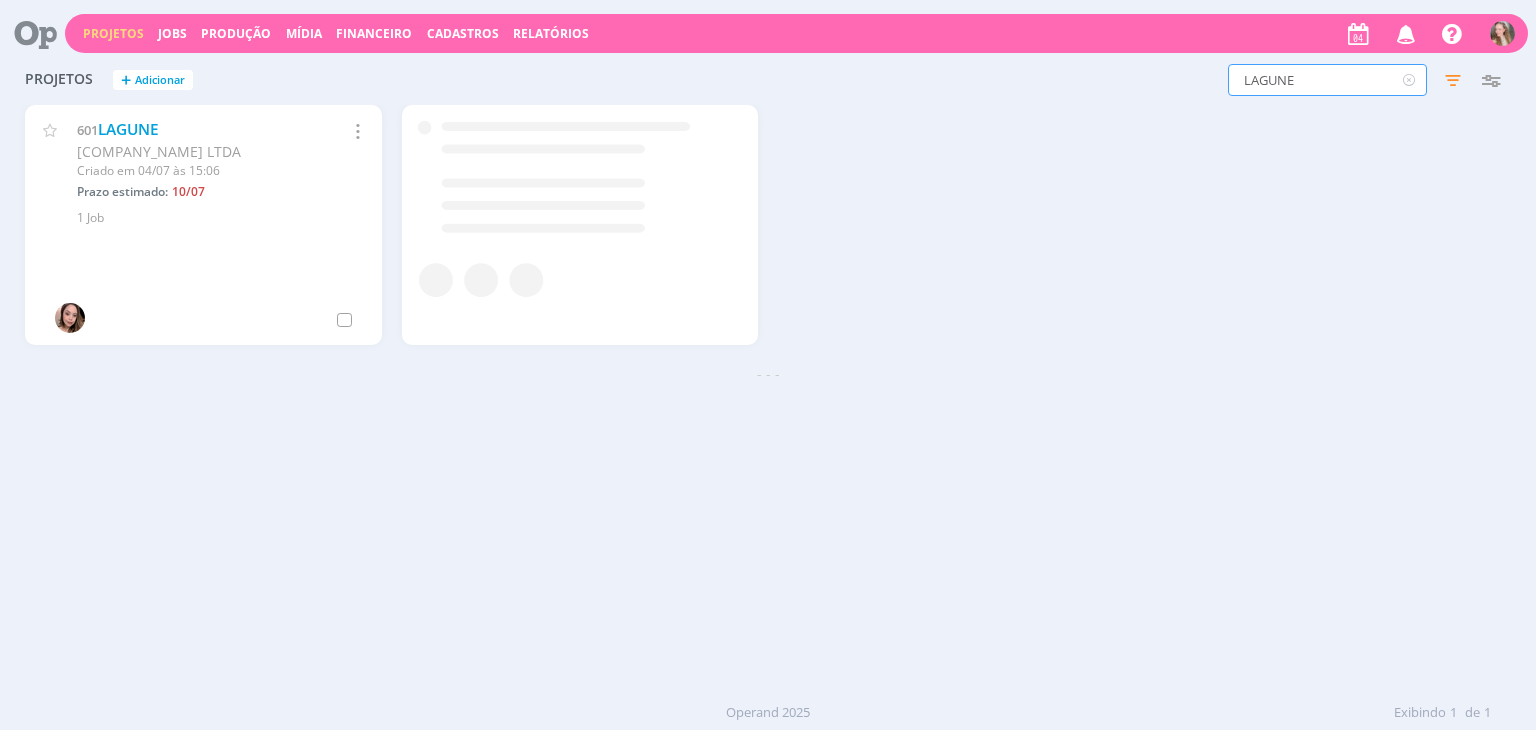 click on "LAGUNE
Filtros
Filtrar
Limpar
LAGUNE
Status
Clientes
3 selecionados
Data de criação
a
Situação dos projetos
Abertos
Arquivados
Cancelados
Visibilidade
Apenas ocultos
Responsável
Envolvidos
Configurar exibição
Ordenação
Ordenação padrão
Cliente
Data criação
Título
Número do projeto
Ordenação padrão
Mais configurações" at bounding box center (1238, 80) 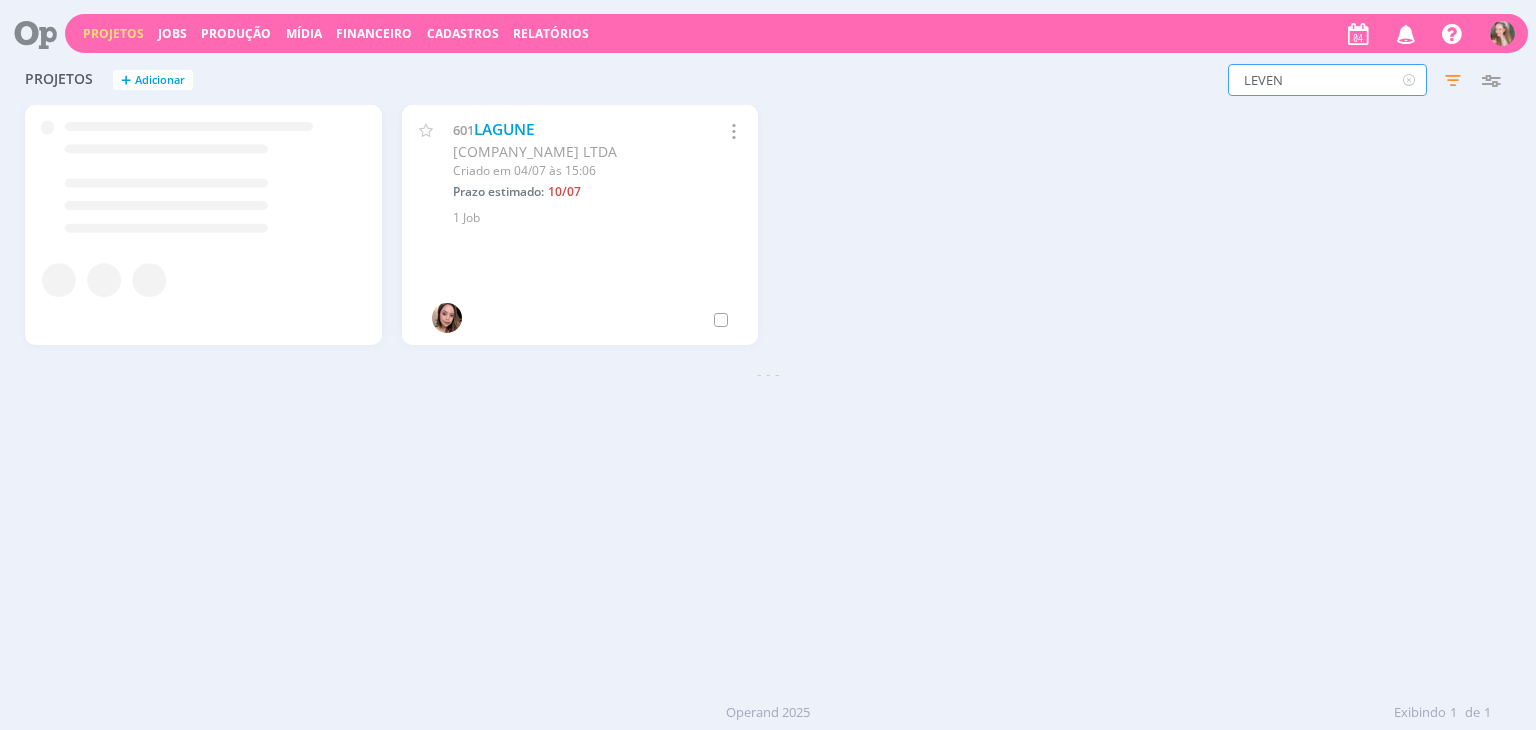type on "LEVEN" 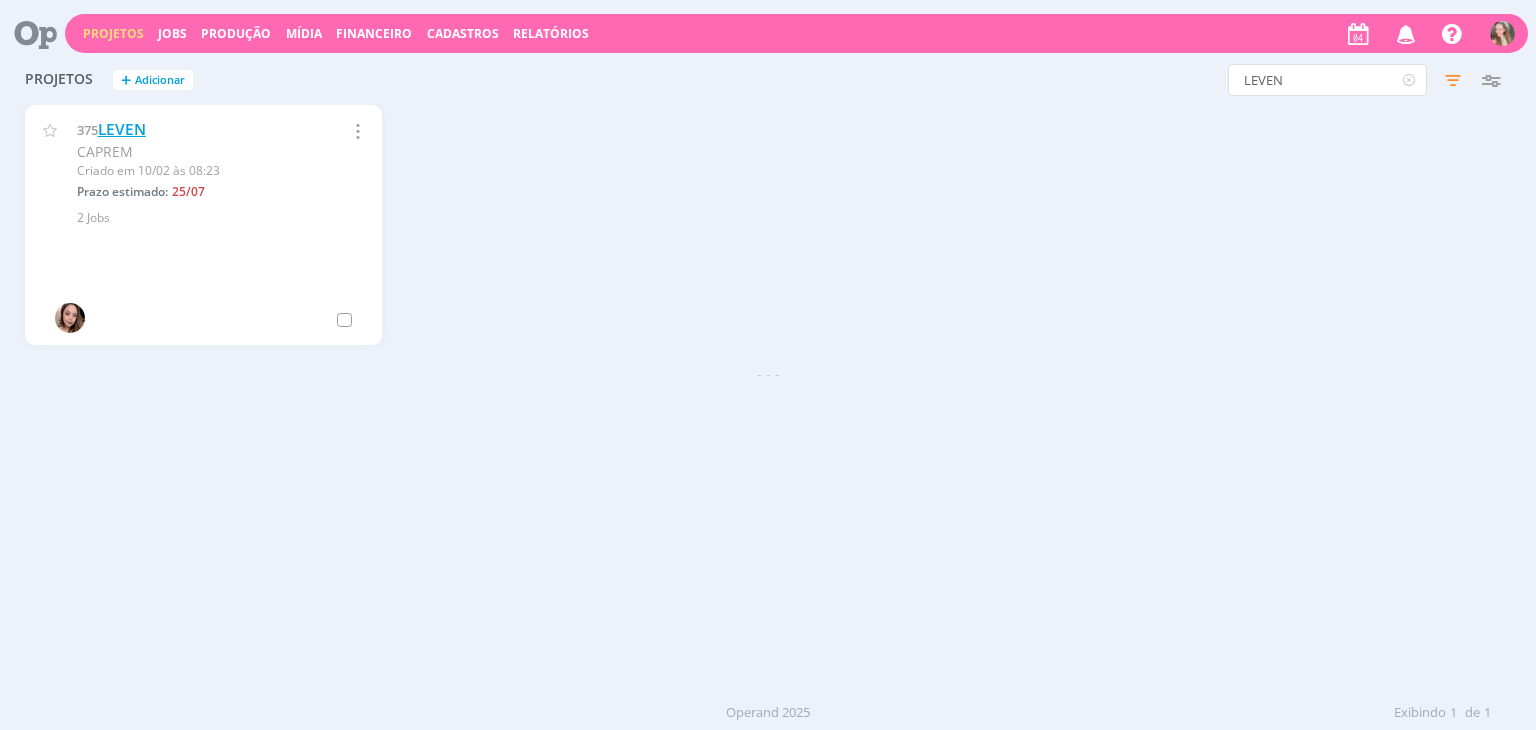 click on "LEVEN" at bounding box center [122, 129] 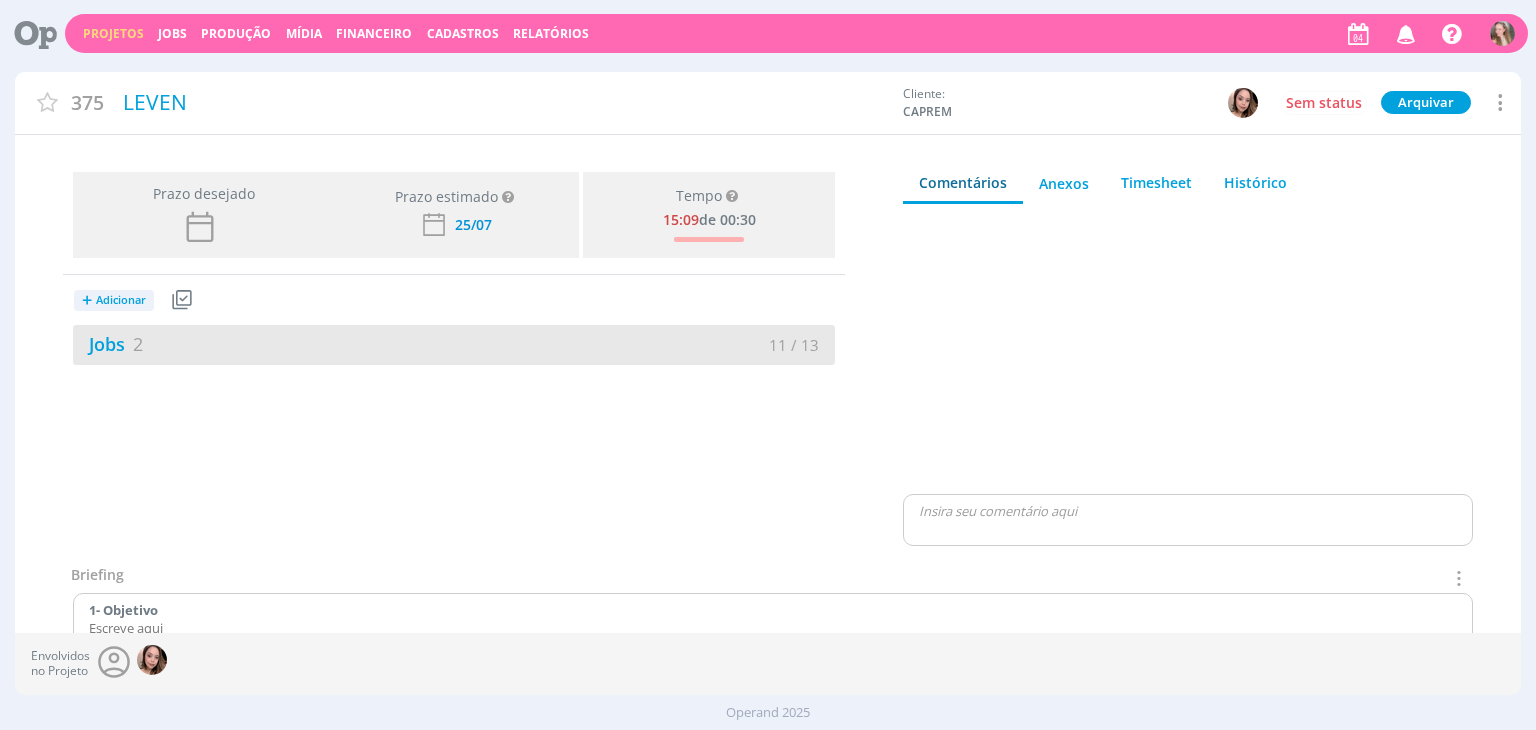 click on "Jobs 2 11 / 13" at bounding box center (454, 345) 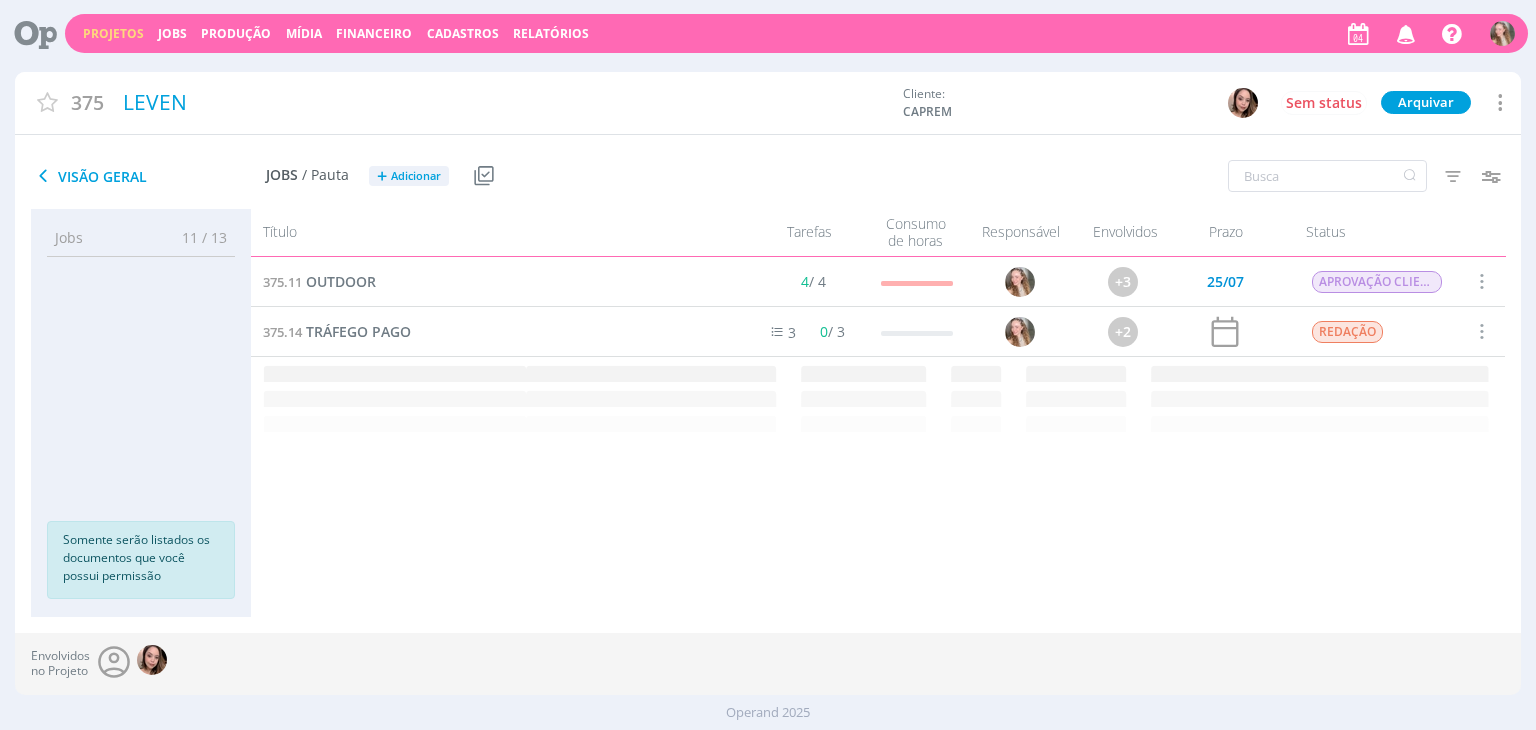 click on "375.11 OUTDOOR" at bounding box center [493, 281] 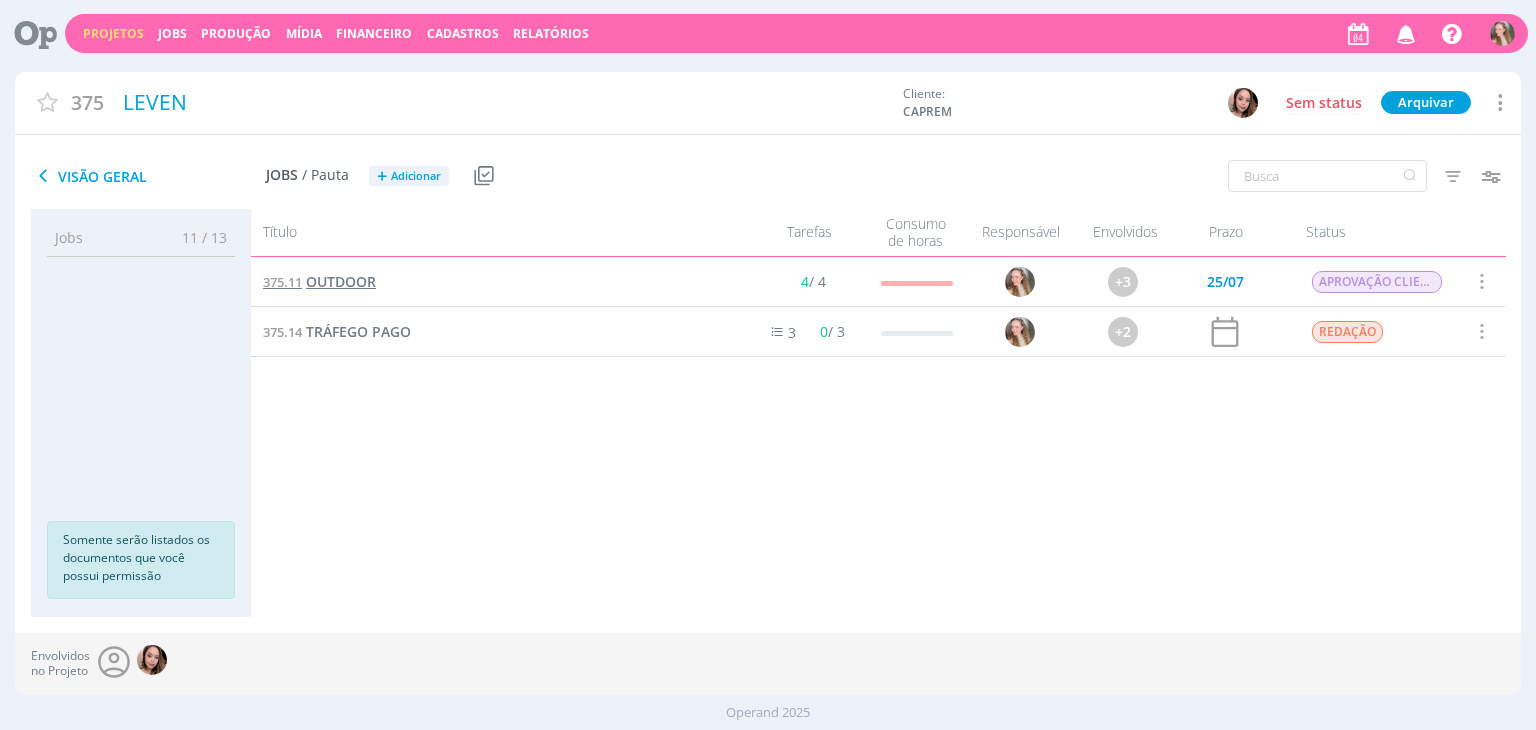 click on "OUTDOOR" at bounding box center [341, 281] 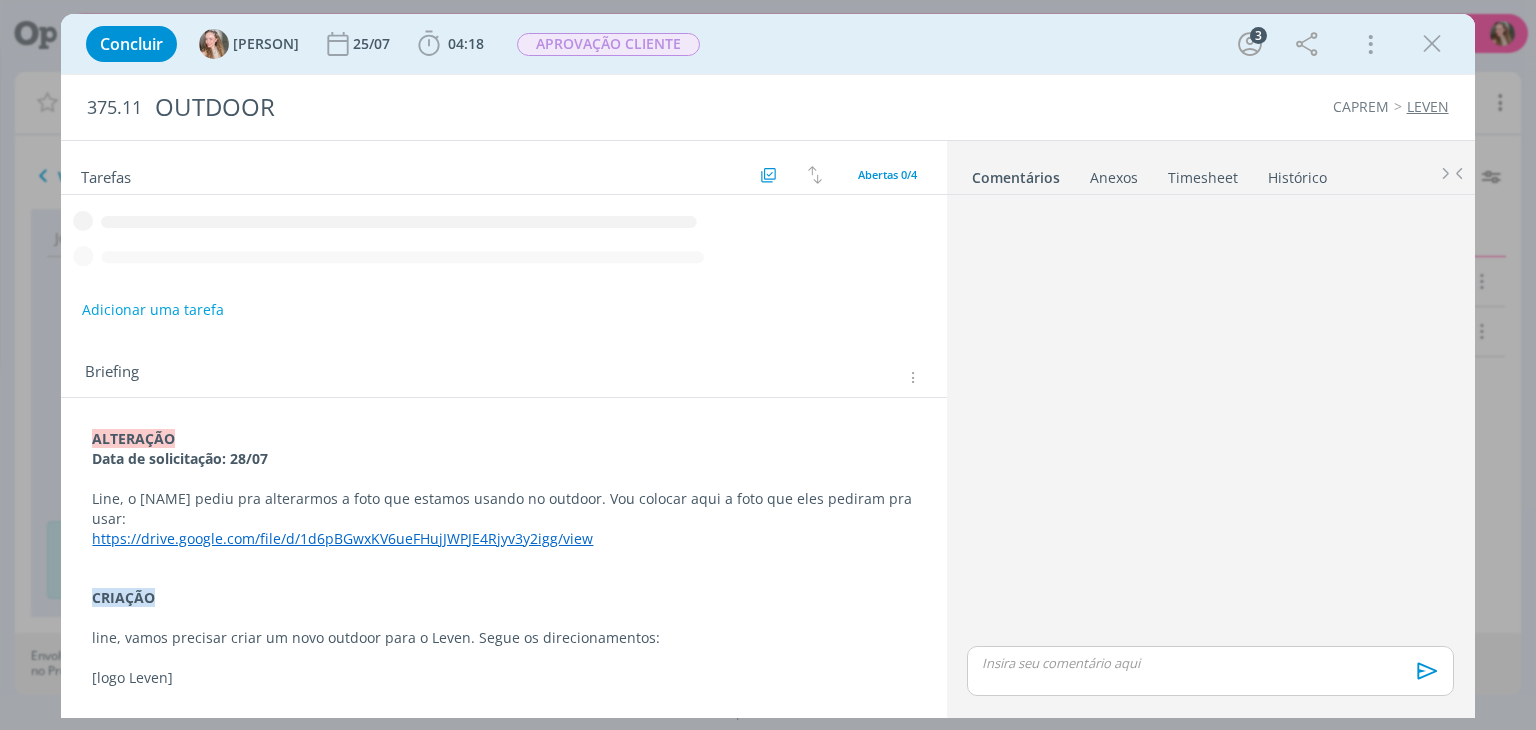 click on "ALTERAÇÃO" at bounding box center (133, 438) 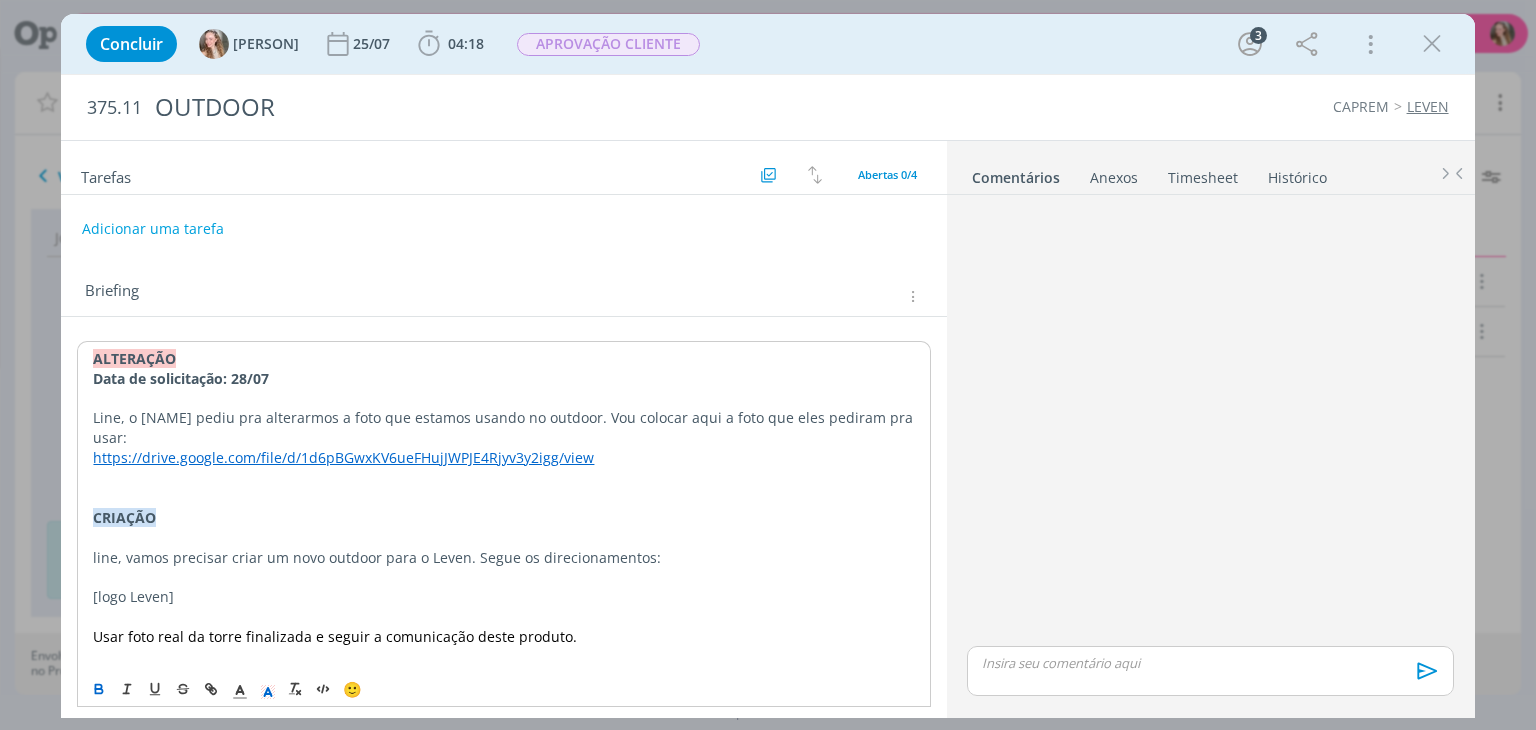 type 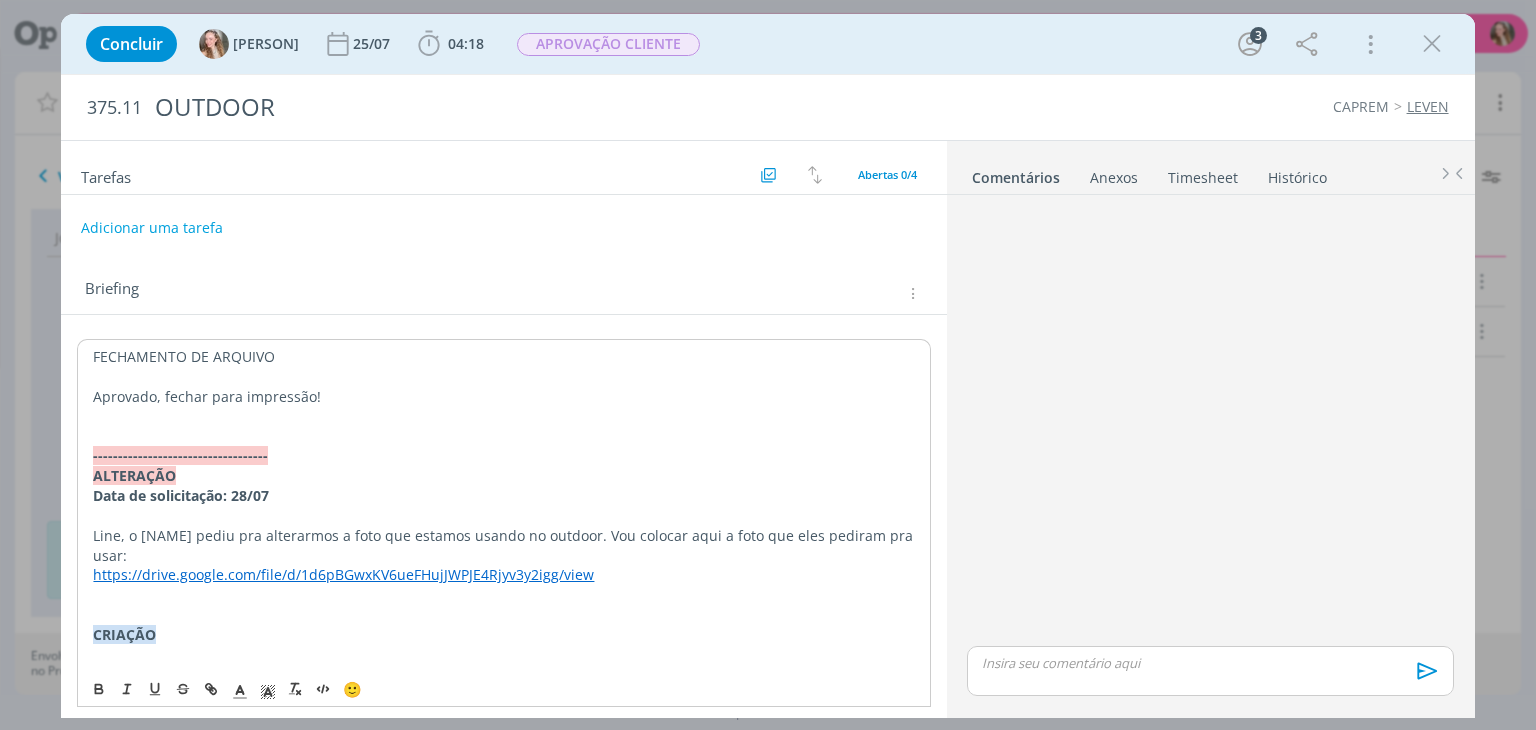 click on "Adicionar uma tarefa" at bounding box center (152, 228) 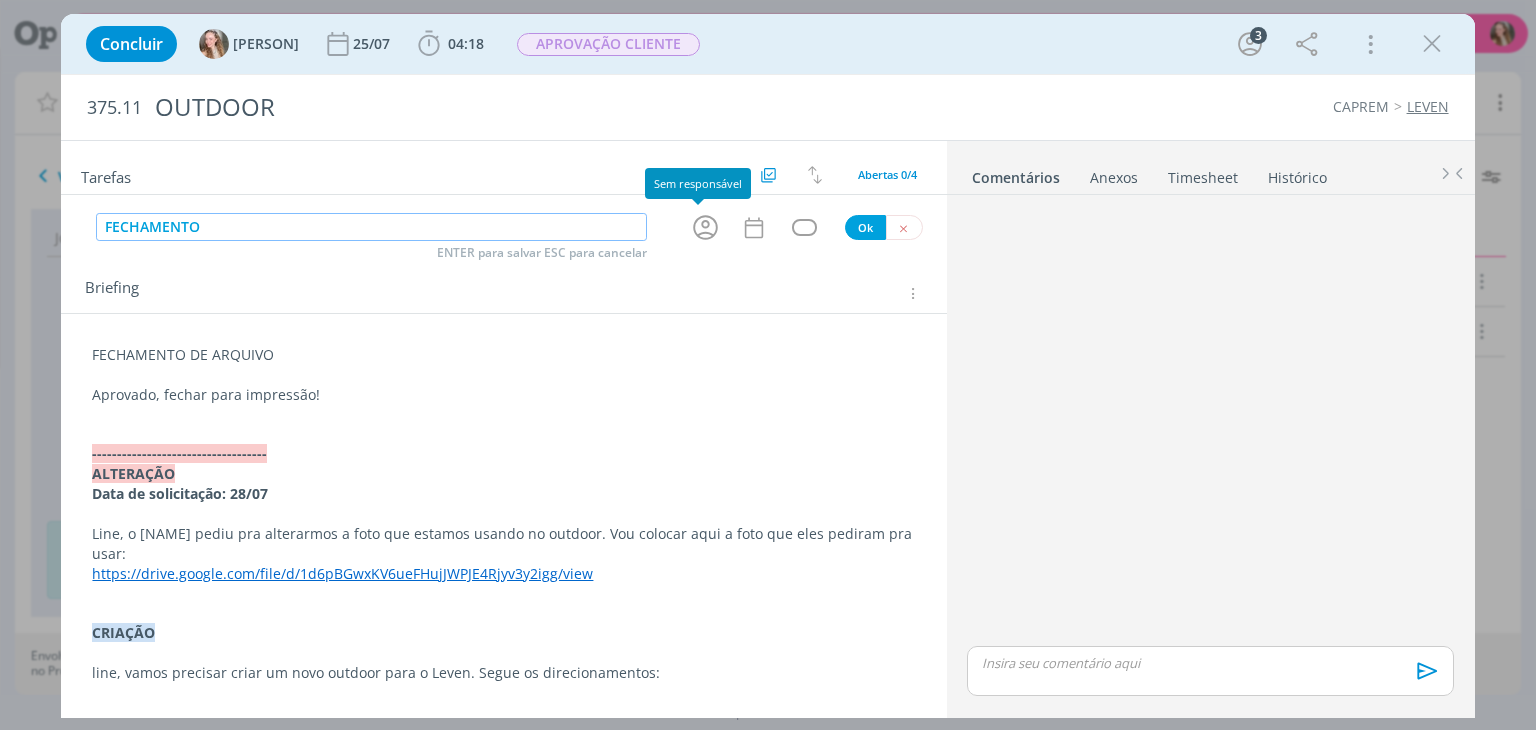 click 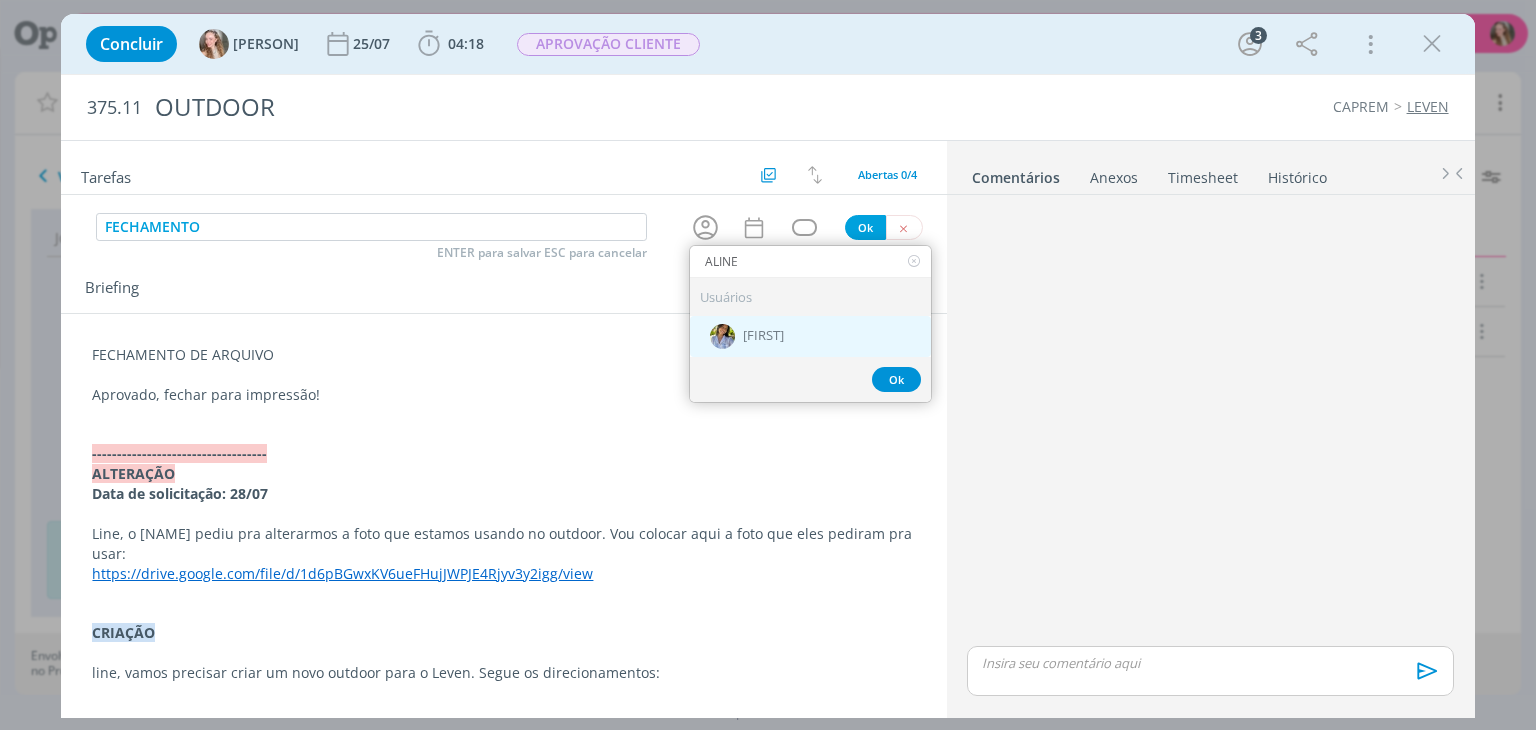 type on "ALINE" 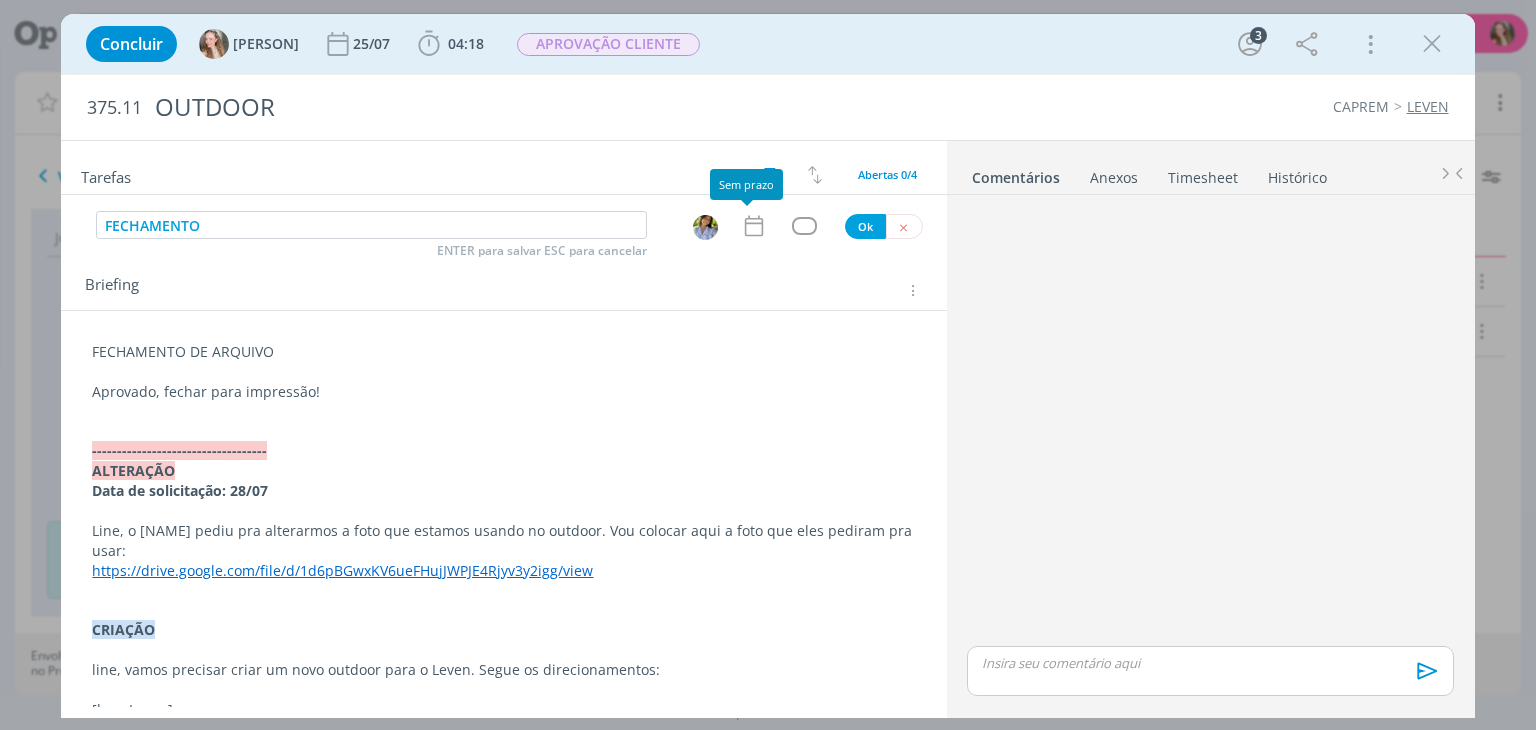 click 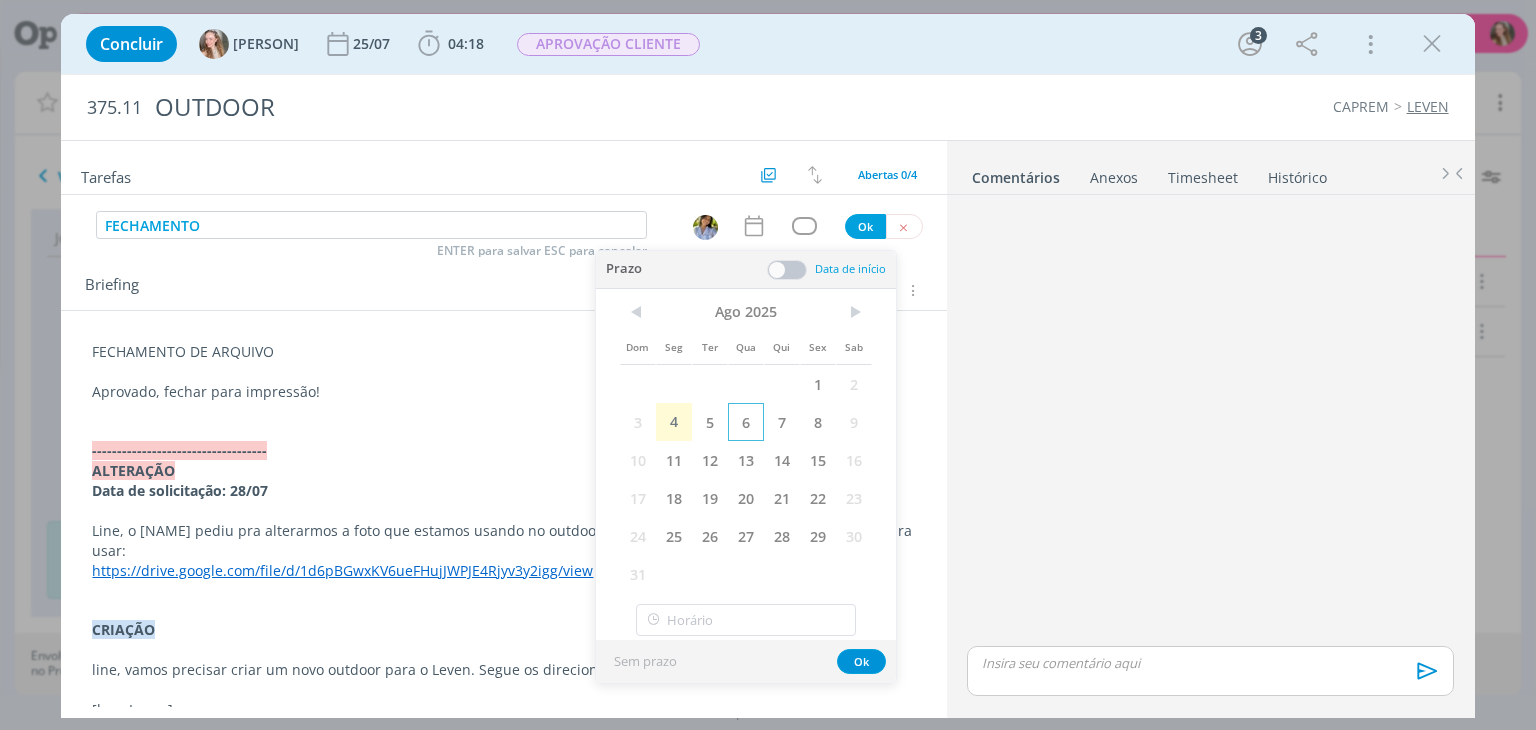 click on "6" at bounding box center (746, 422) 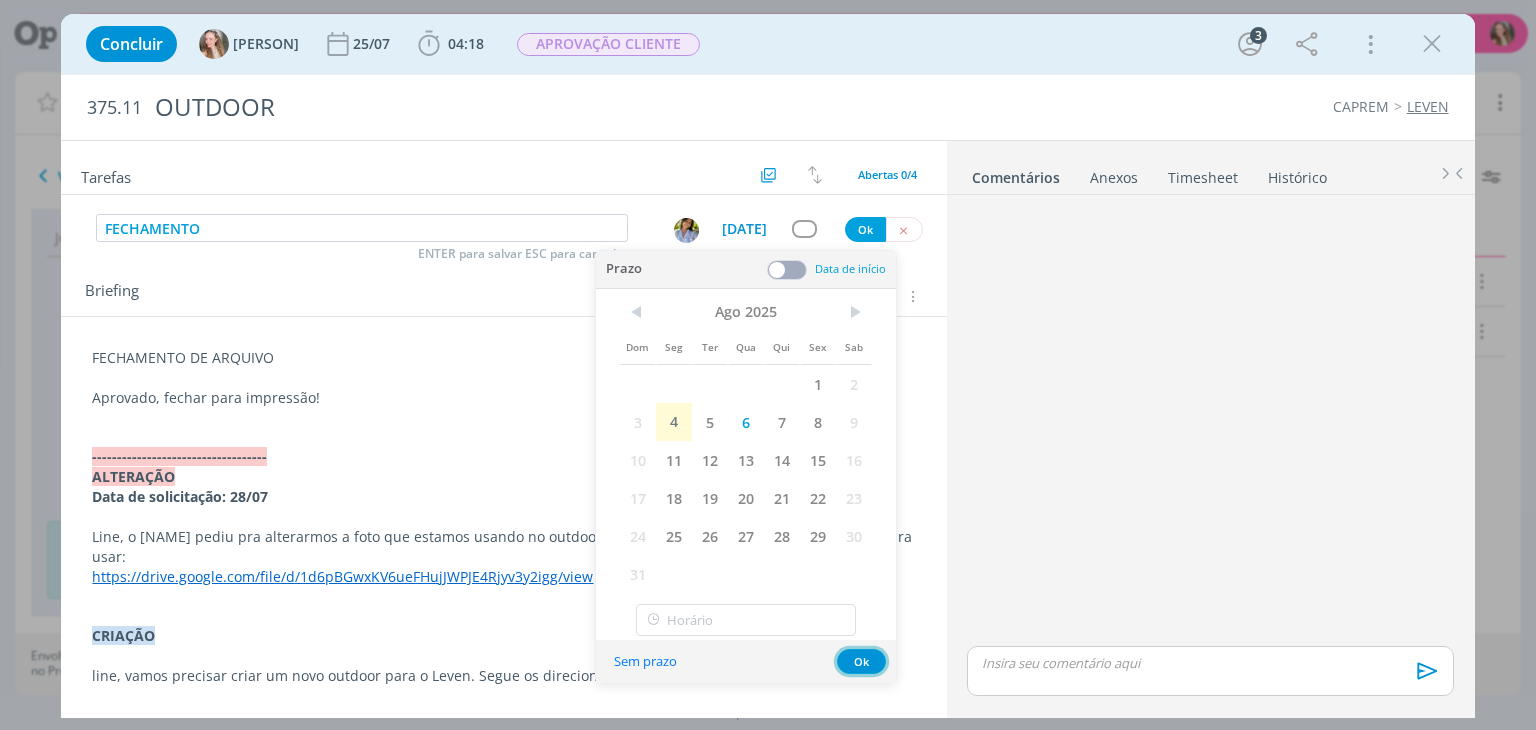 click on "Ok" at bounding box center (861, 661) 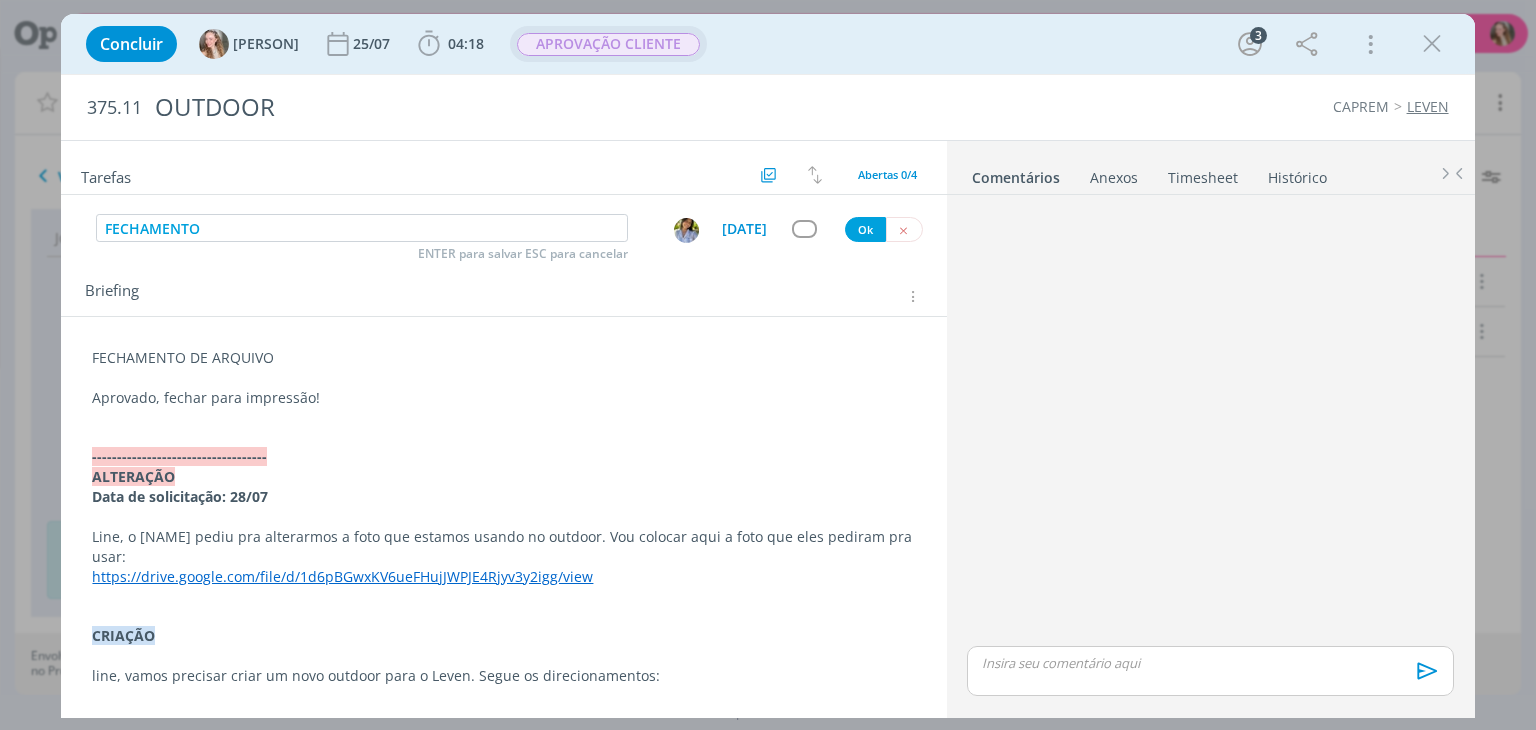 click on "APROVAÇÃO CLIENTE" at bounding box center [608, 44] 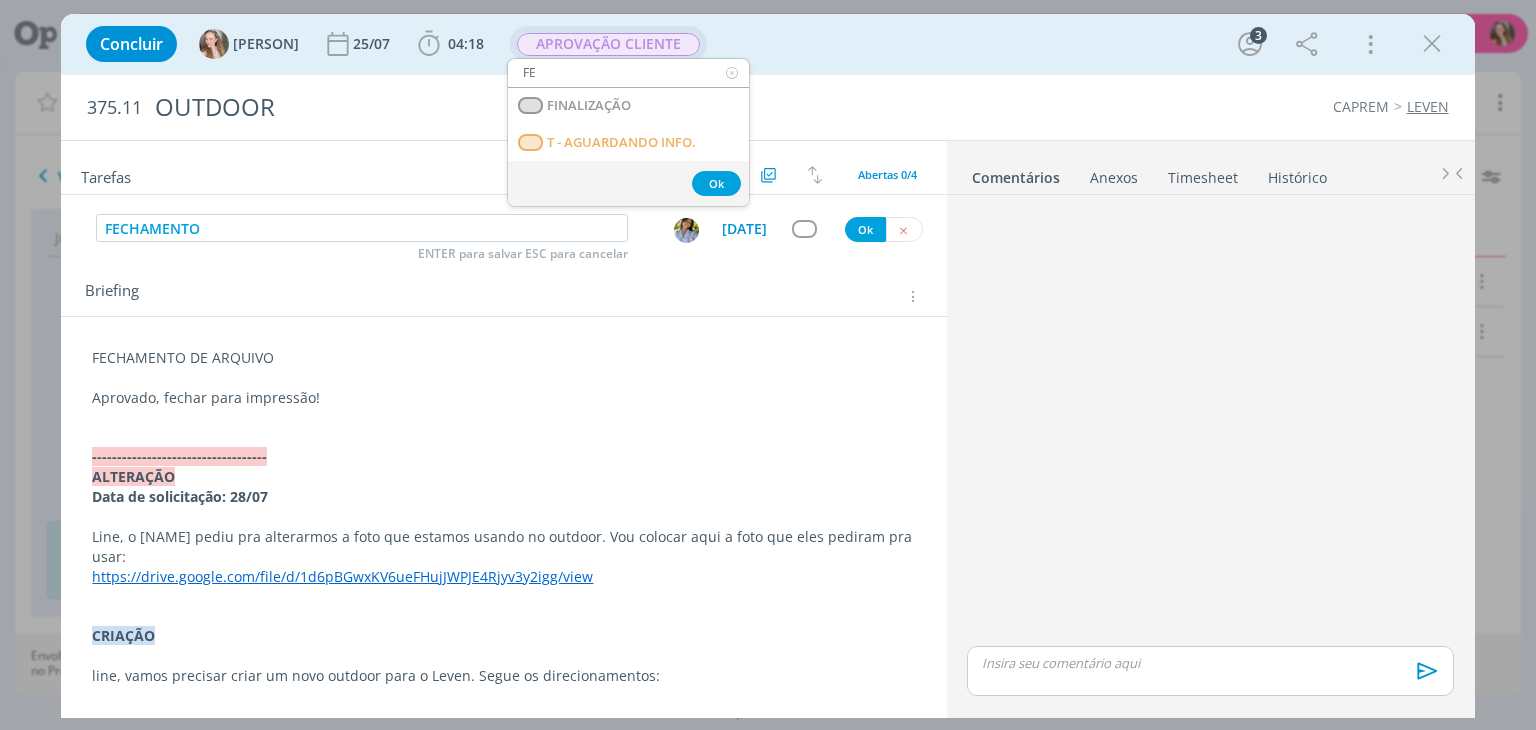 type on "F" 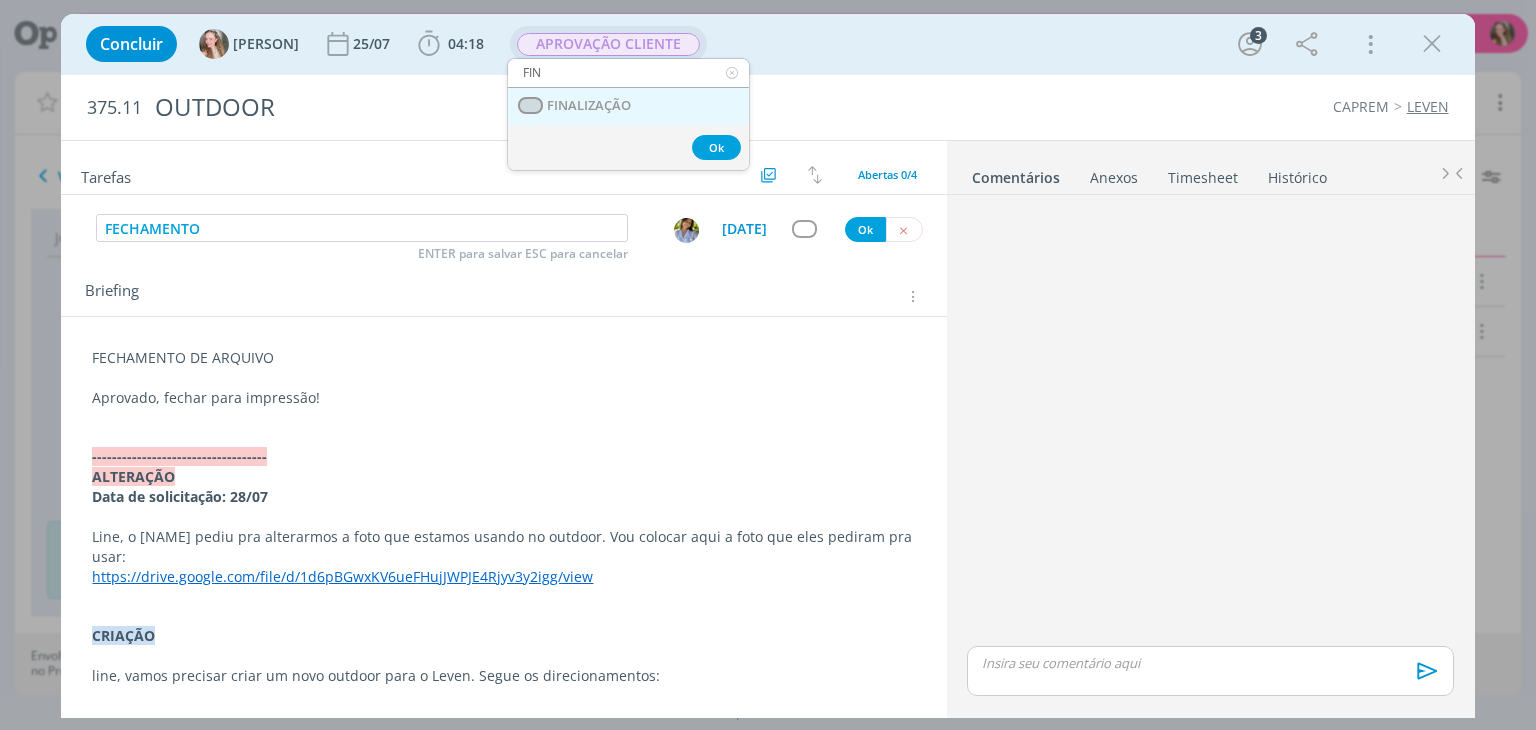 type on "FIN" 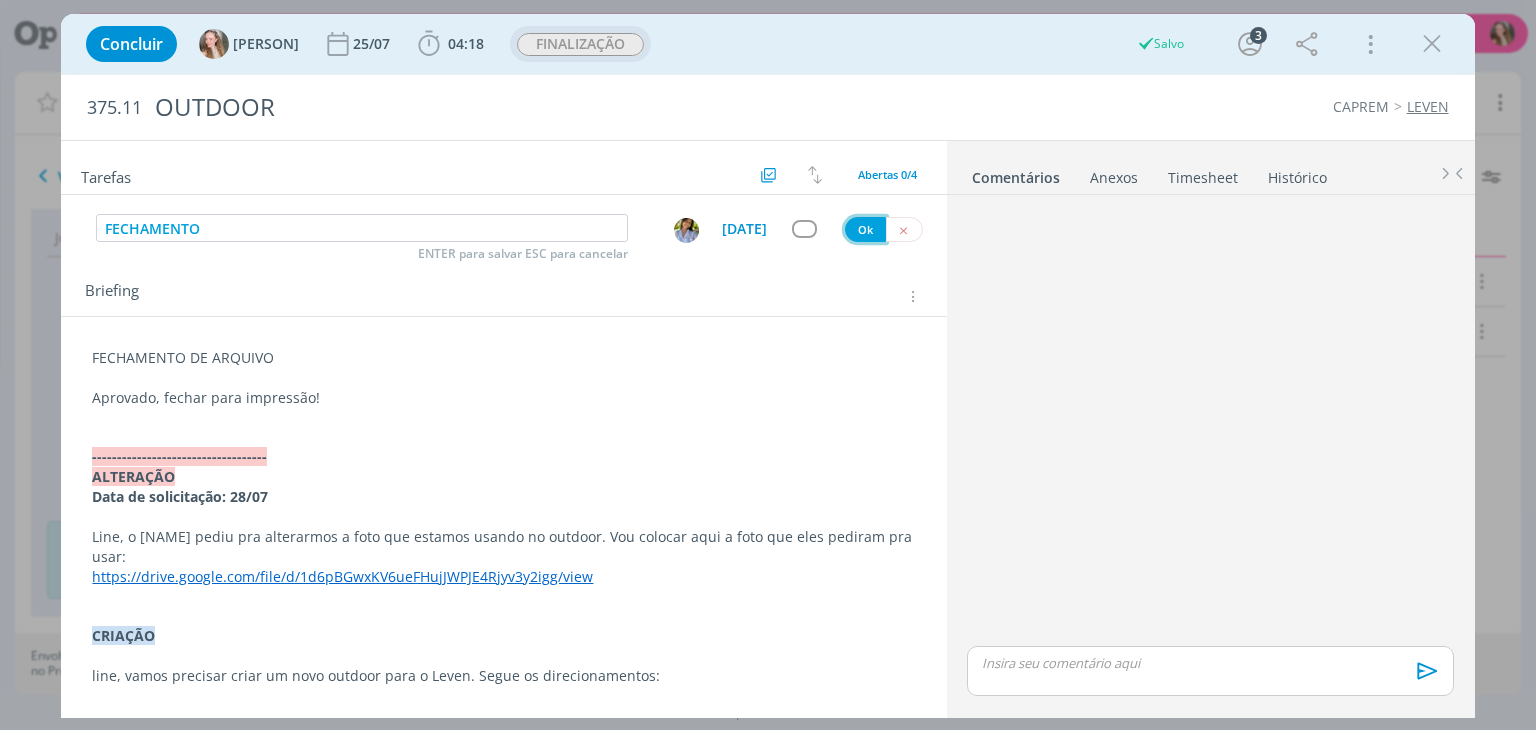 click on "Ok" at bounding box center (865, 229) 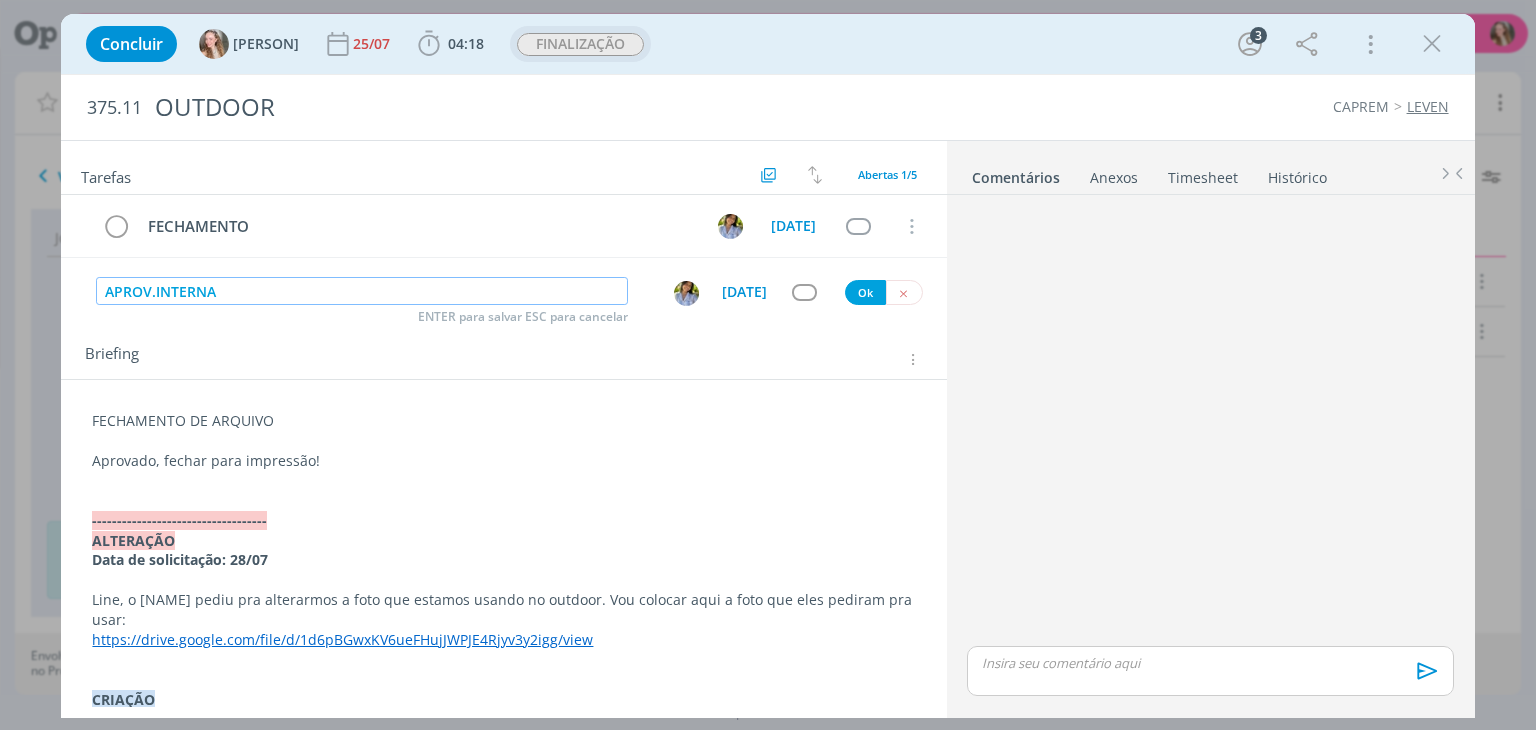 type on "APROV.INTERNA" 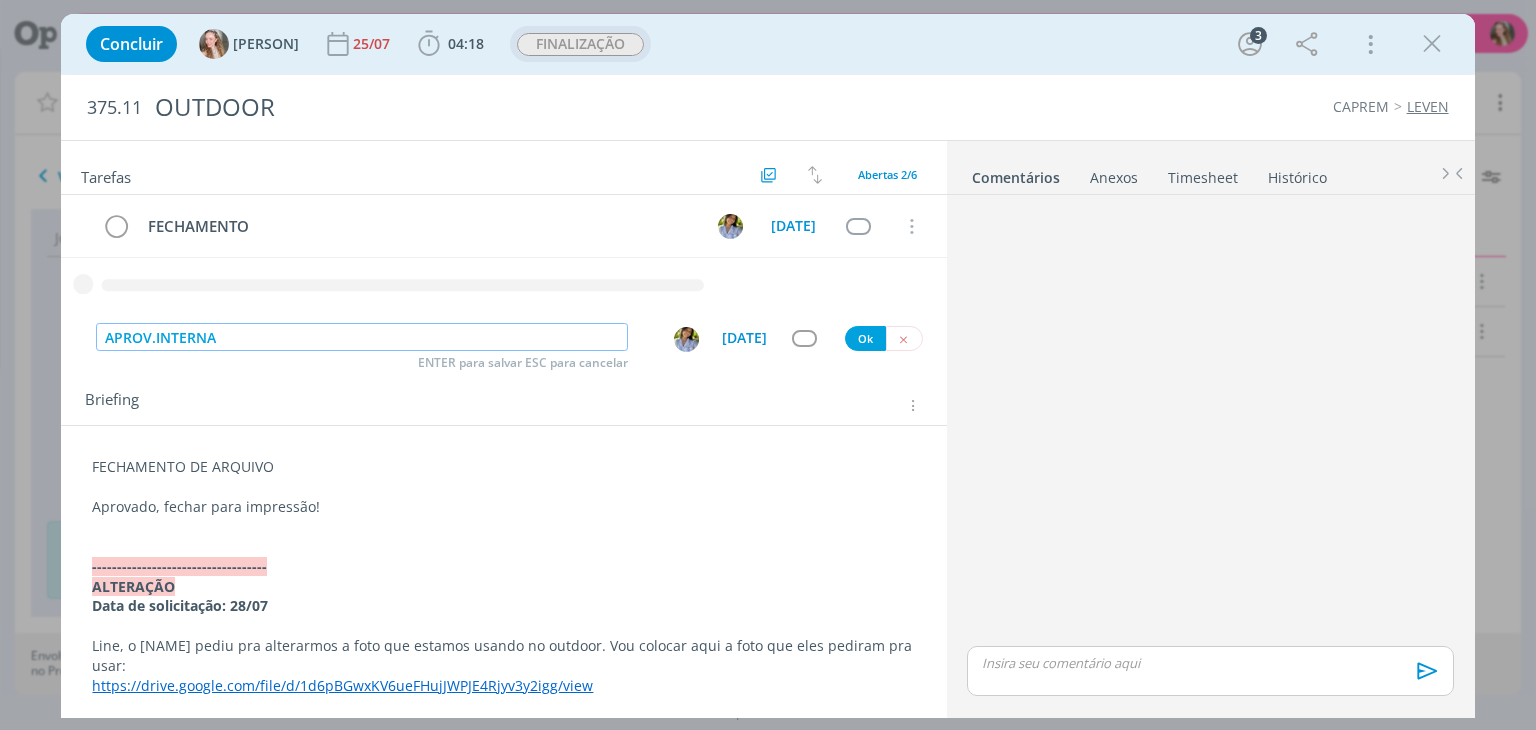 type 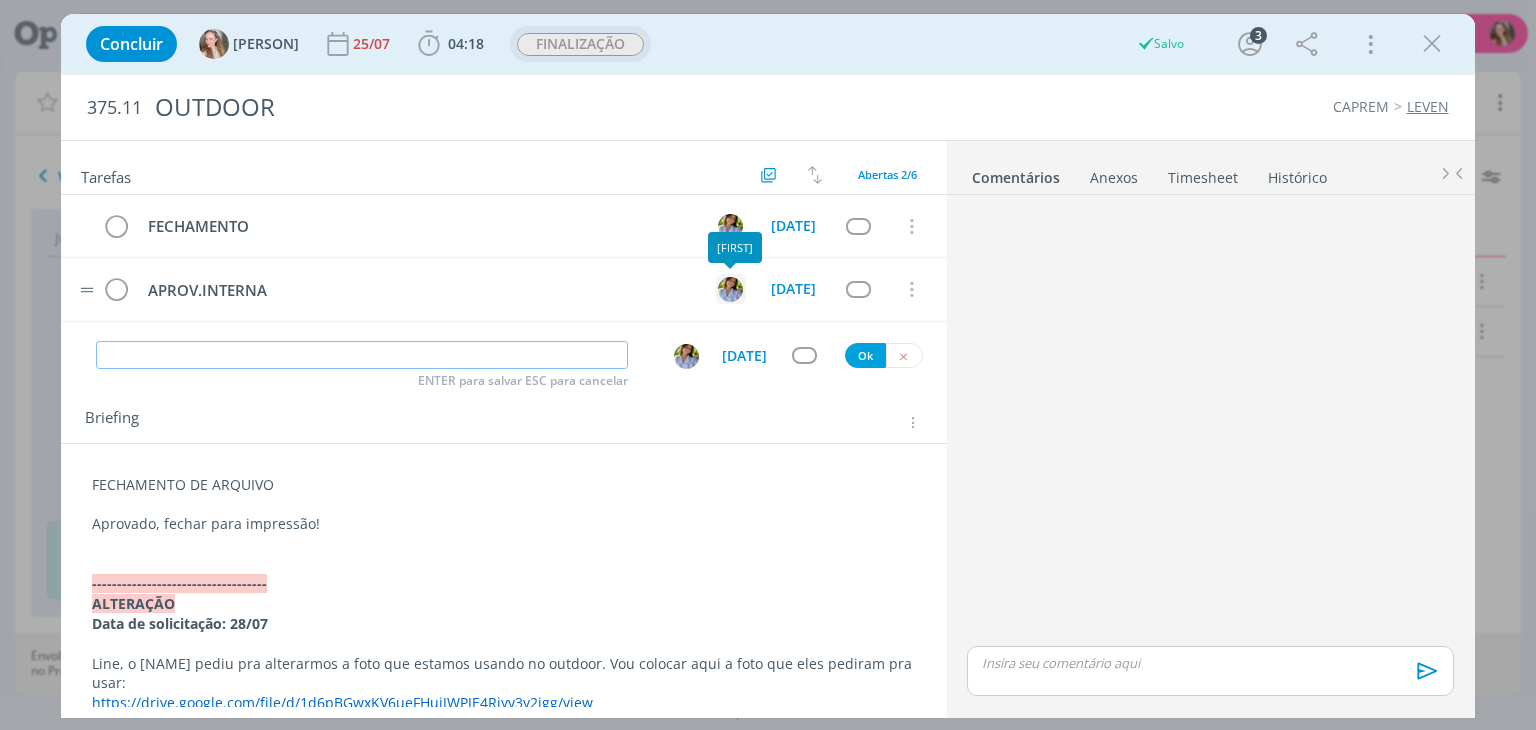 click at bounding box center [730, 289] 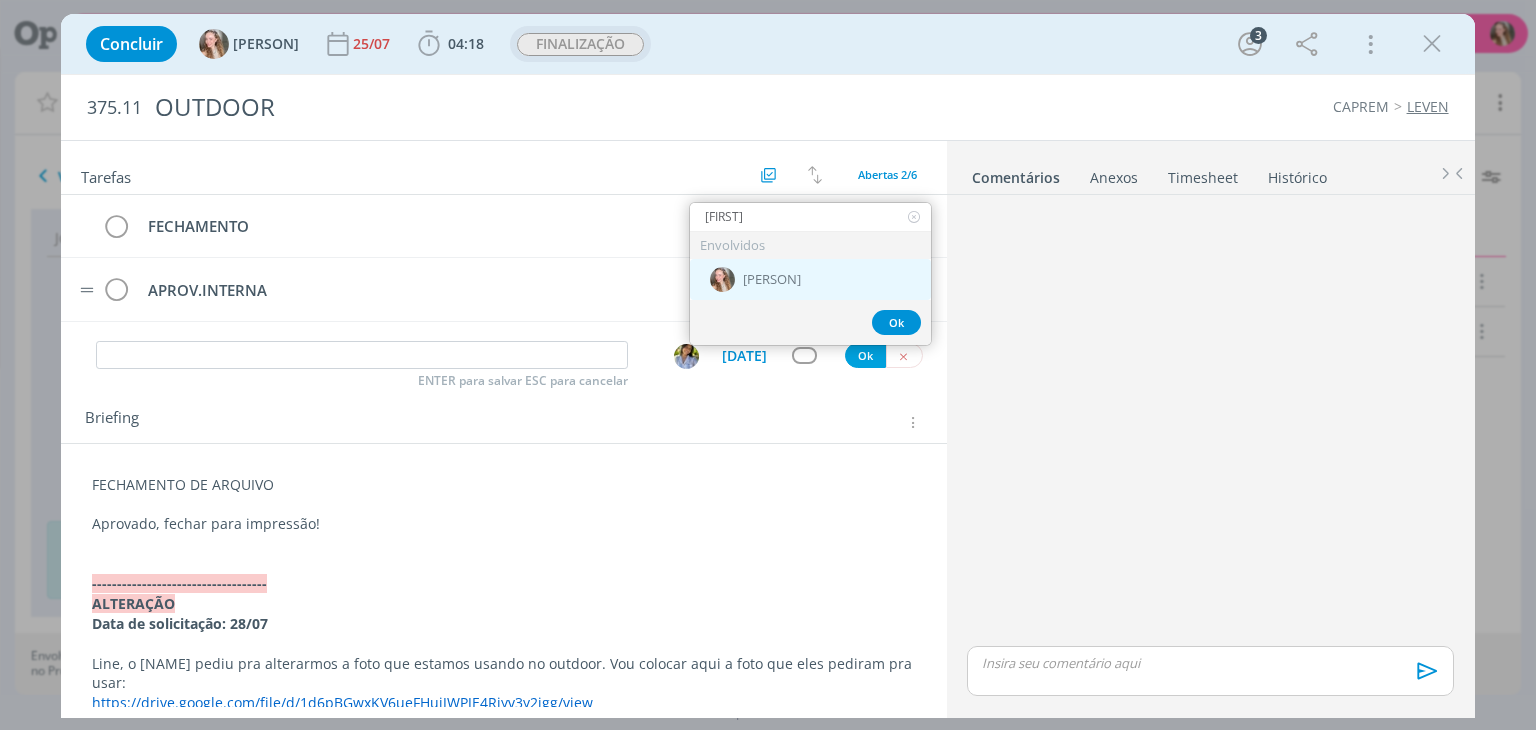 type on "[FIRST]" 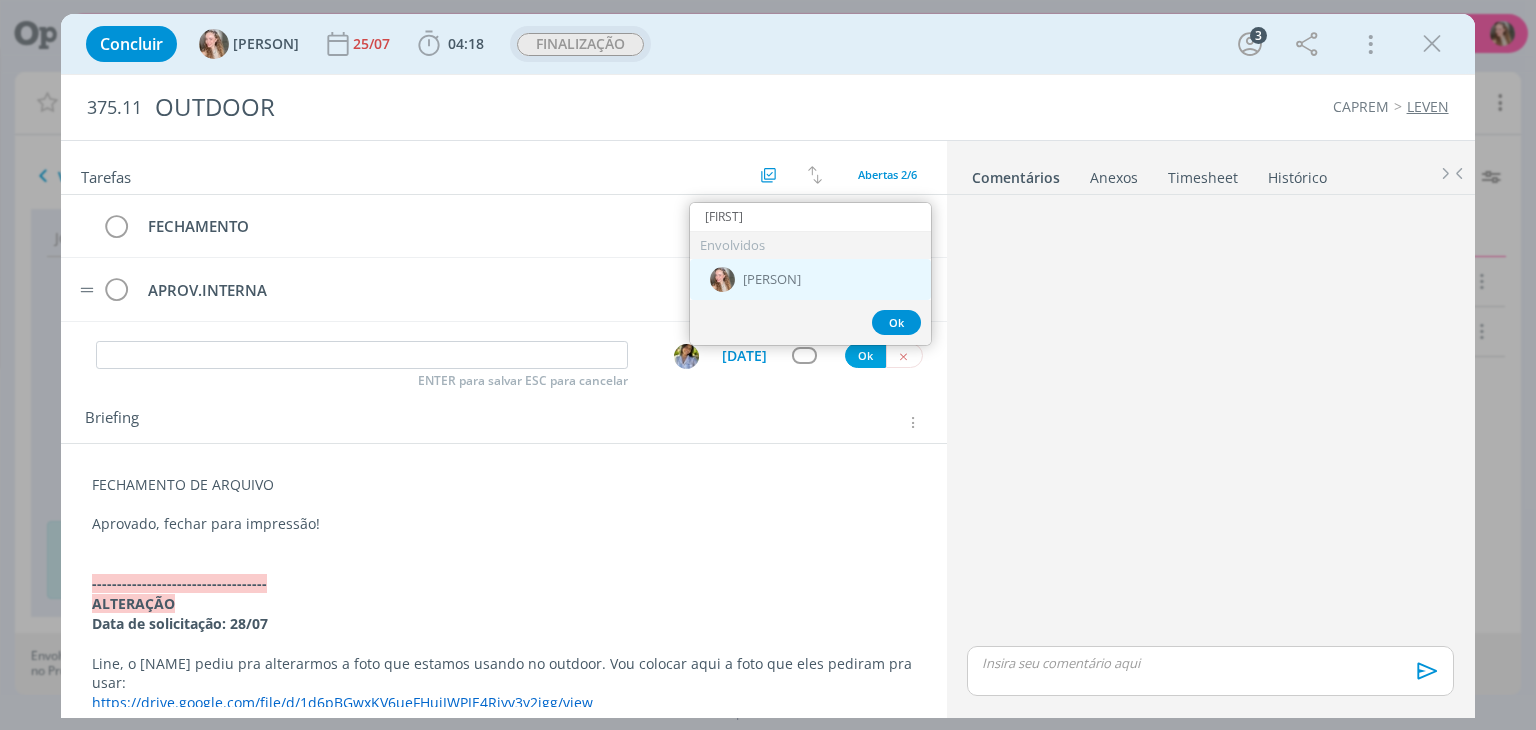 click at bounding box center (722, 279) 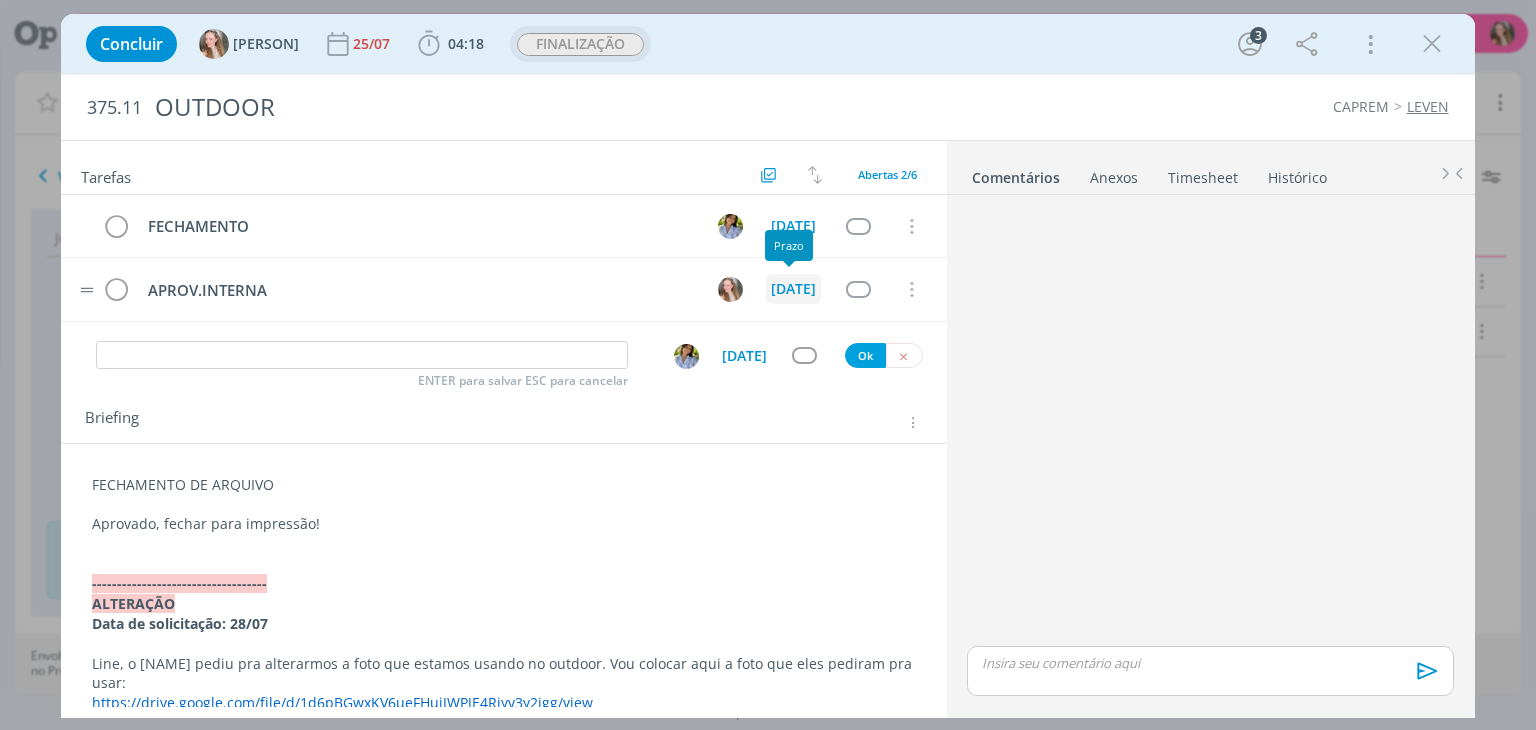 click on "[DATE]" at bounding box center (793, 289) 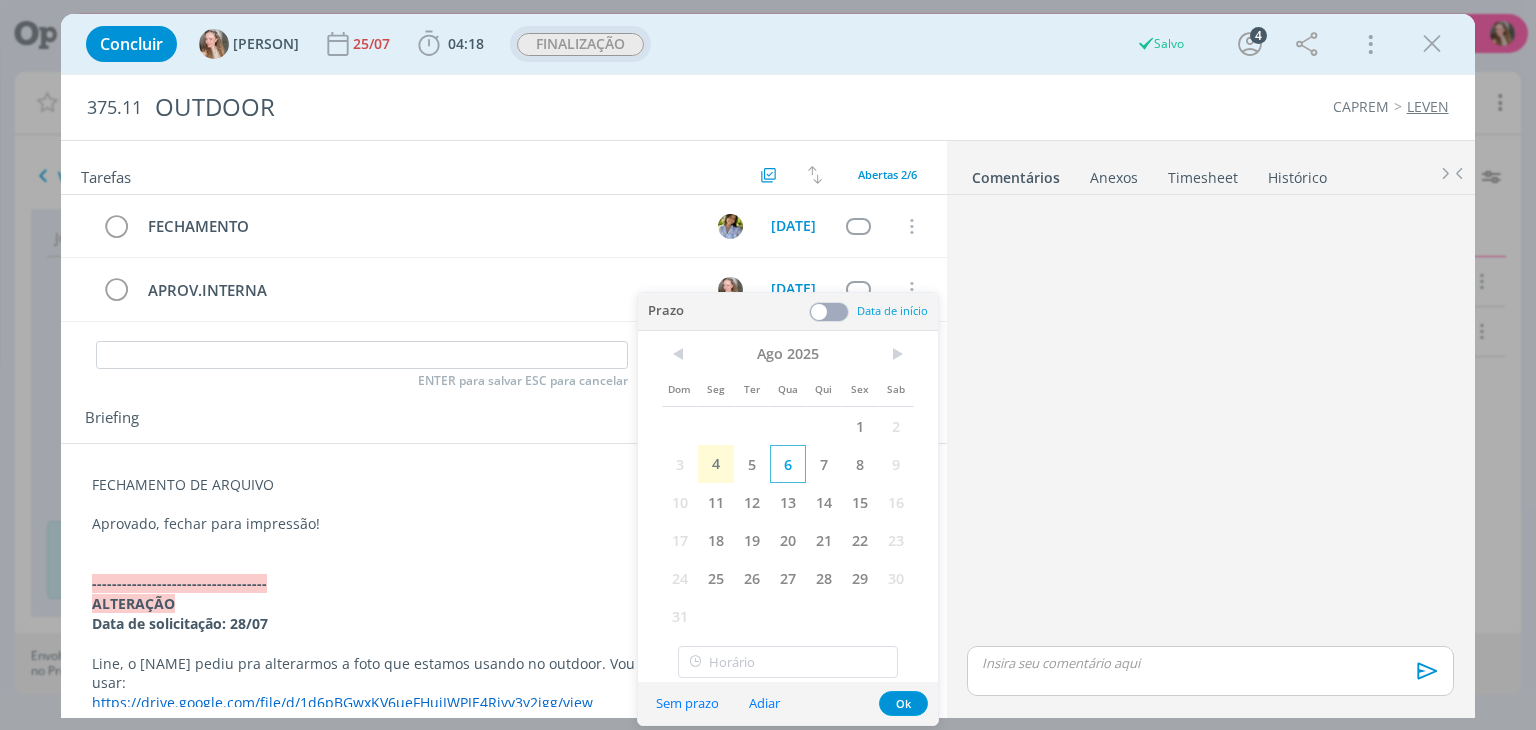 drag, startPoint x: 776, startPoint y: 460, endPoint x: 799, endPoint y: 473, distance: 26.41969 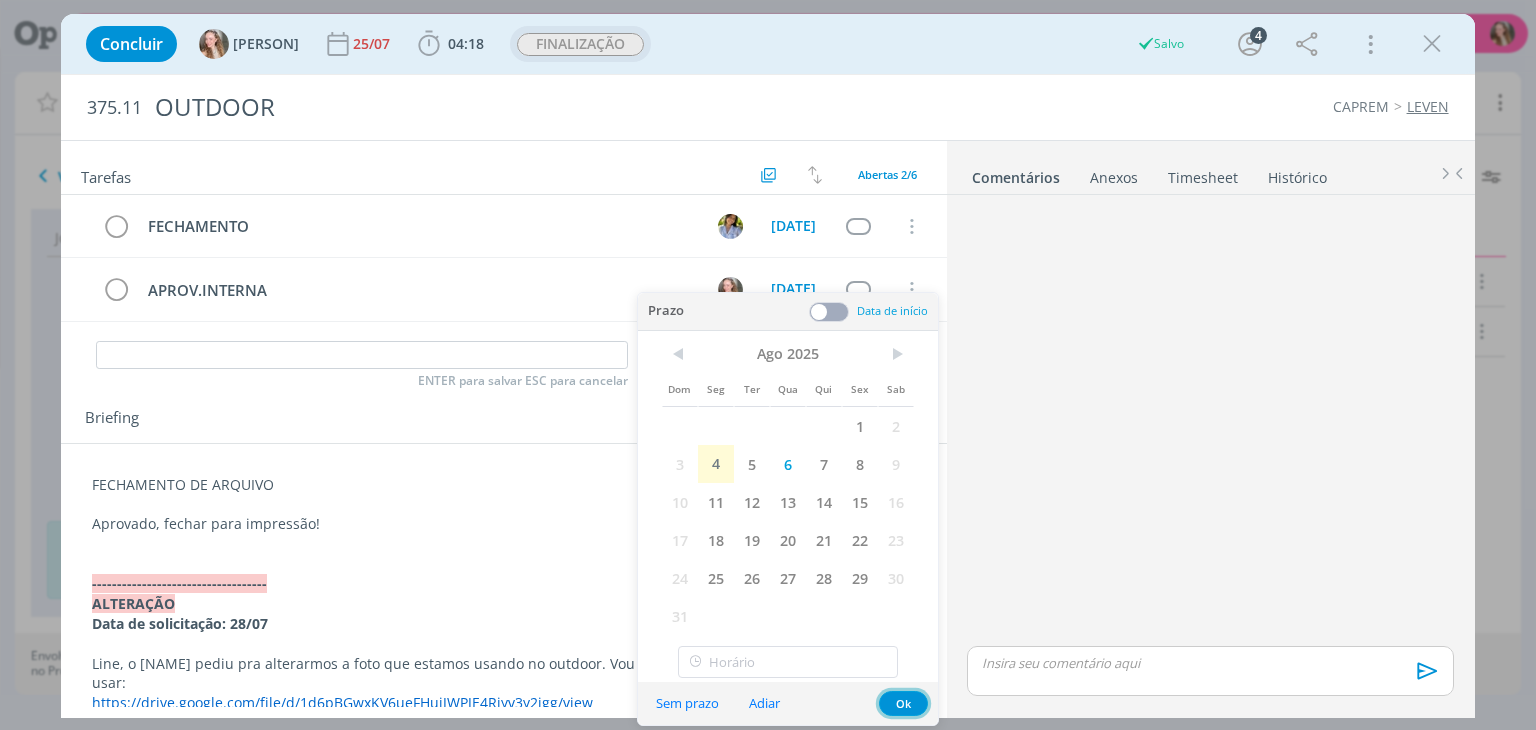 click on "Ok" at bounding box center [903, 703] 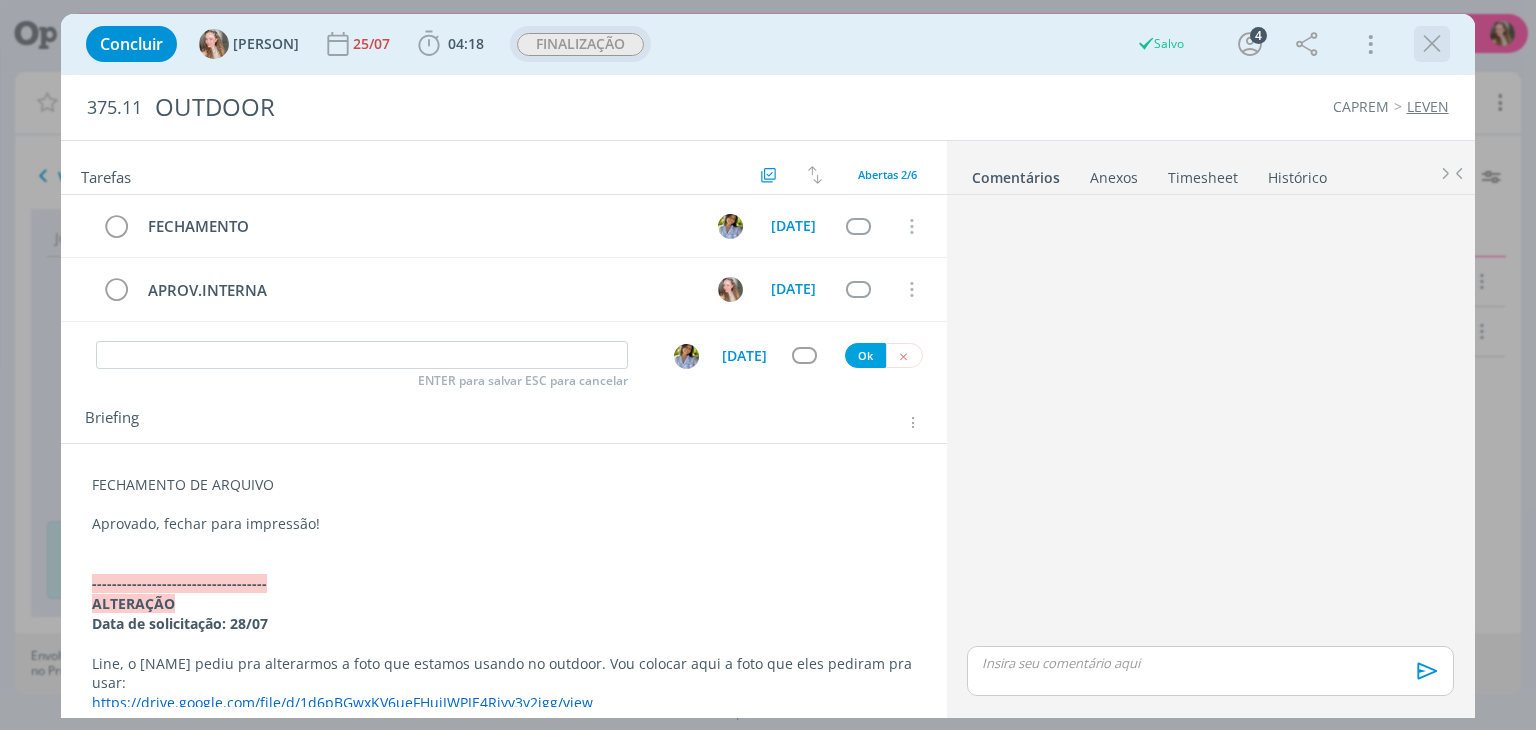 click at bounding box center (1432, 44) 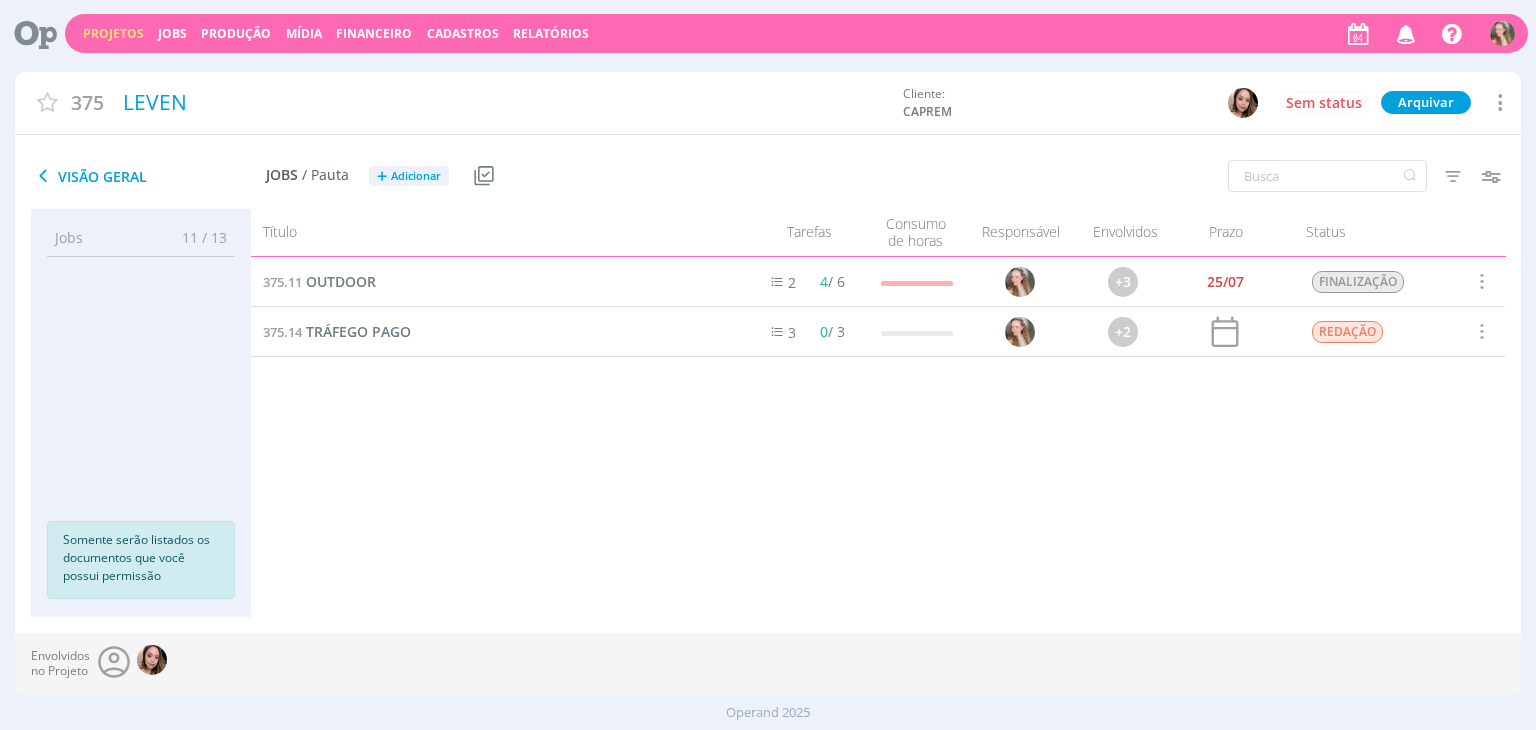 click on "Projetos" at bounding box center (113, 33) 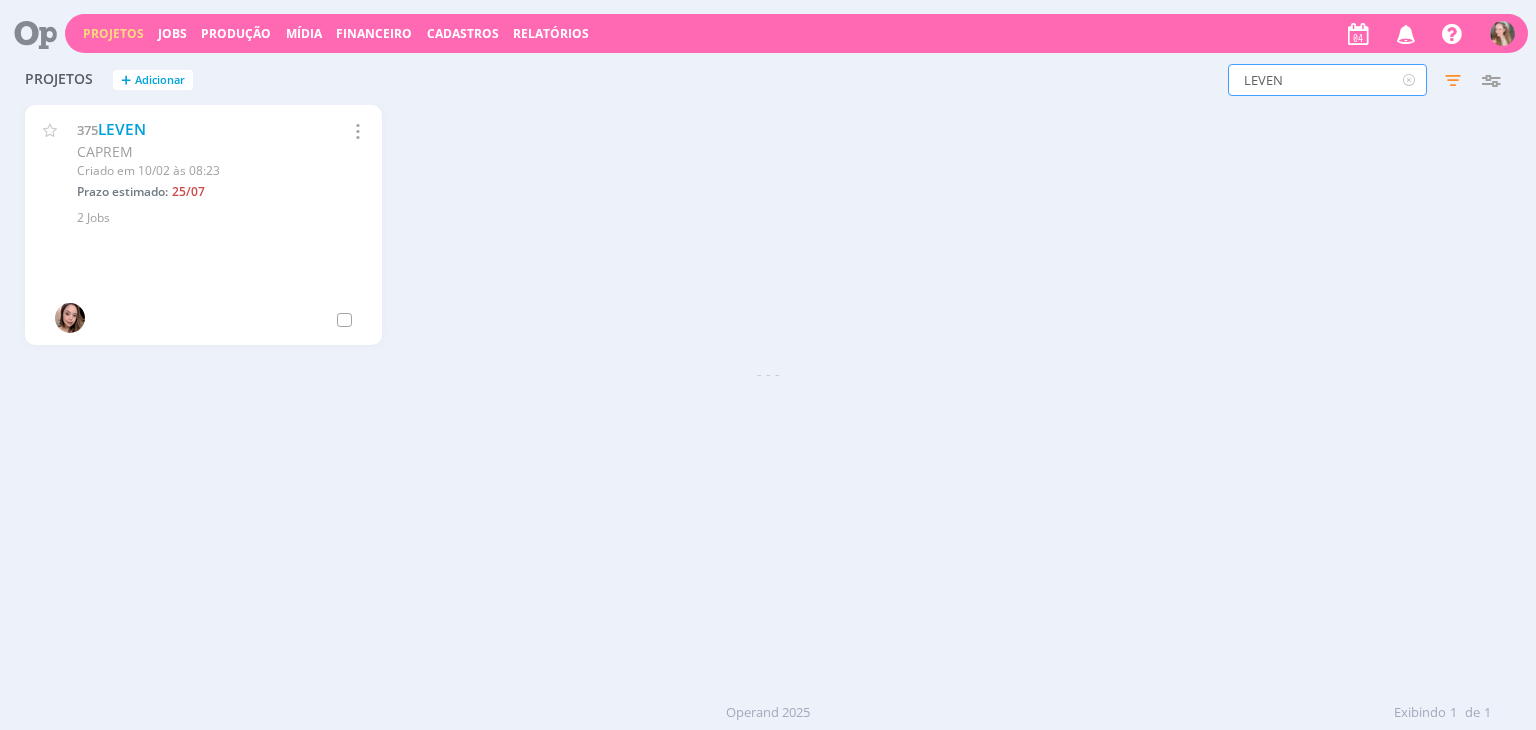 drag, startPoint x: 1294, startPoint y: 73, endPoint x: 780, endPoint y: 74, distance: 514.001 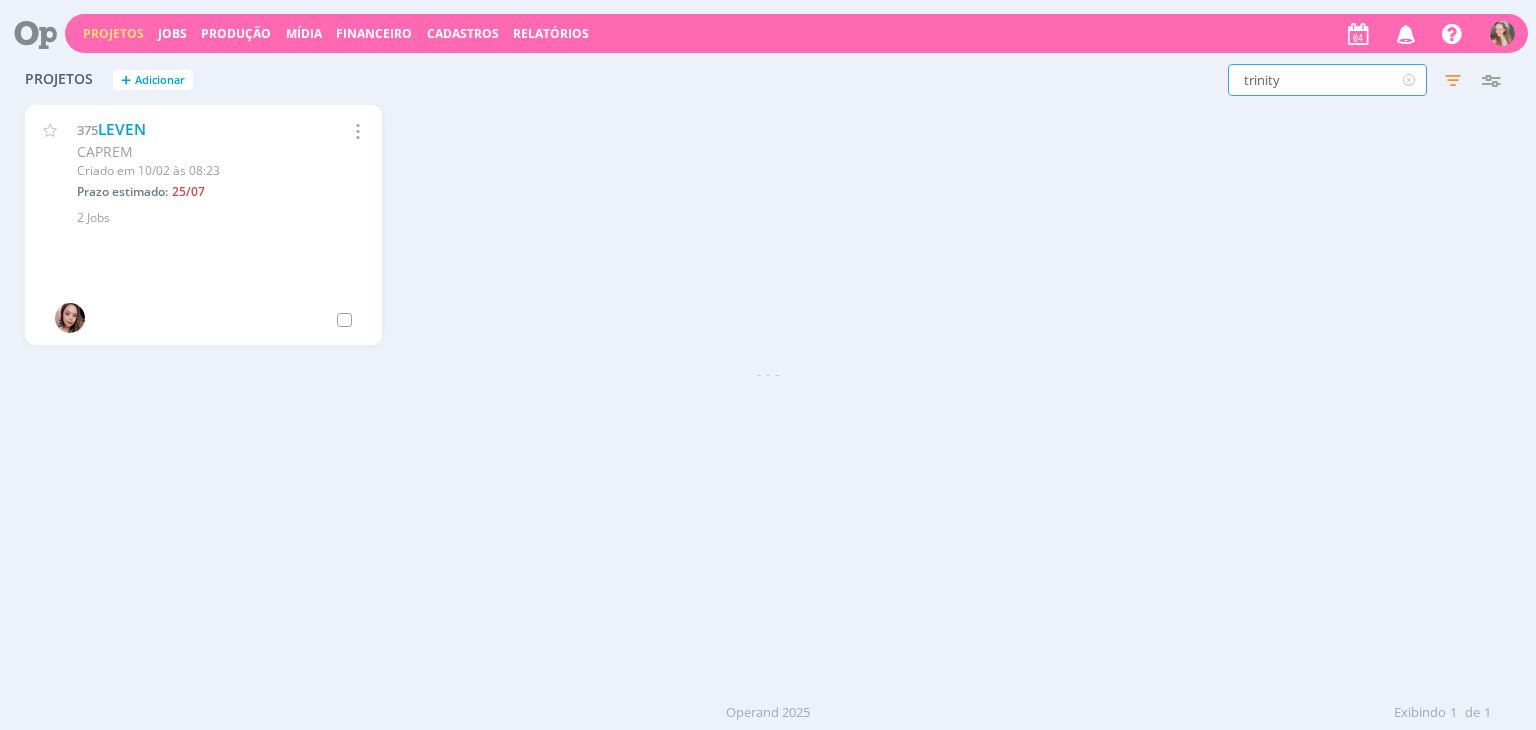 type on "trinity" 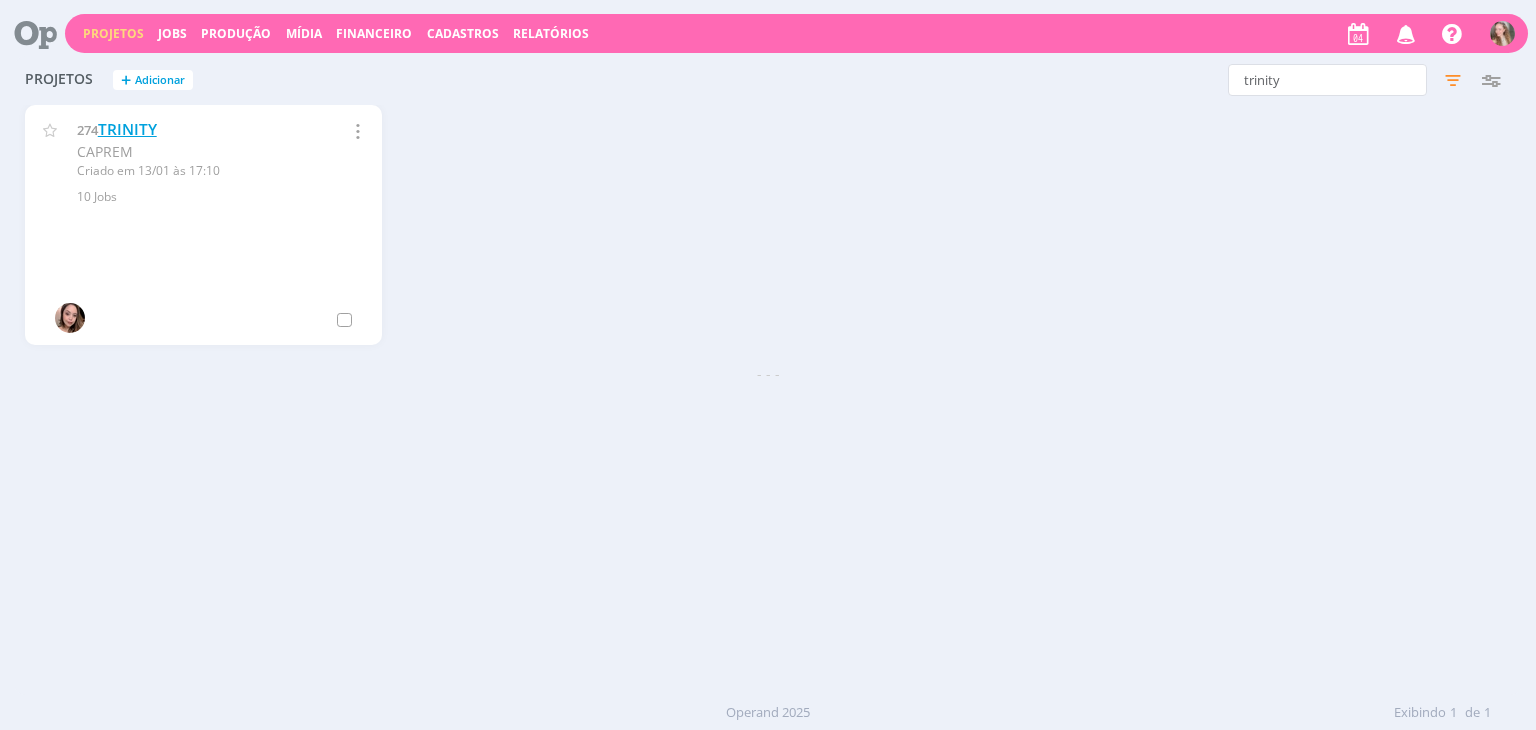 click on "TRINITY" at bounding box center (127, 129) 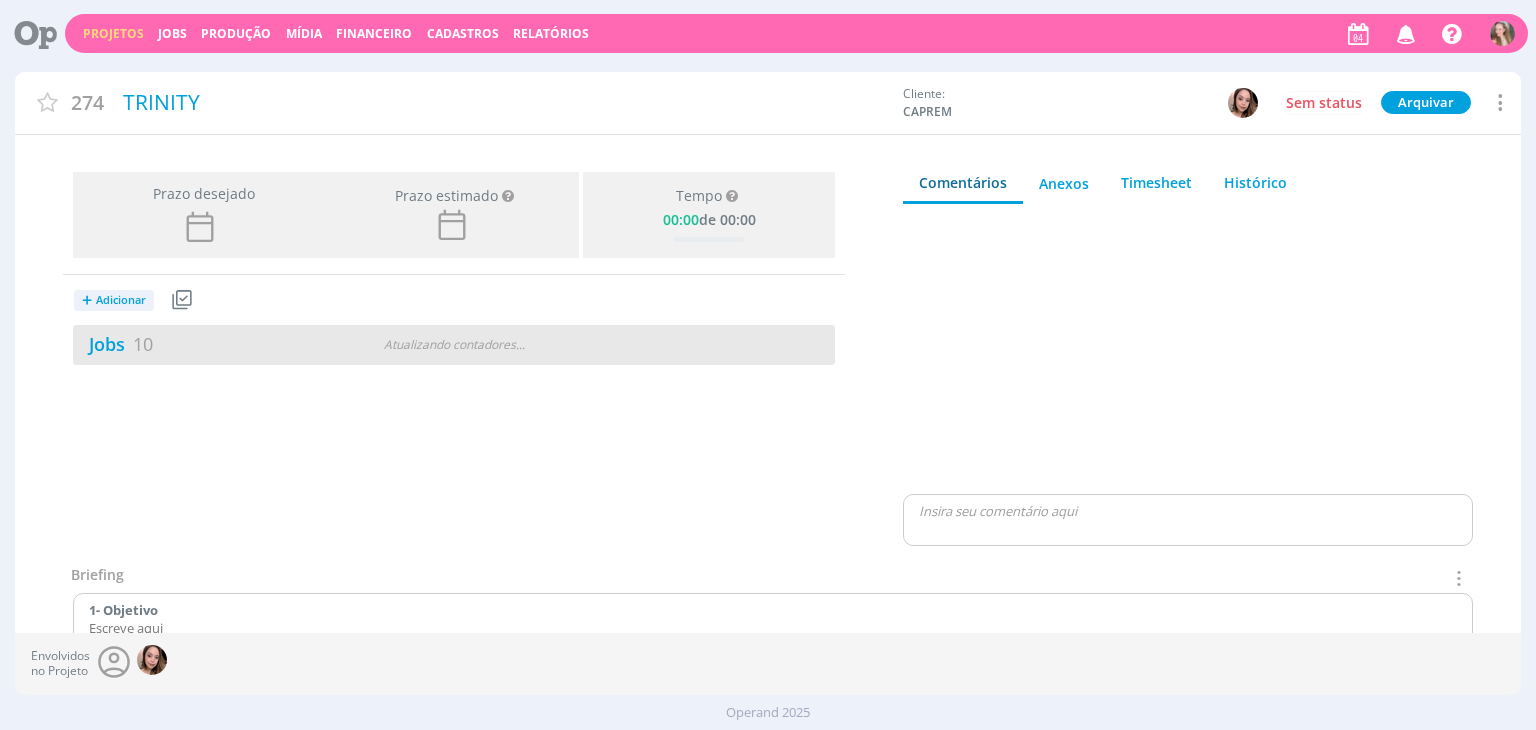 click on "Jobs 10" at bounding box center [202, 344] 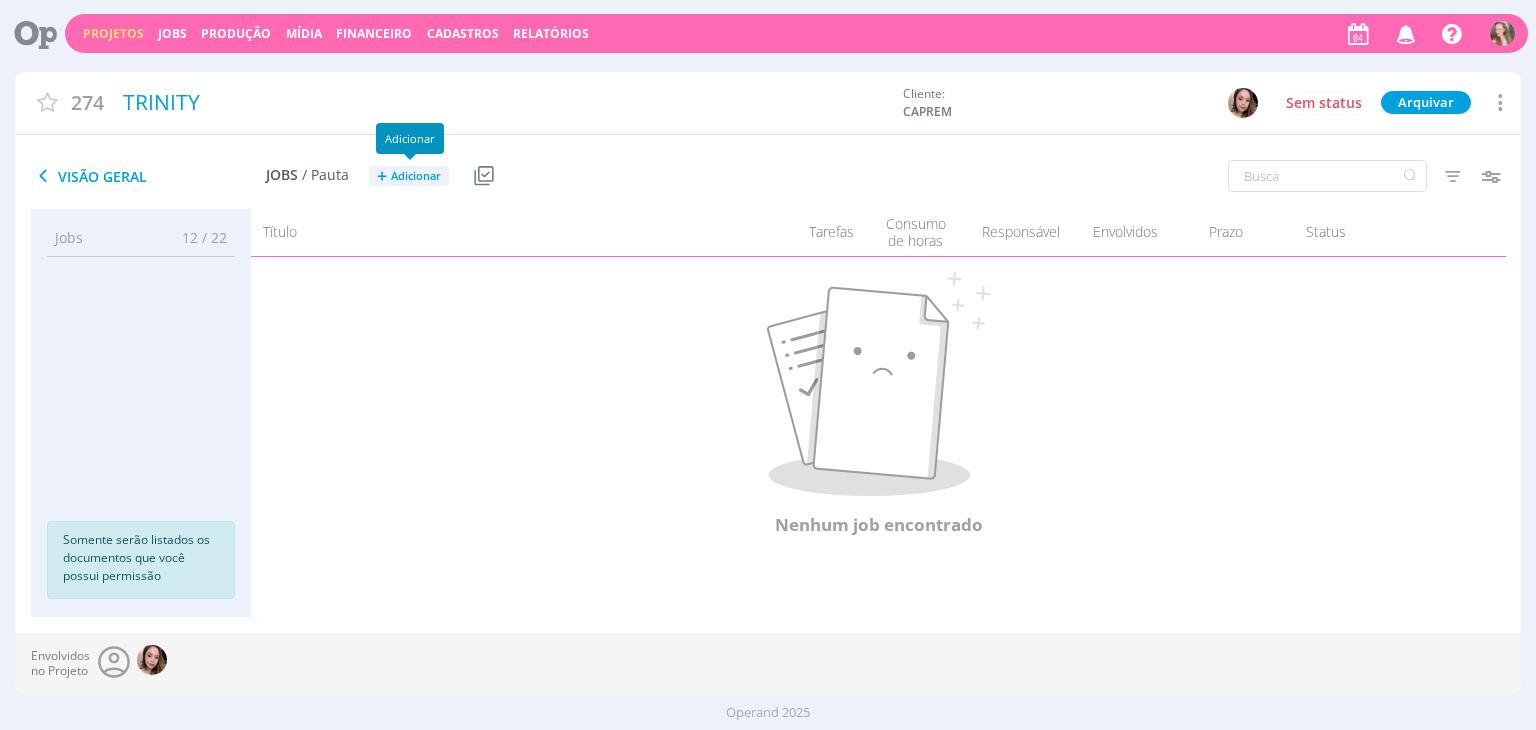 click on "Adicionar" at bounding box center (416, 176) 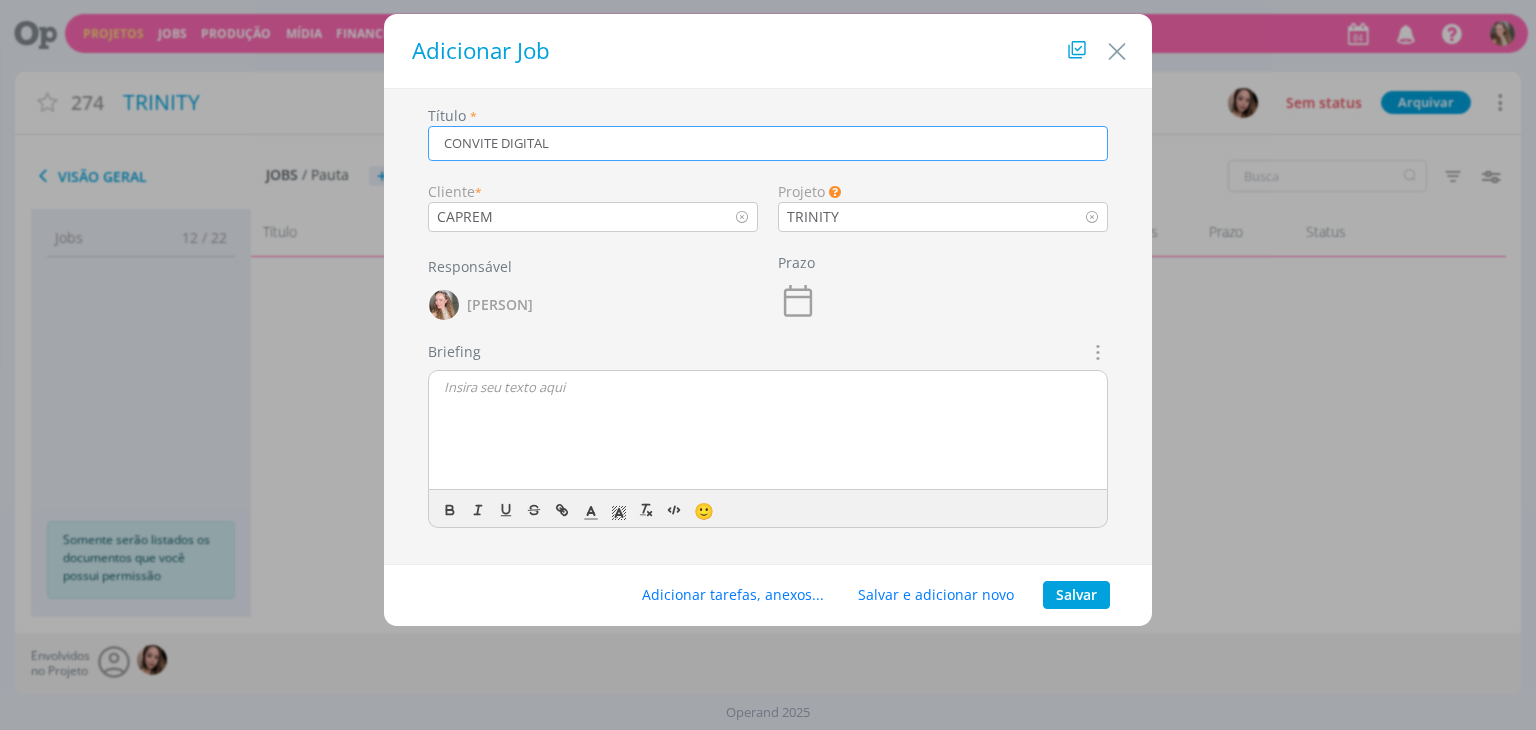 type on "CONVITE DIGITAL" 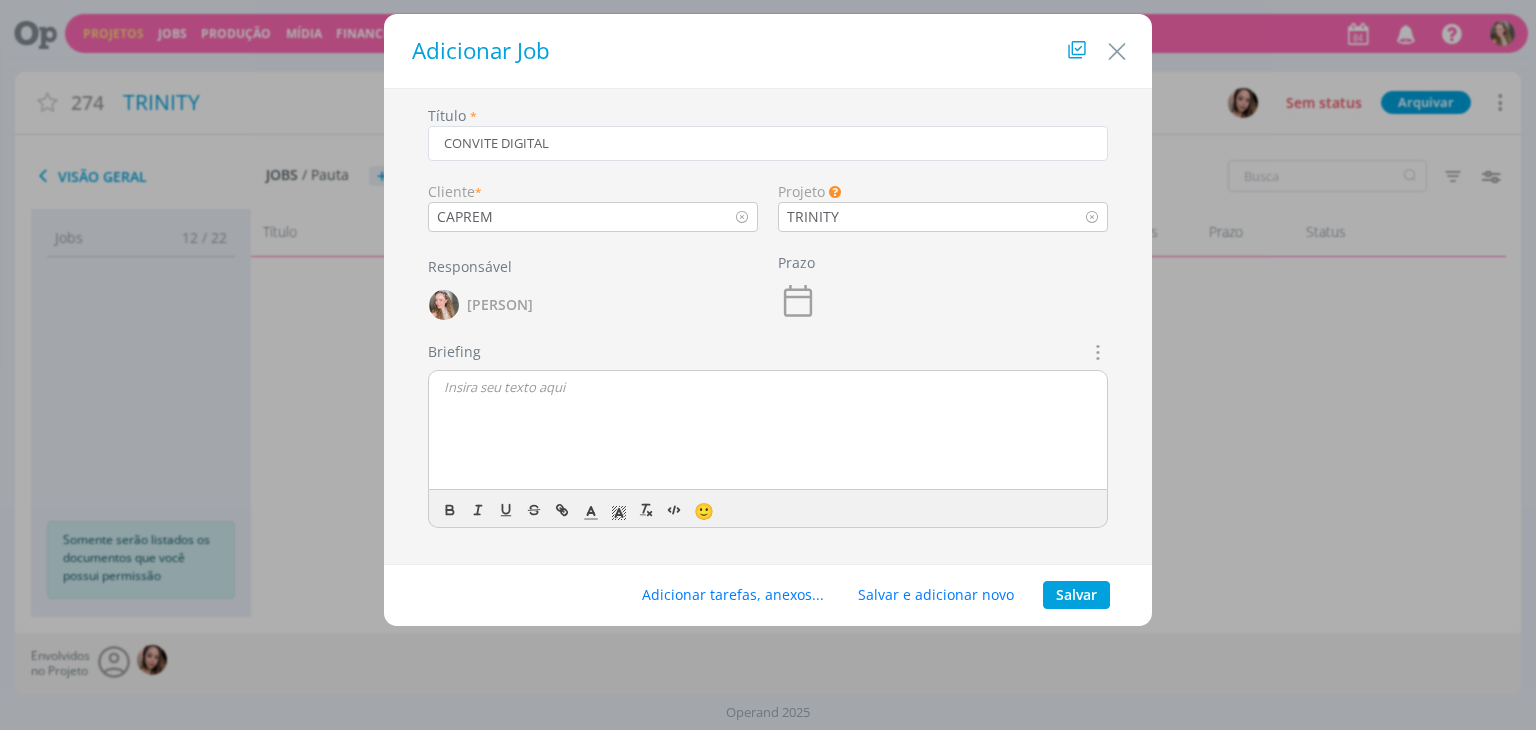click at bounding box center (768, 431) 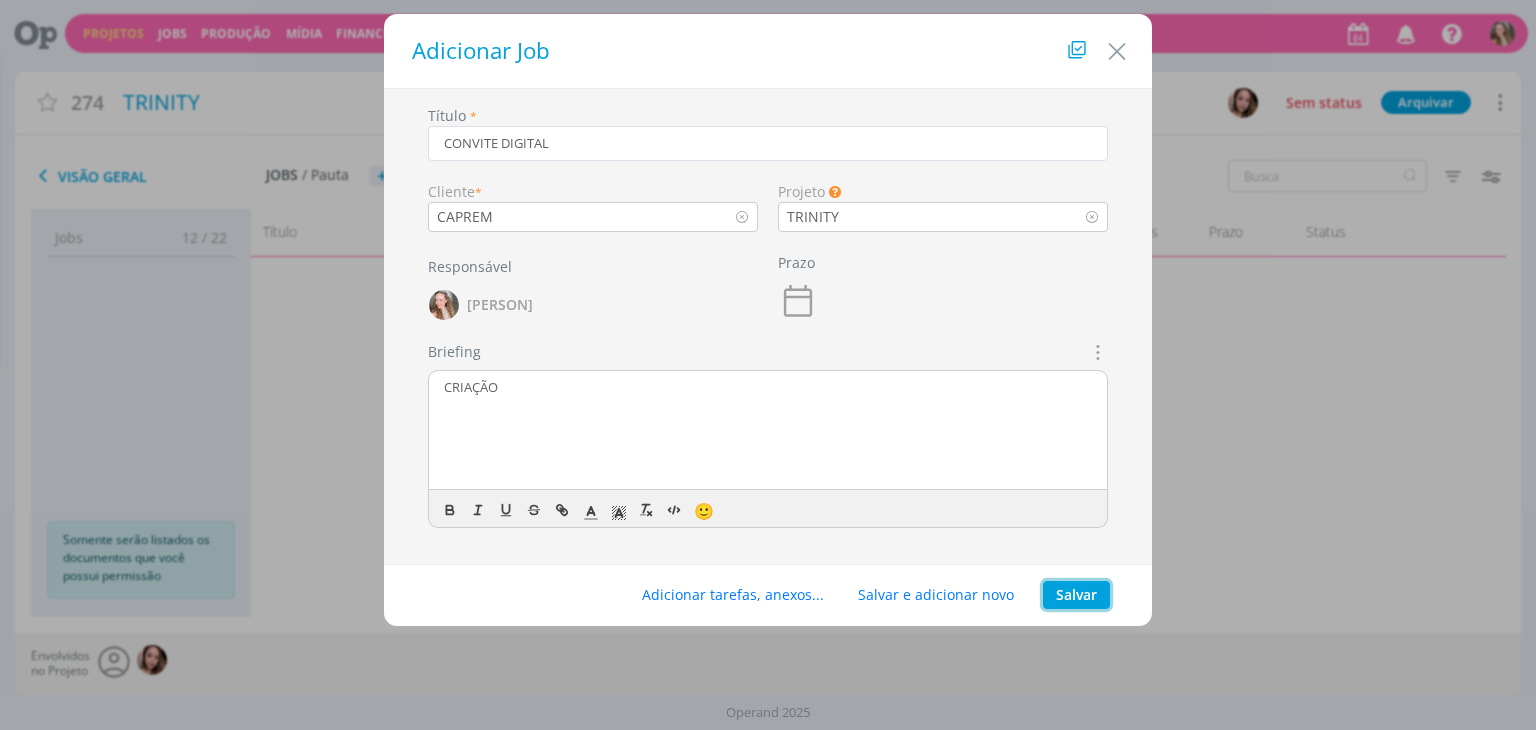 click on "Salvar" at bounding box center [1076, 595] 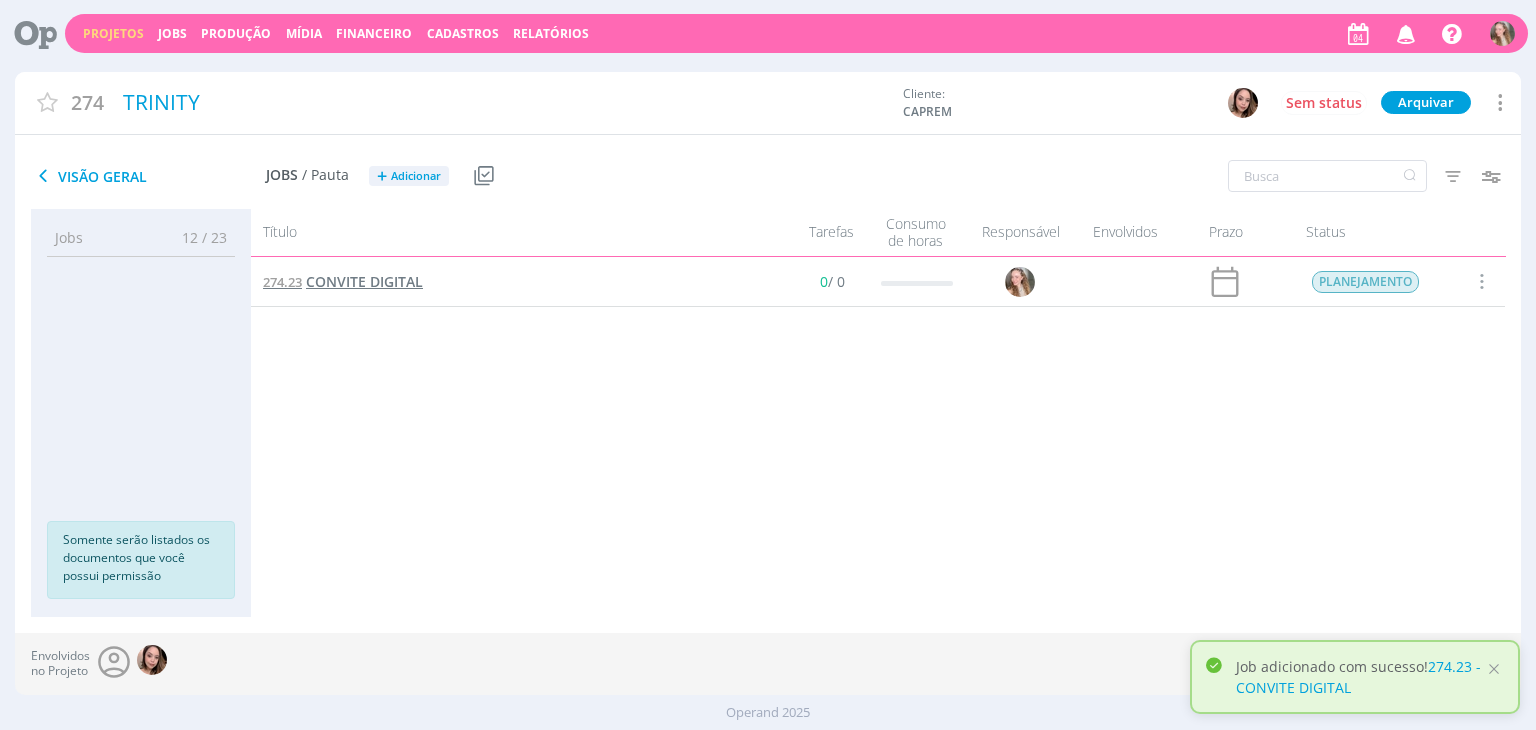 click on "CONVITE DIGITAL" at bounding box center (364, 281) 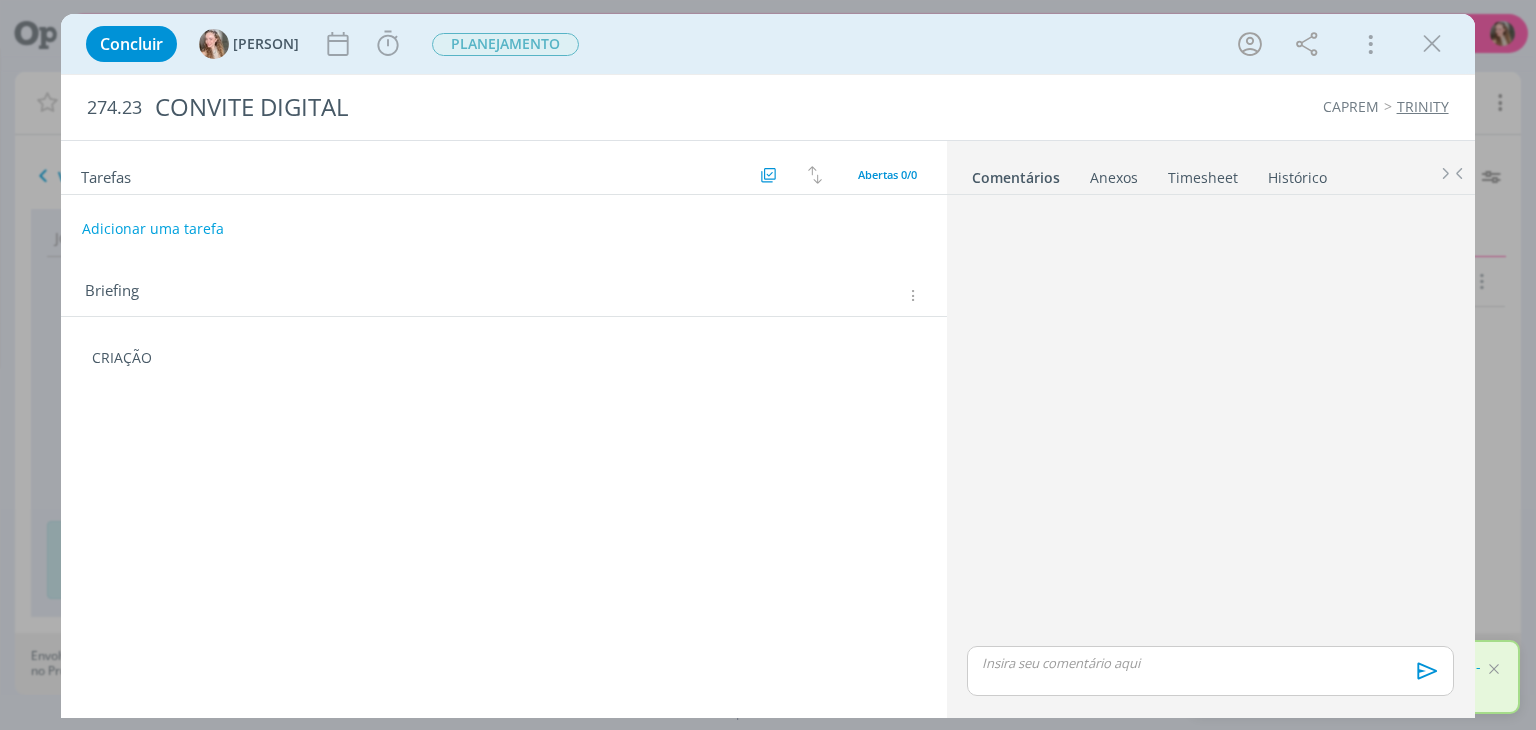 click on "Tarefas
Usar Job de template
Criar template a partir deste job
Visualizar Templates
Ordenar por: Prazo crescente Prazo decrescente Ordem original Todas 0 Concluídas 0 Canceladas 0
Abertas 0/0
Adicionar uma tarefa
Briefing
Briefings Predefinidos
Versões do Briefing
Ver Briefing do Projeto
CRIAÇÃO                                                                                                                                                                       🙂" at bounding box center (503, 424) 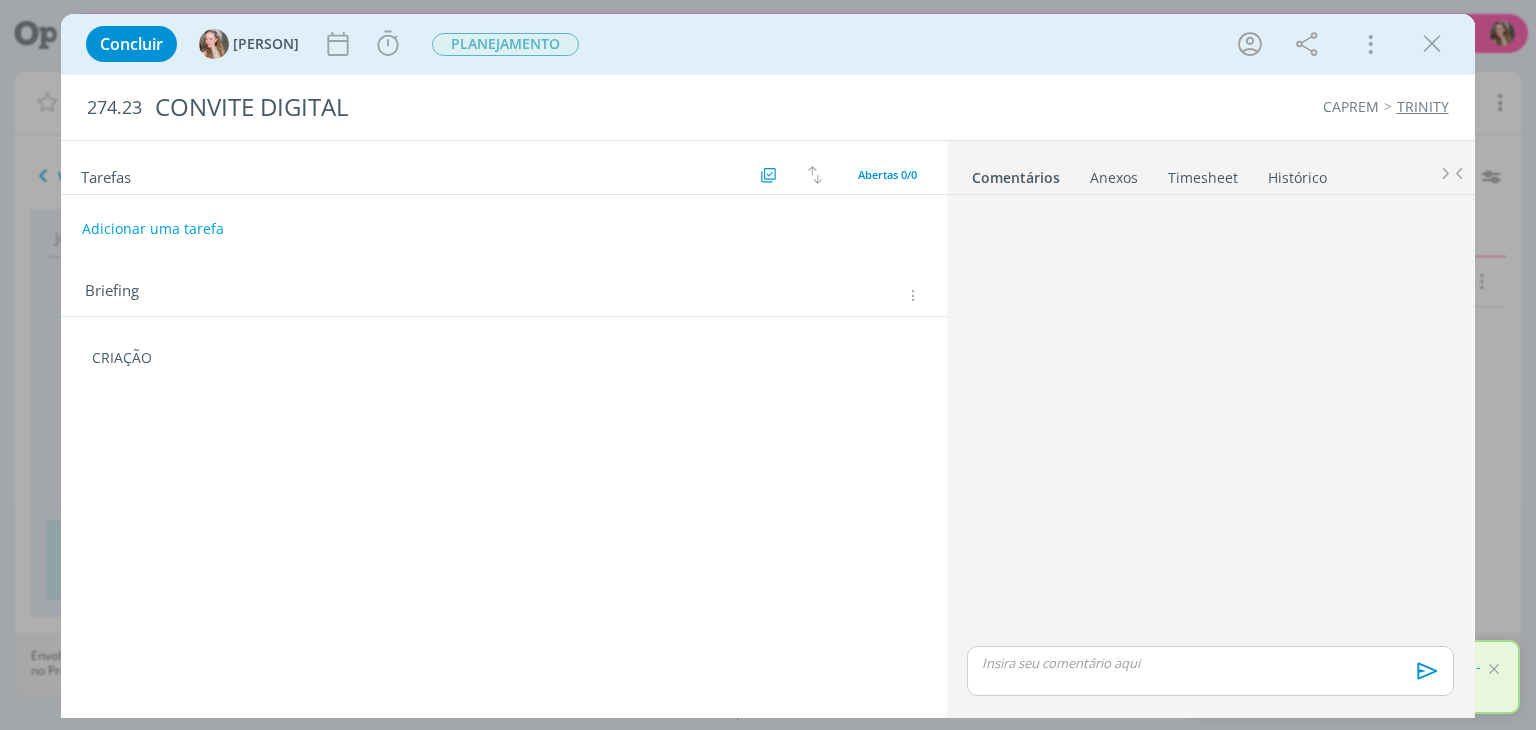 click on "Tarefas
Usar Job de template
Criar template a partir deste job
Visualizar Templates
Ordenar por: Prazo crescente Prazo decrescente Ordem original Todas 0 Concluídas 0 Canceladas 0
Abertas 0/0
Adicionar uma tarefa
Briefing
Briefings Predefinidos
Versões do Briefing
Ver Briefing do Projeto
CRIAÇÃO                                                                                                                                                                       🙂" at bounding box center [503, 424] 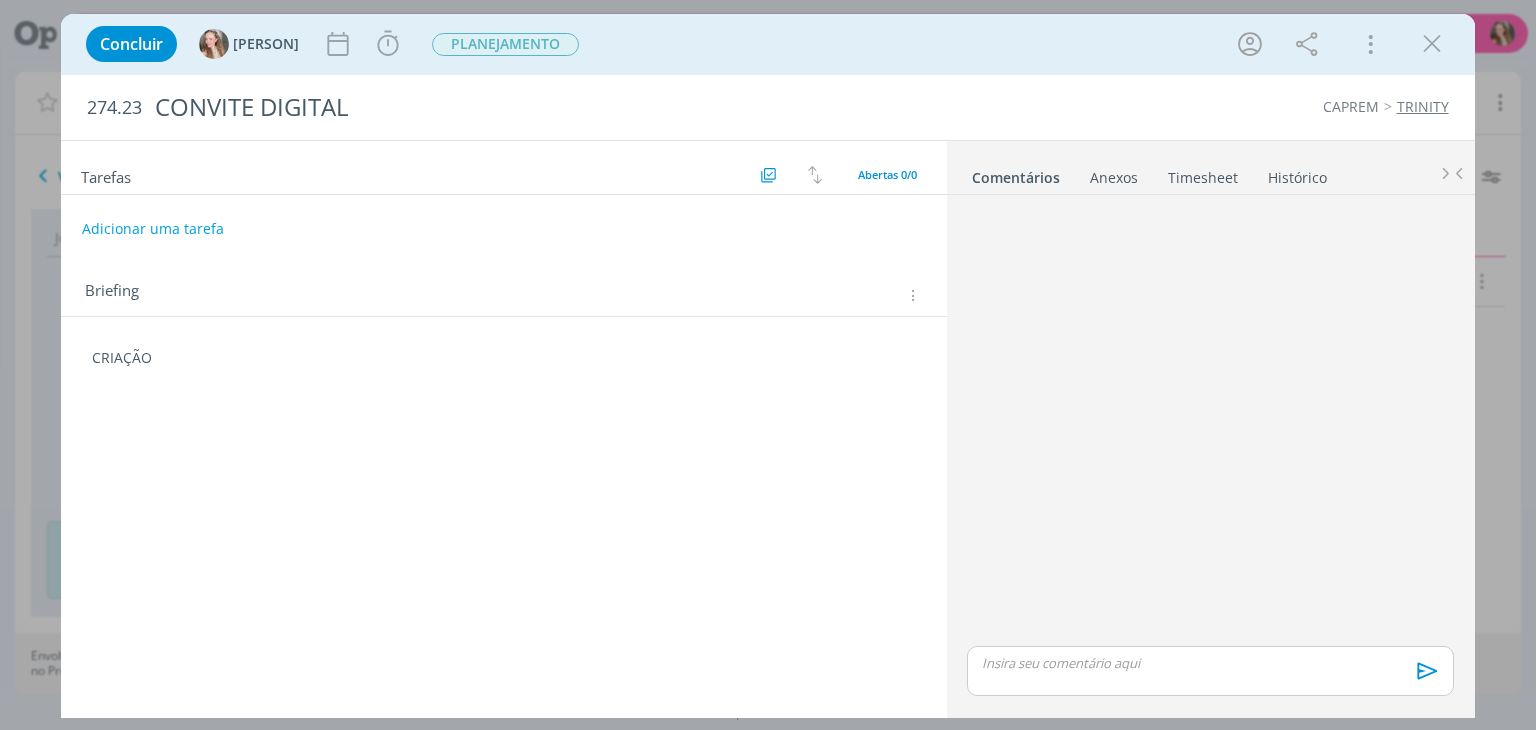 click on "CRIAÇÃO" at bounding box center [503, 358] 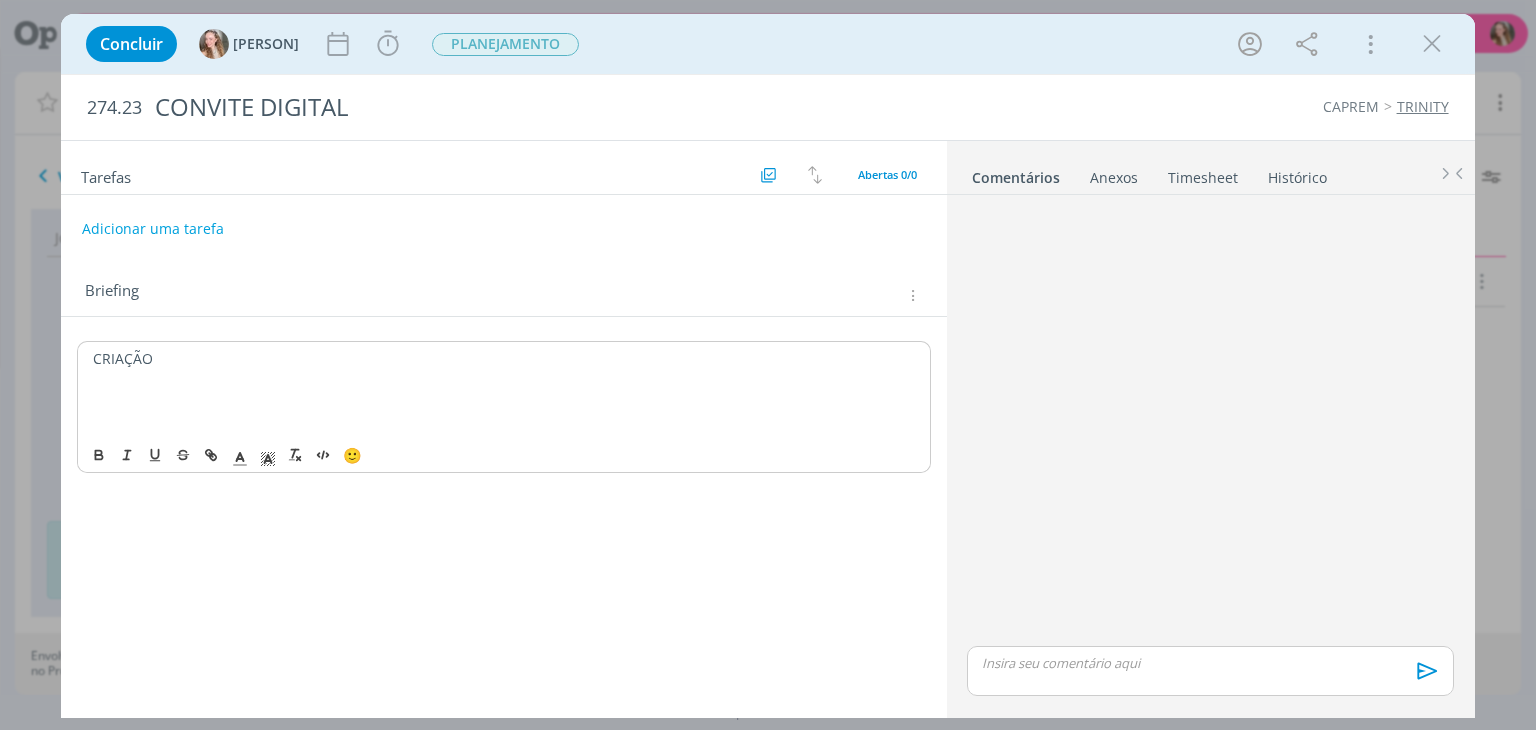 type 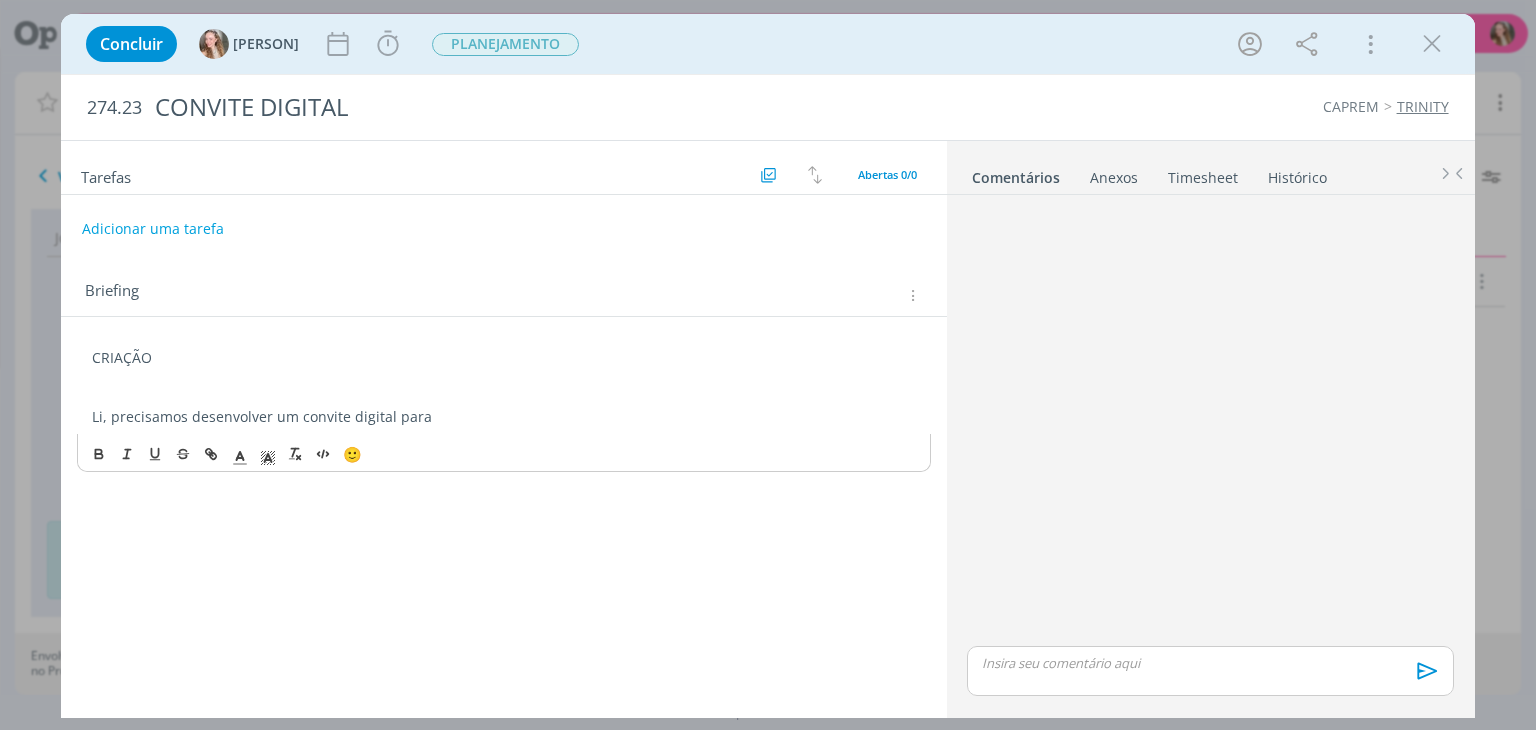 drag, startPoint x: 149, startPoint y: 416, endPoint x: 452, endPoint y: 414, distance: 303.0066 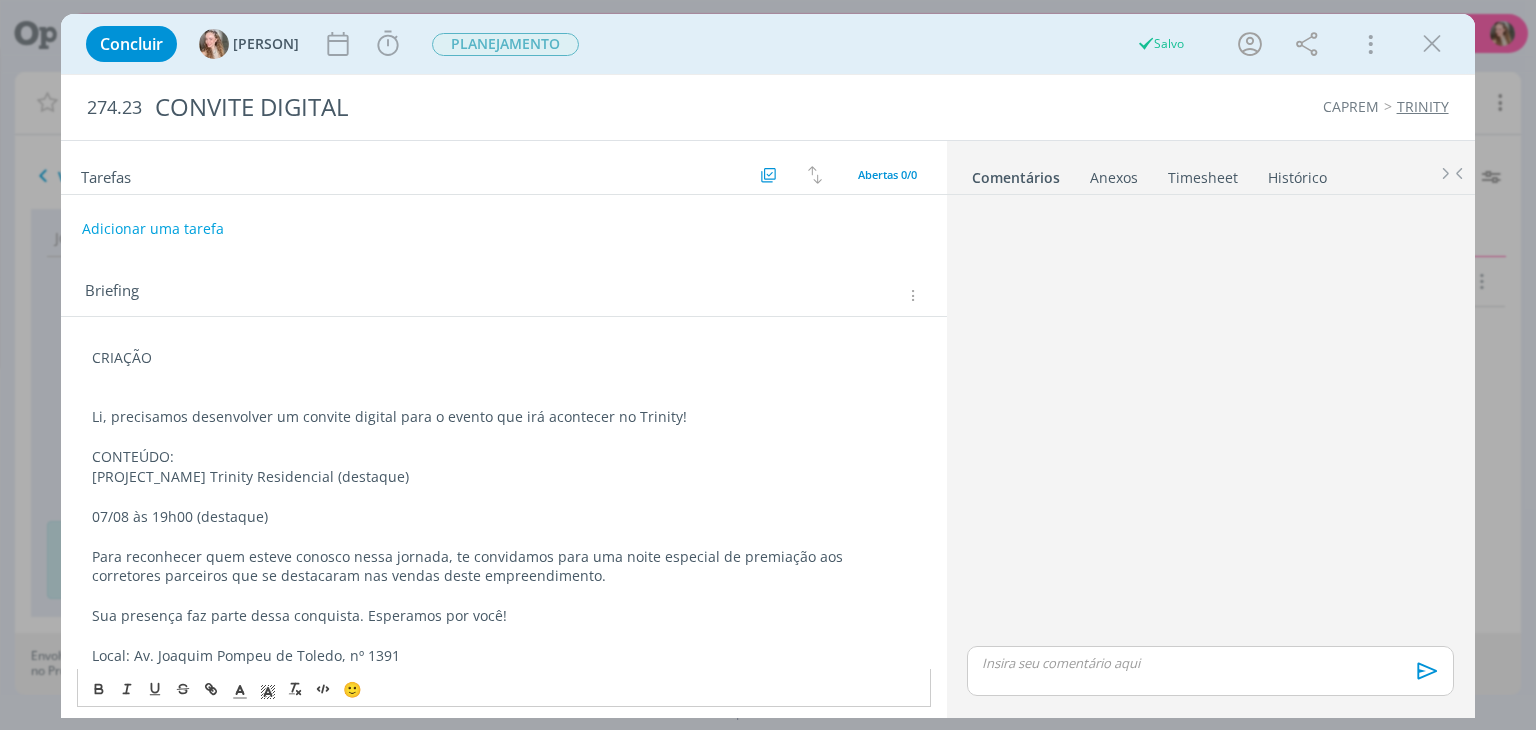 click on "[PROJECT_NAME] Trinity Residencial (destaque)" at bounding box center (503, 477) 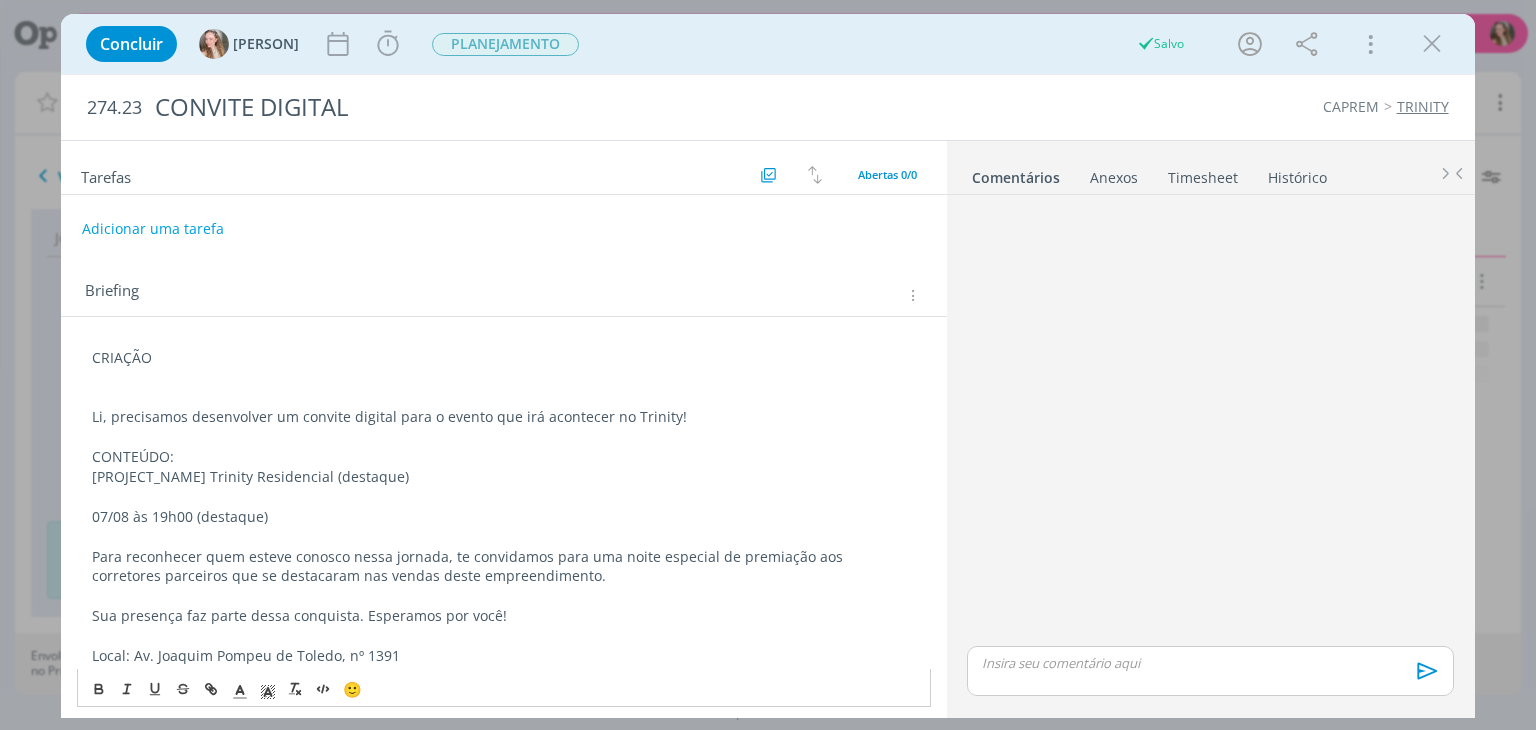 click on "CONTEÚDO:" at bounding box center (503, 457) 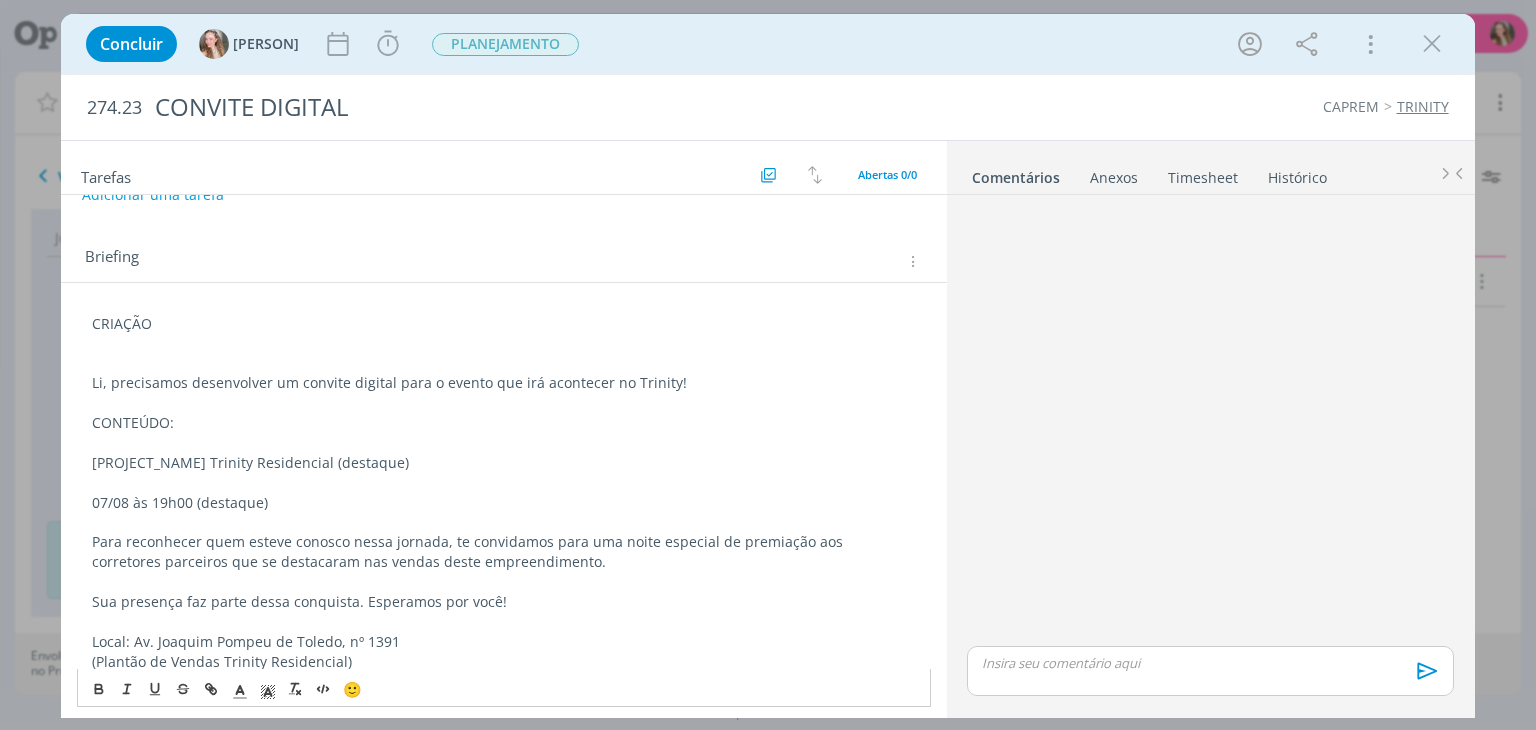 scroll, scrollTop: 50, scrollLeft: 0, axis: vertical 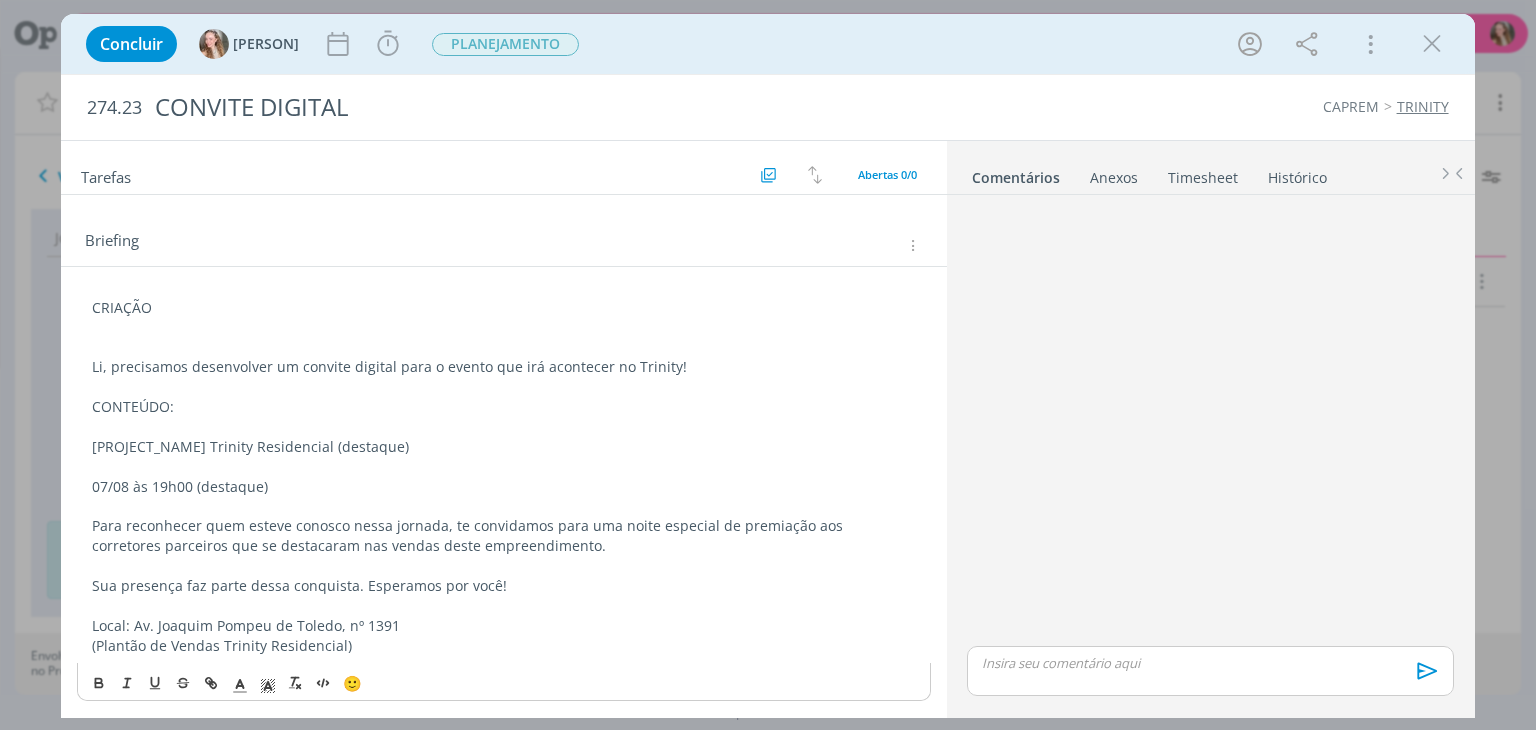 click on "(Plantão de Vendas Trinity Residencial)" at bounding box center [503, 646] 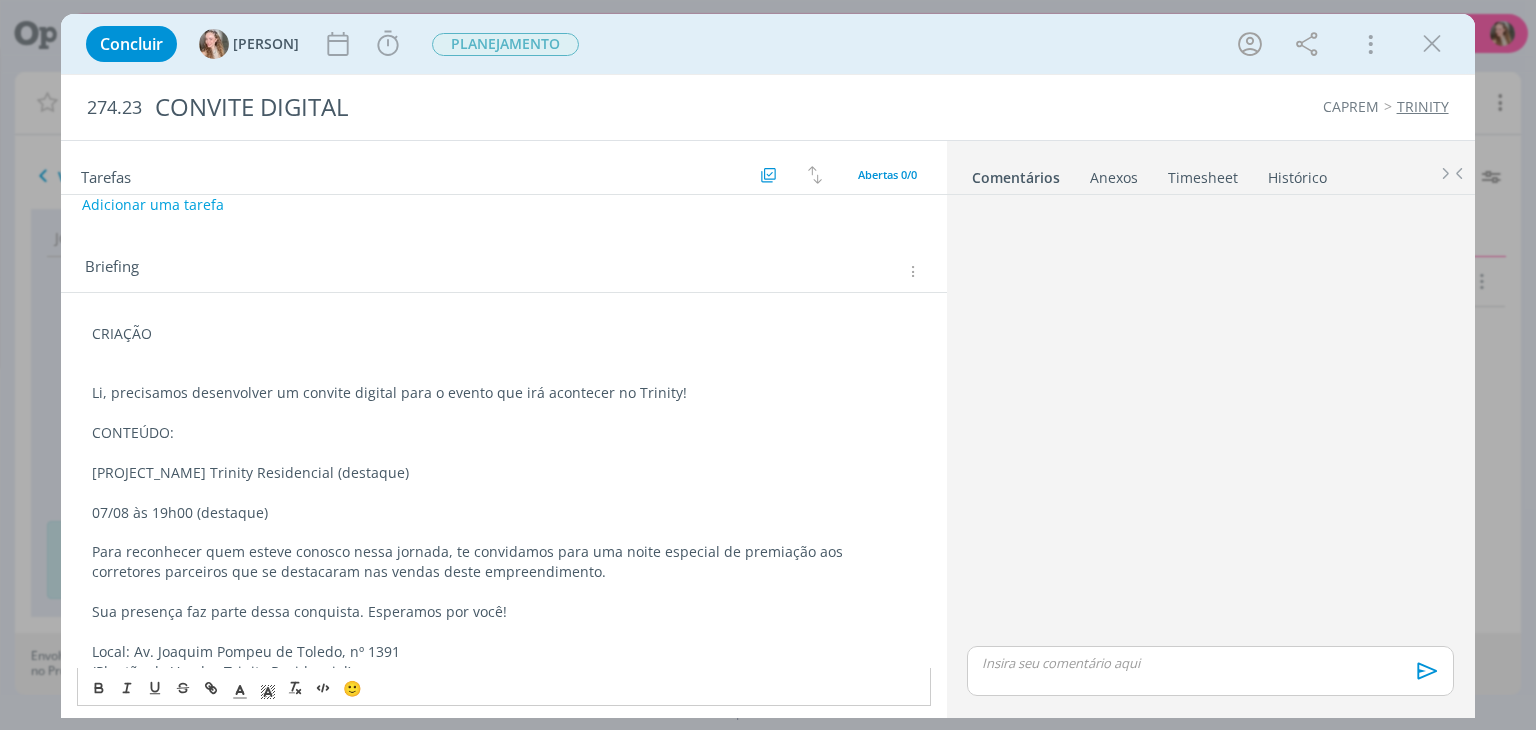 scroll, scrollTop: 0, scrollLeft: 0, axis: both 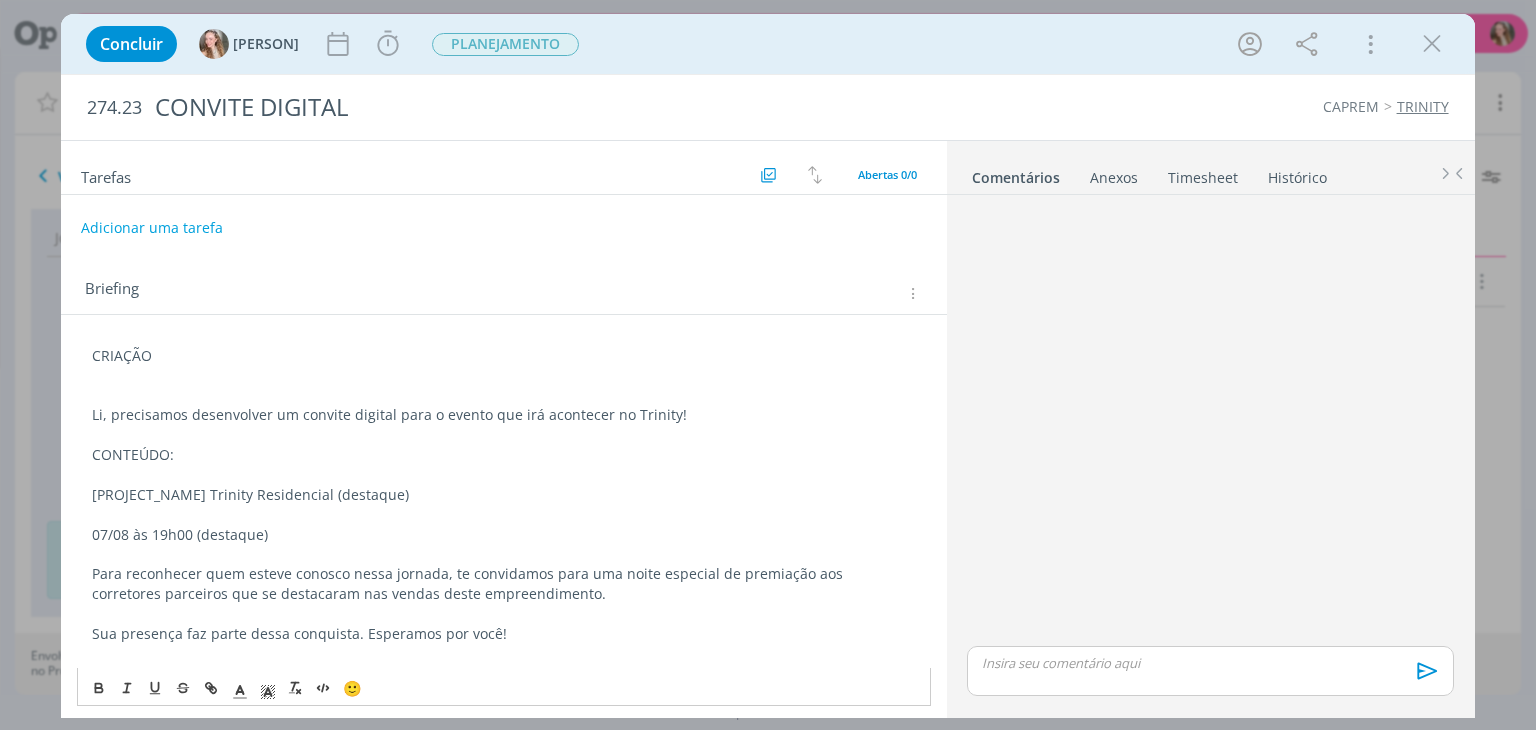 click on "Adicionar uma tarefa" at bounding box center [152, 228] 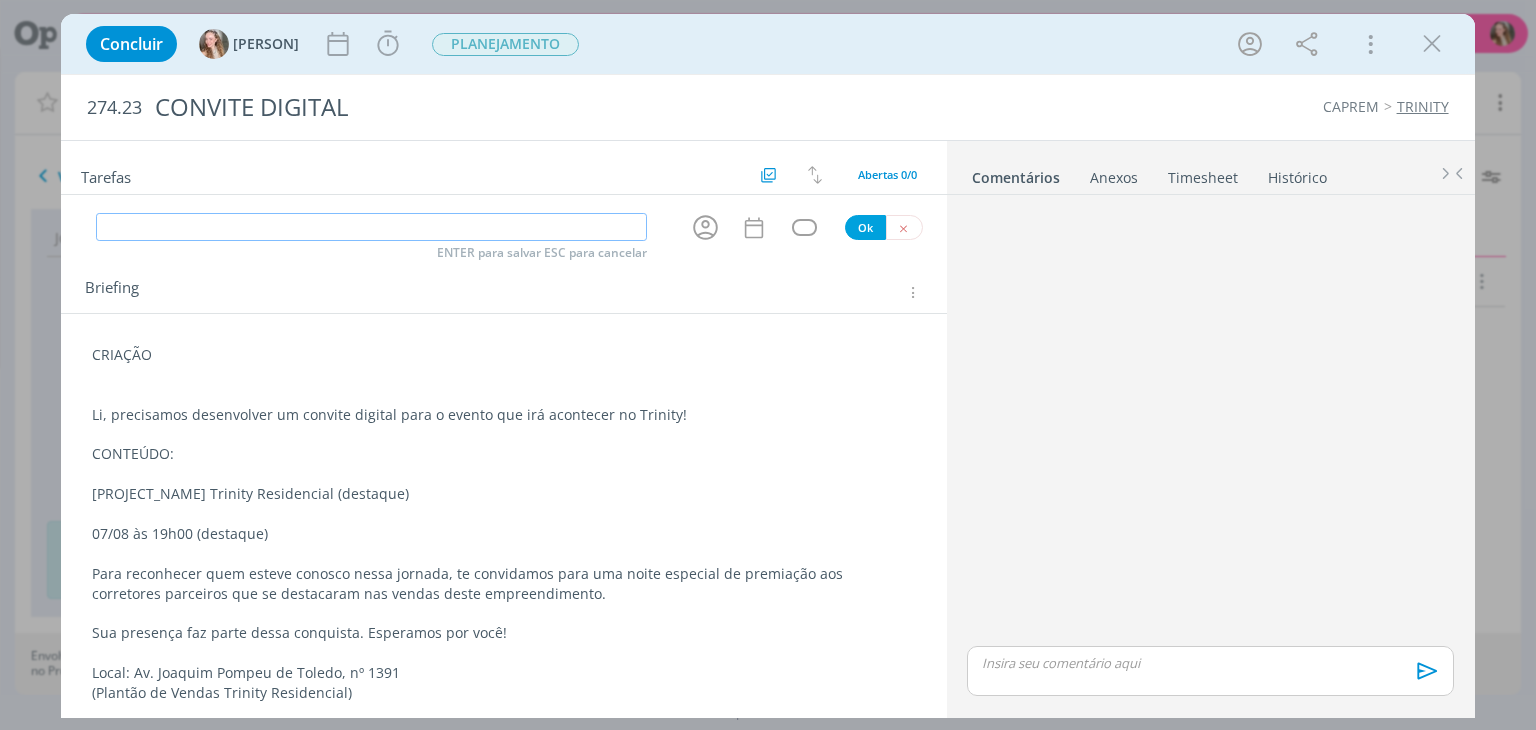 type on "R" 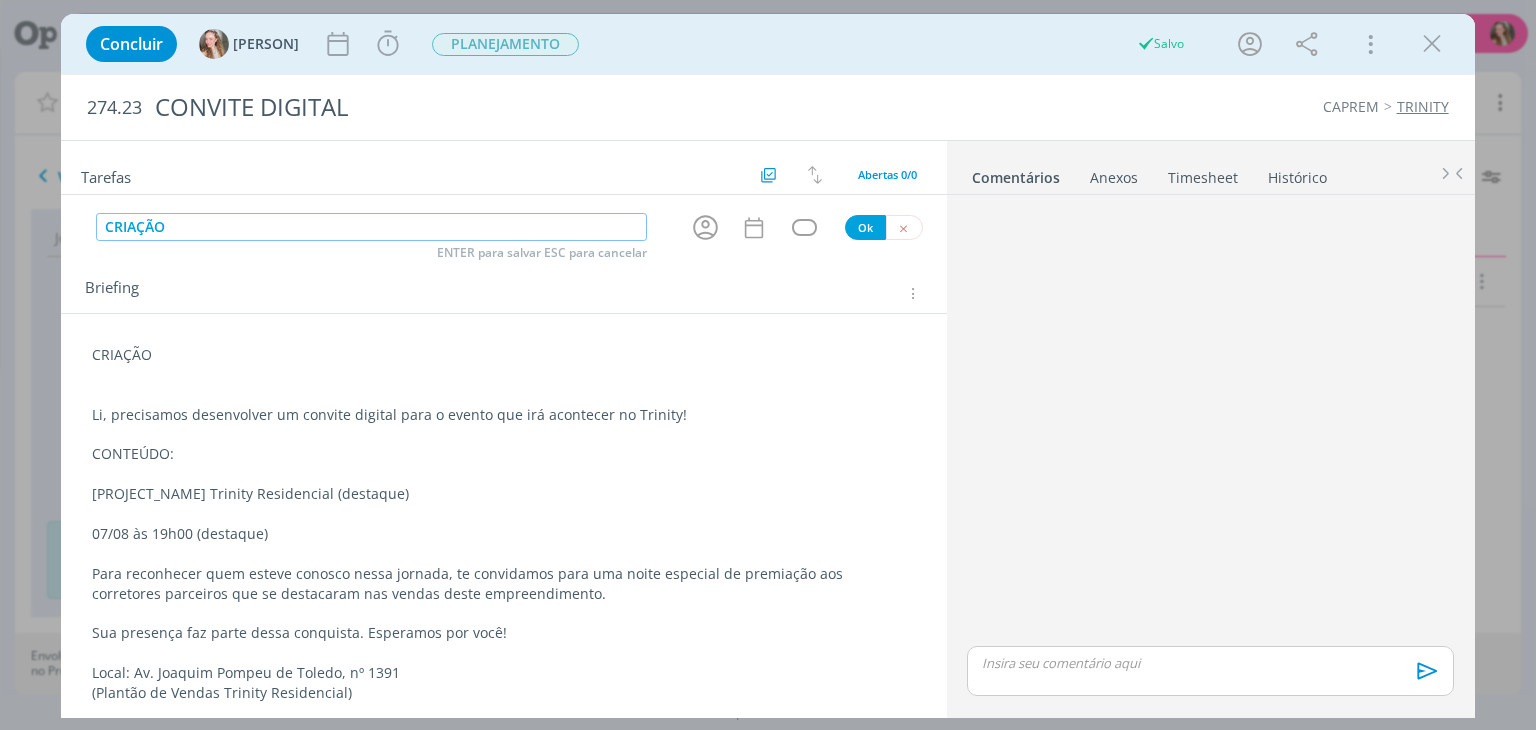 type on "CRIAÇÃO A" 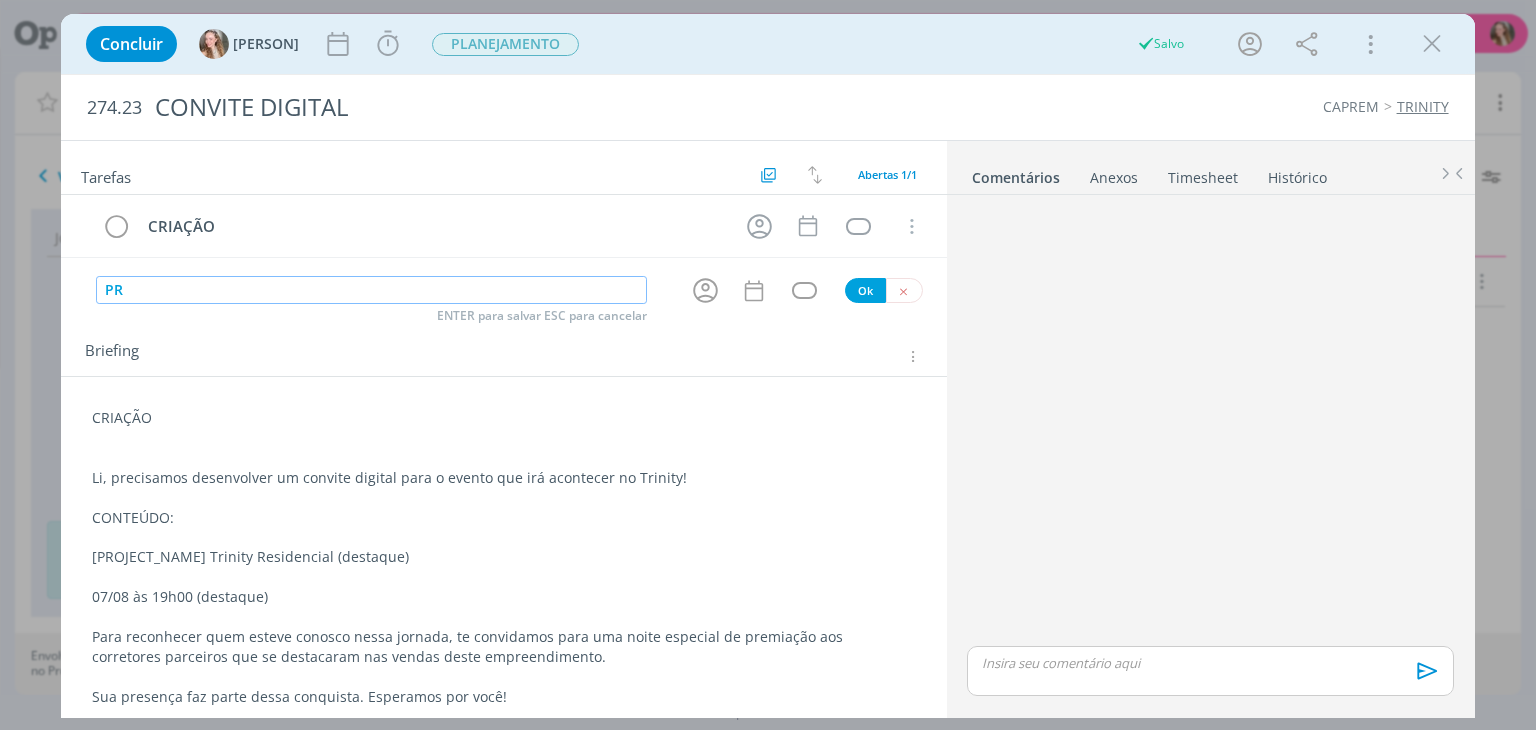 type on "P" 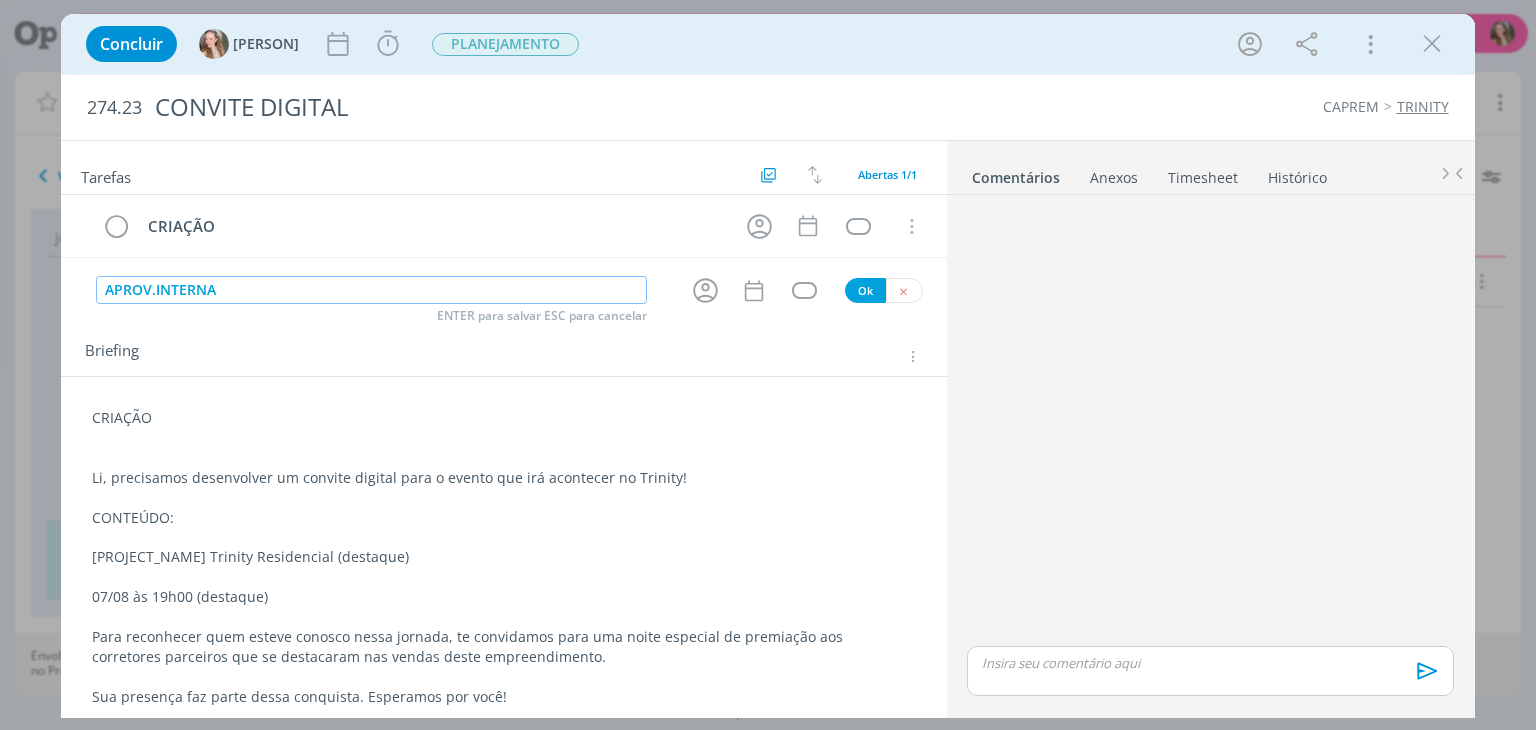 type on "APROV.INTERNA" 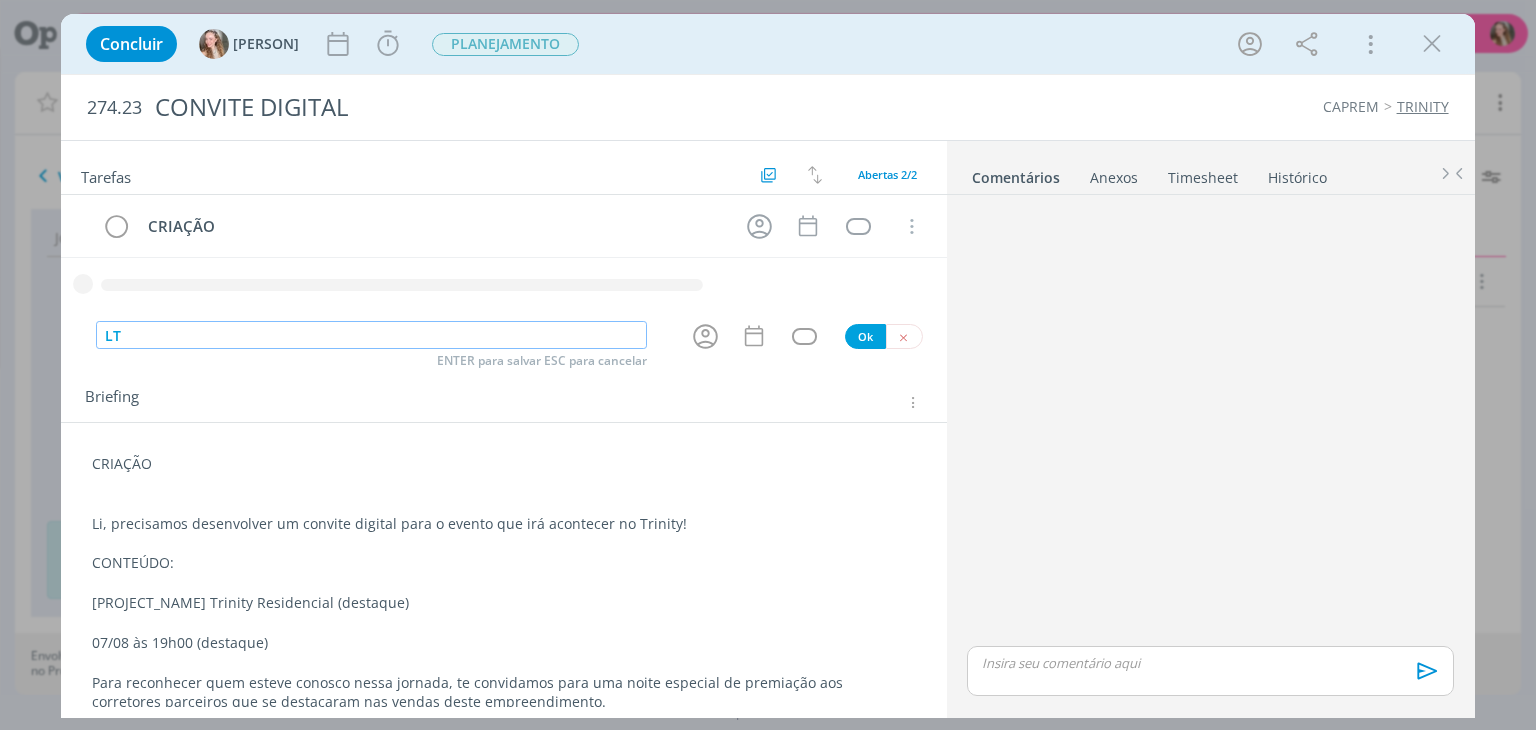 type on "L" 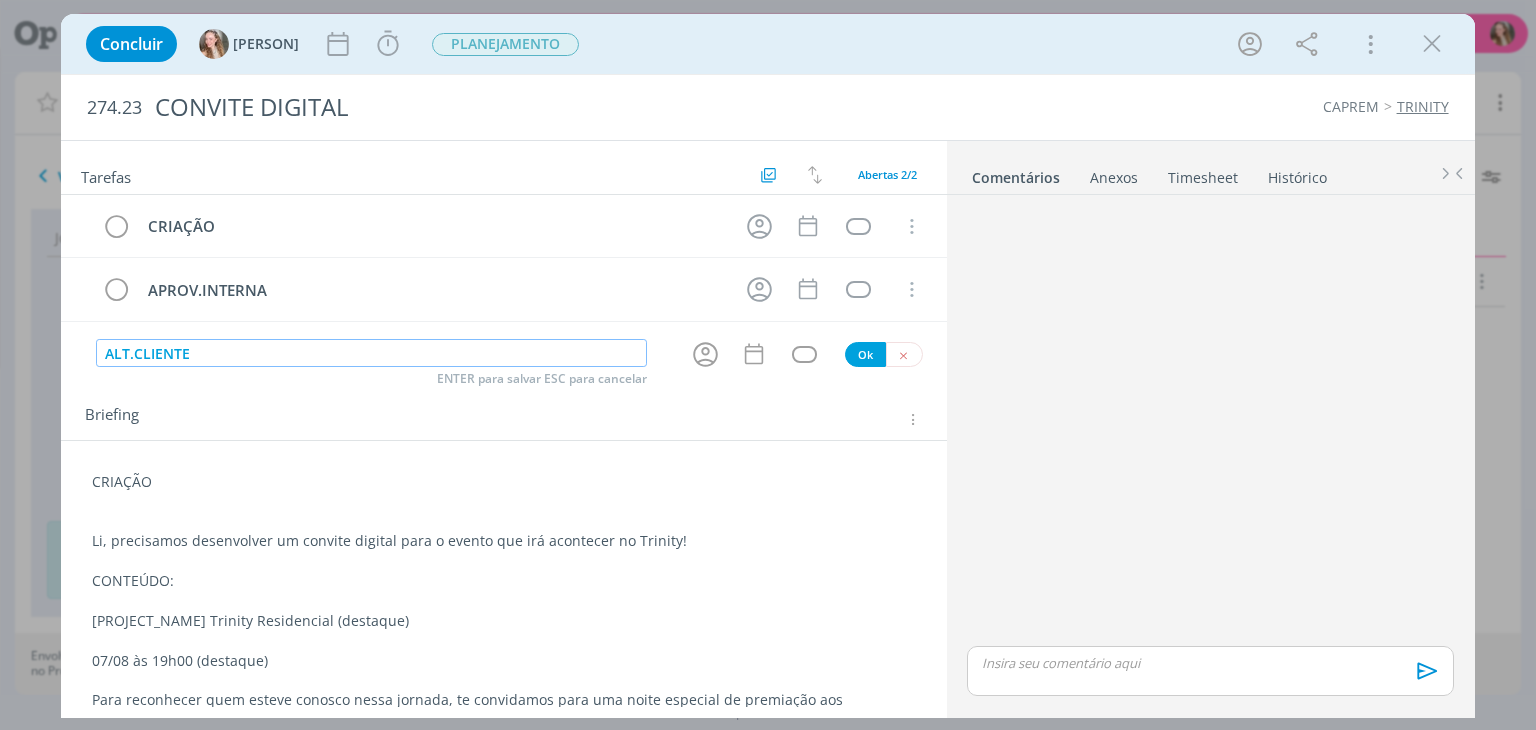 type on "ALT.CLIENTE" 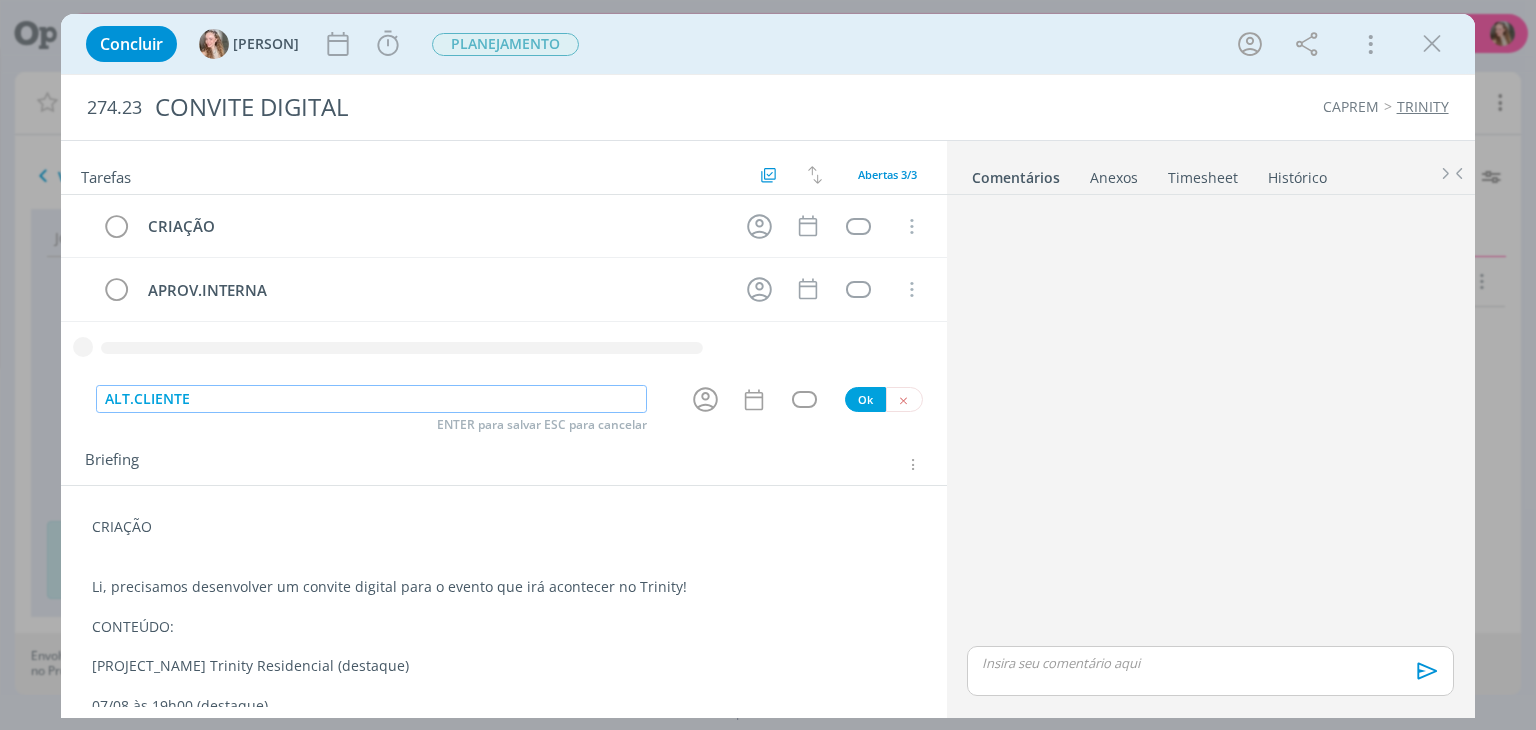 type 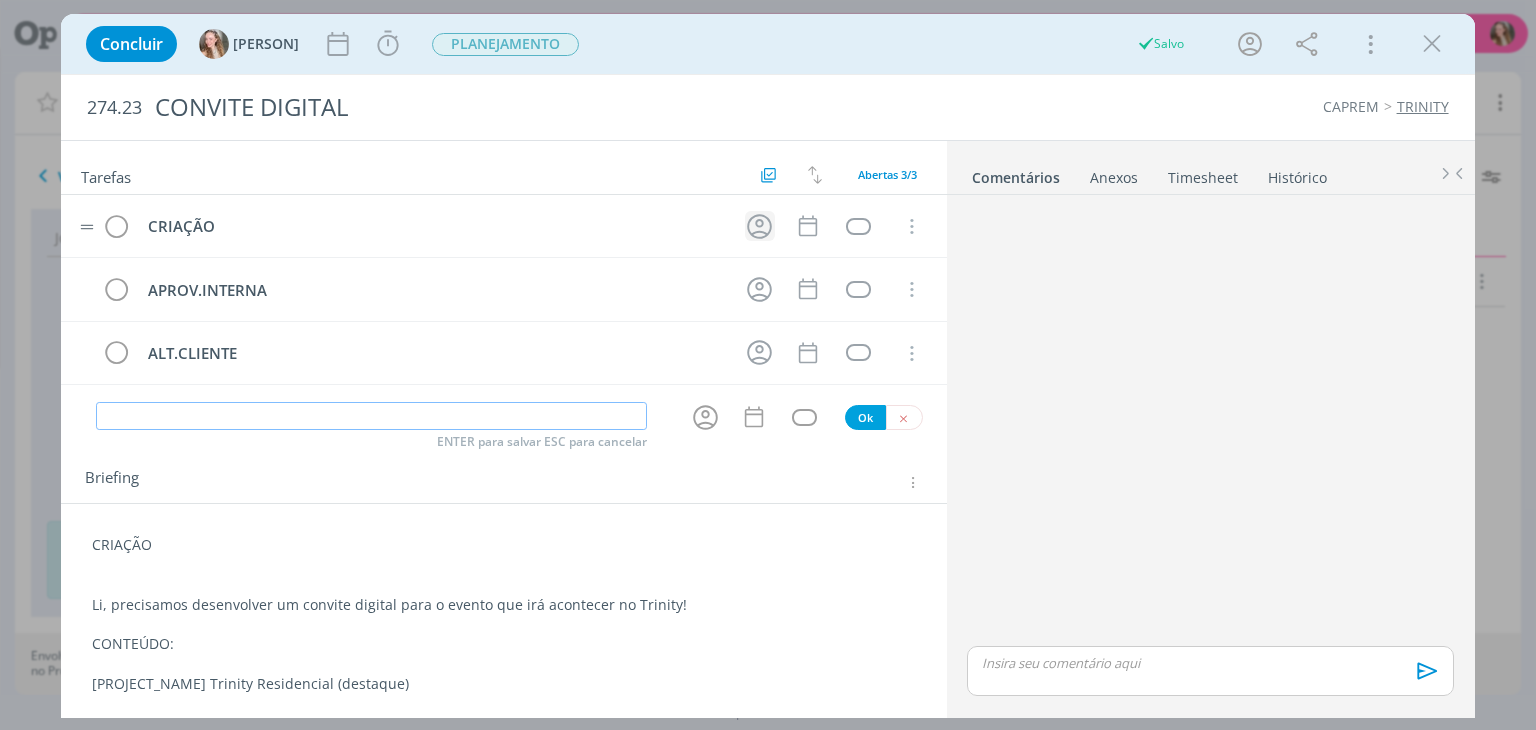 click 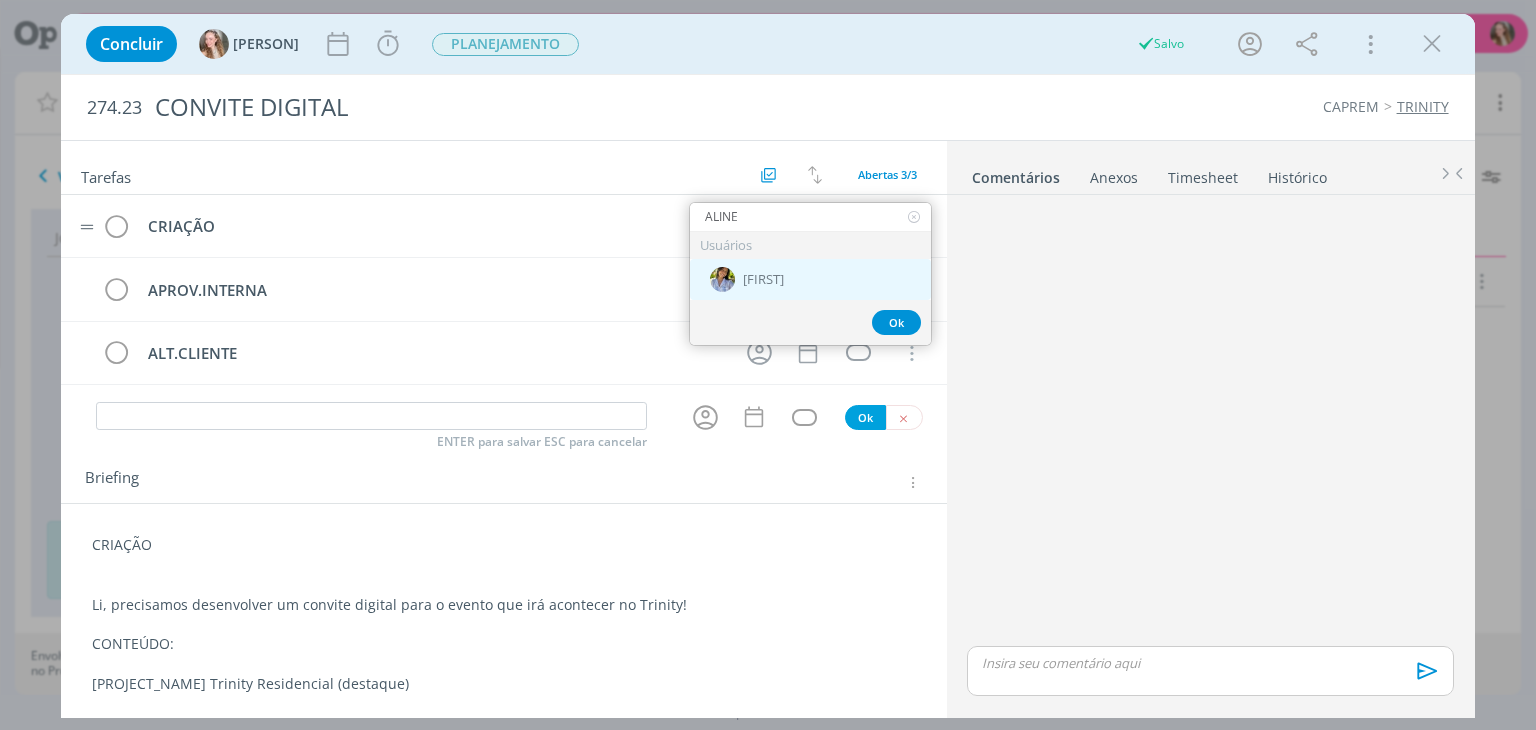 type on "ALINE" 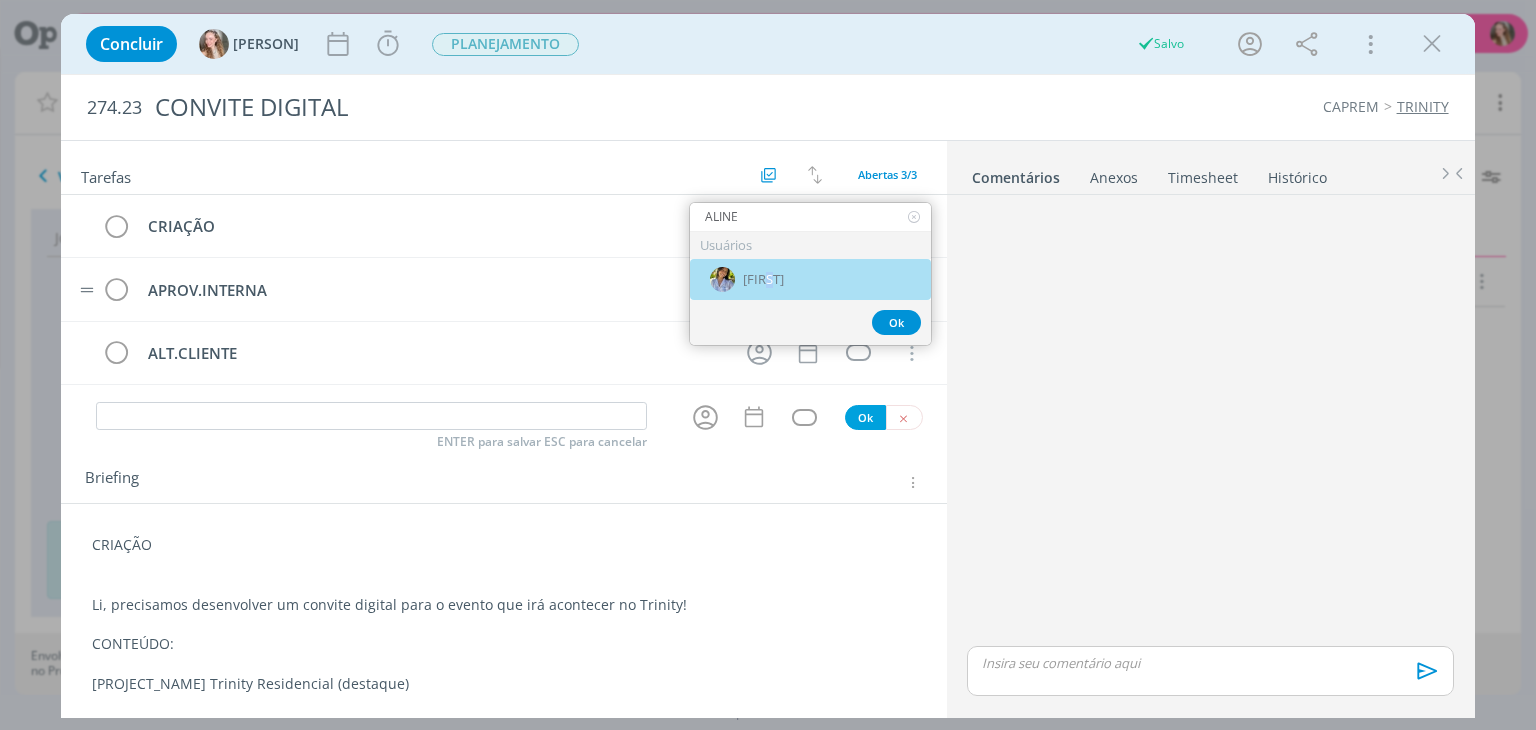 drag, startPoint x: 769, startPoint y: 297, endPoint x: 772, endPoint y: 277, distance: 20.22375 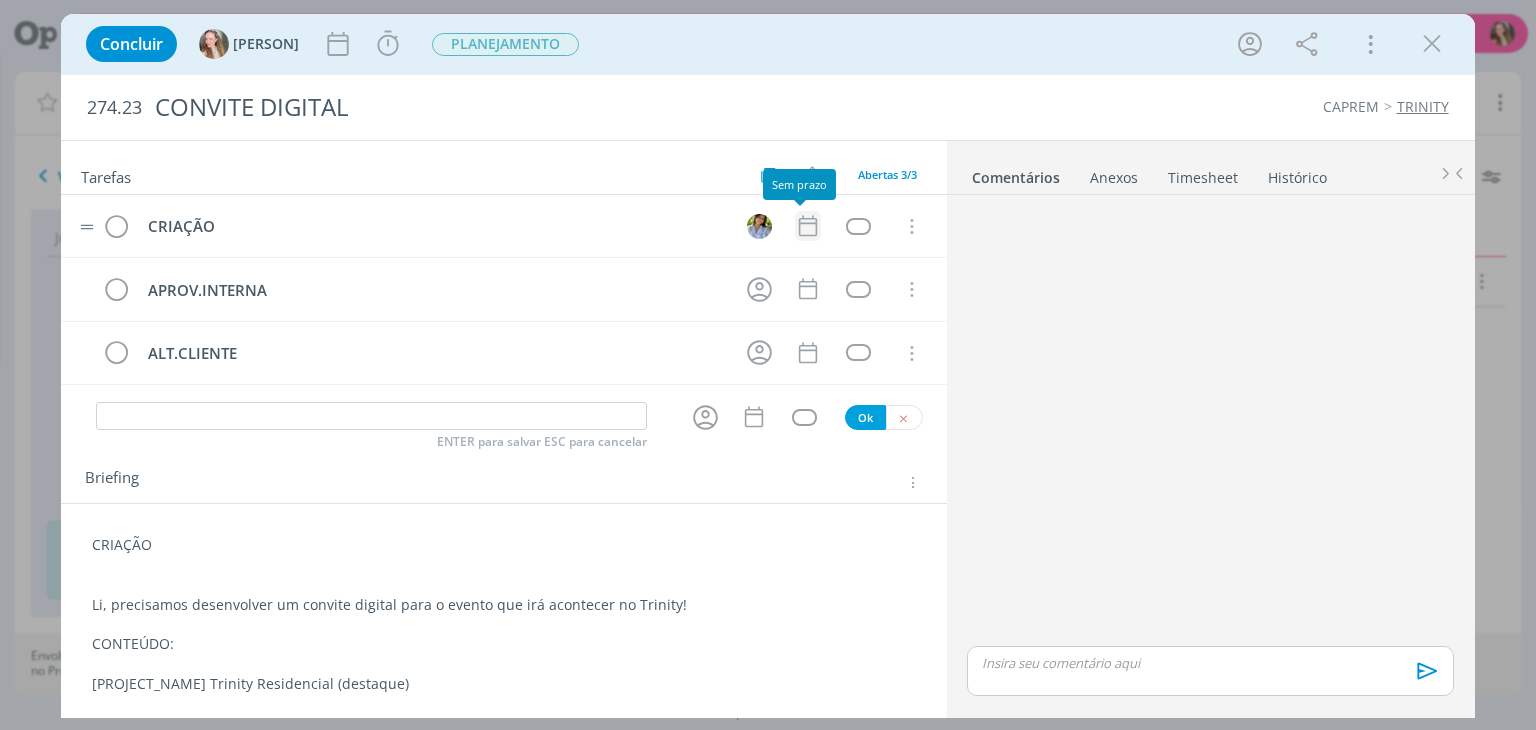 click 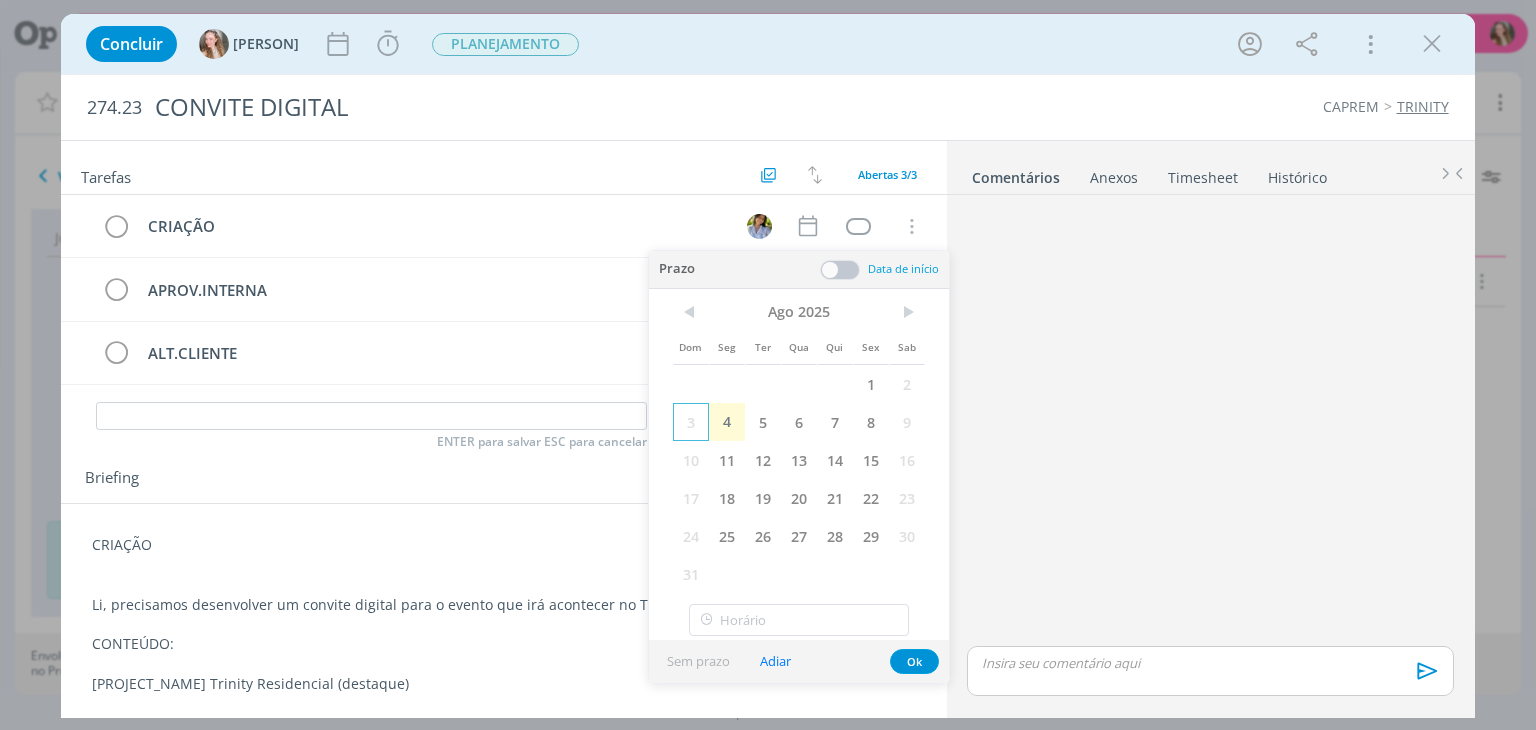 click on "3" at bounding box center [691, 422] 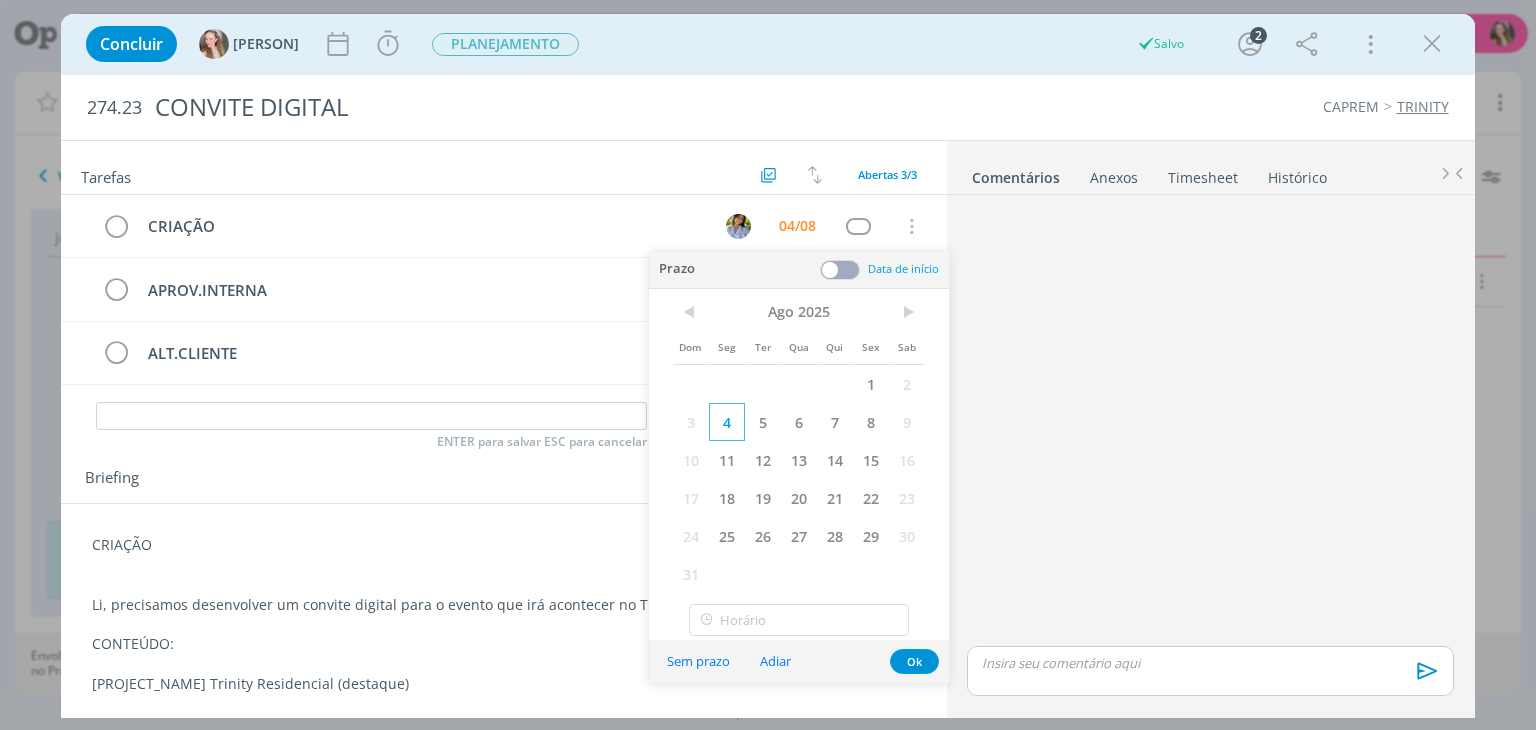 click on "4" at bounding box center (727, 422) 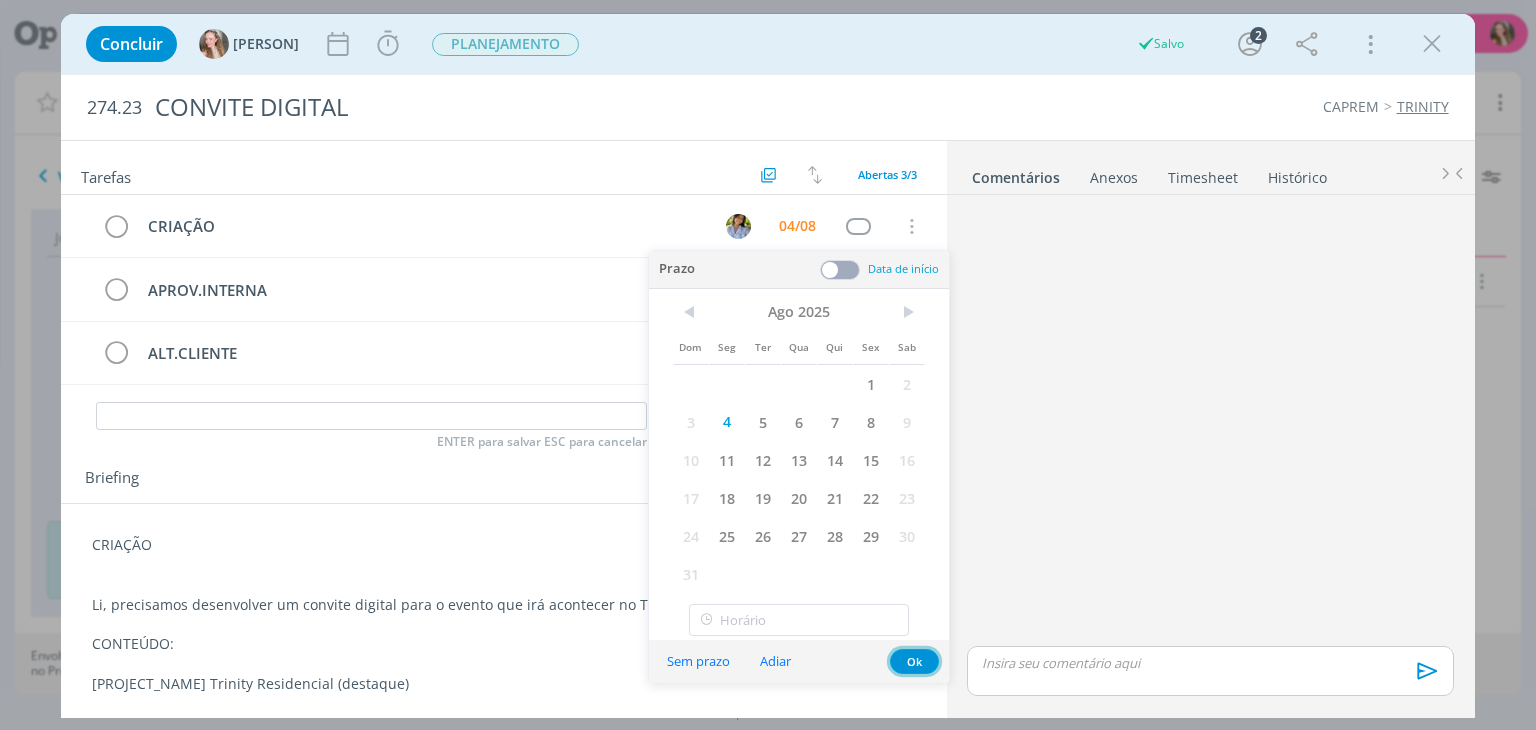 click on "Ok" at bounding box center (914, 661) 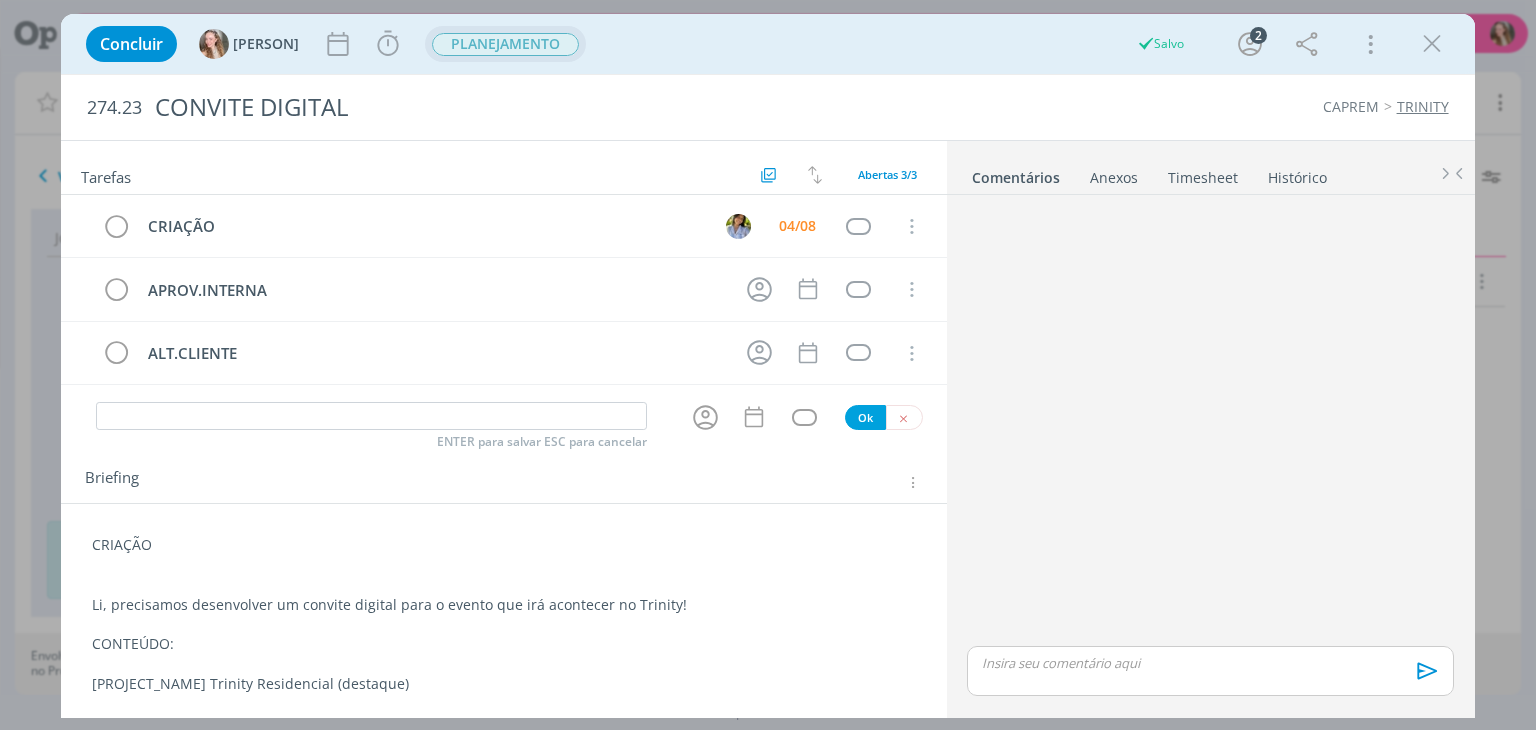 click on "PLANEJAMENTO" at bounding box center [505, 44] 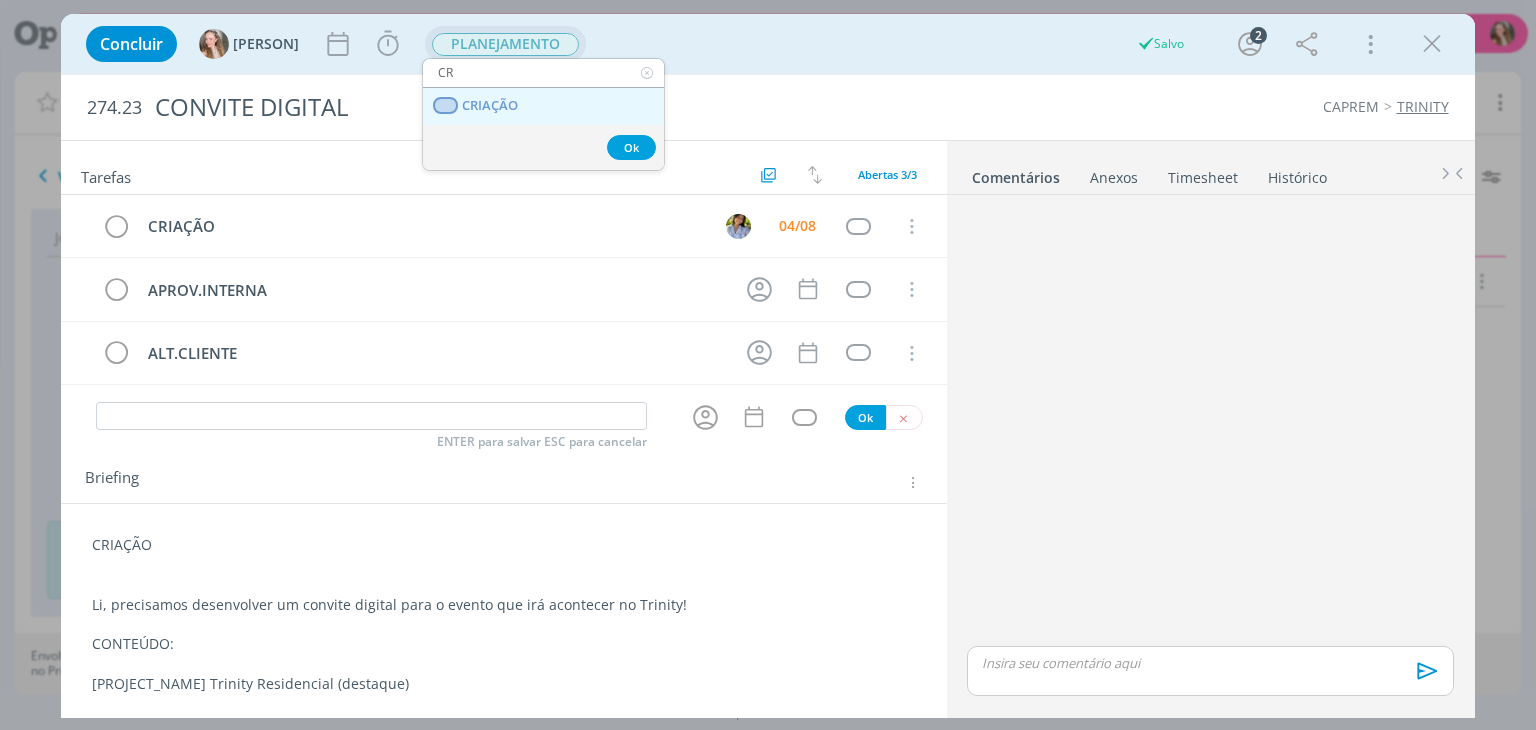 type on "CR" 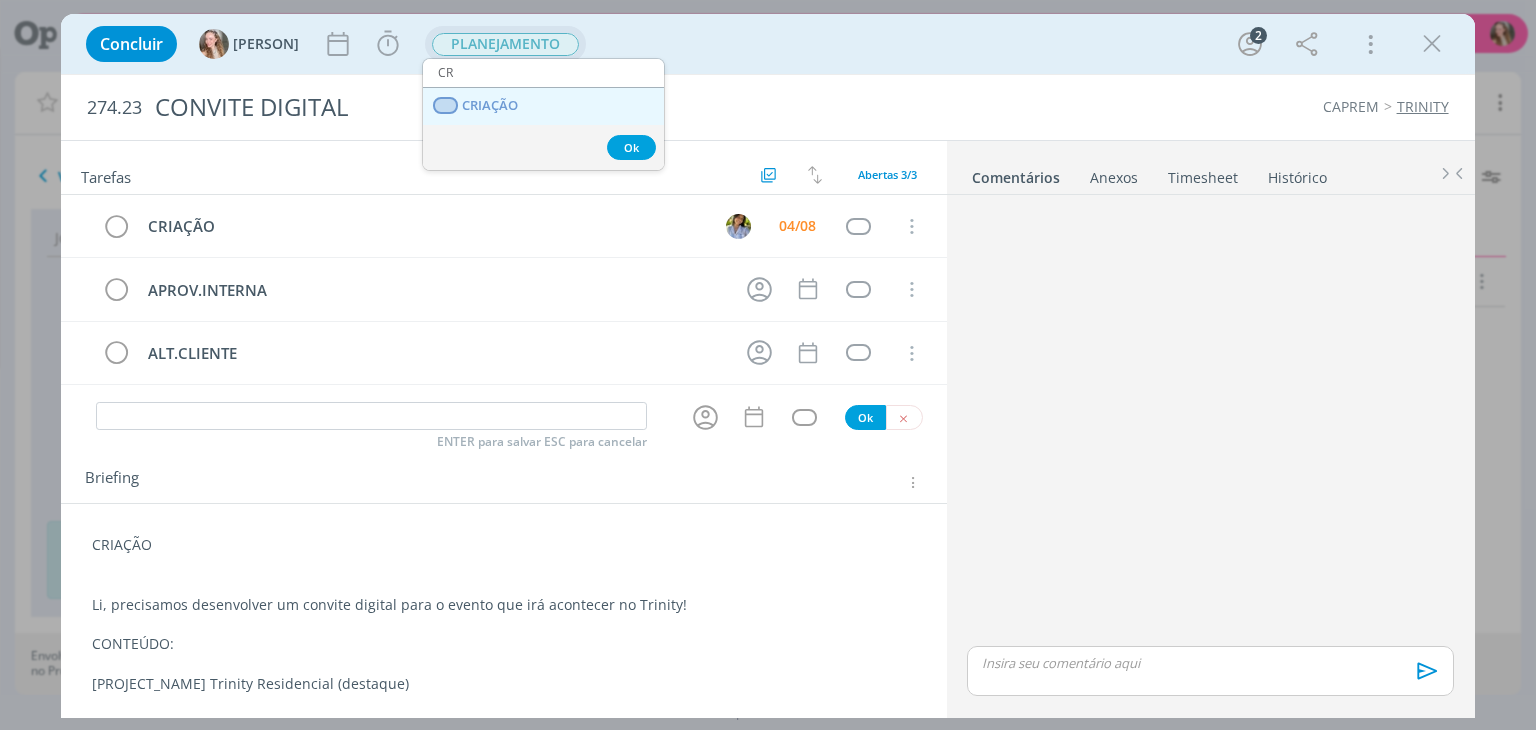 click on "CRIAÇÃO" at bounding box center (491, 106) 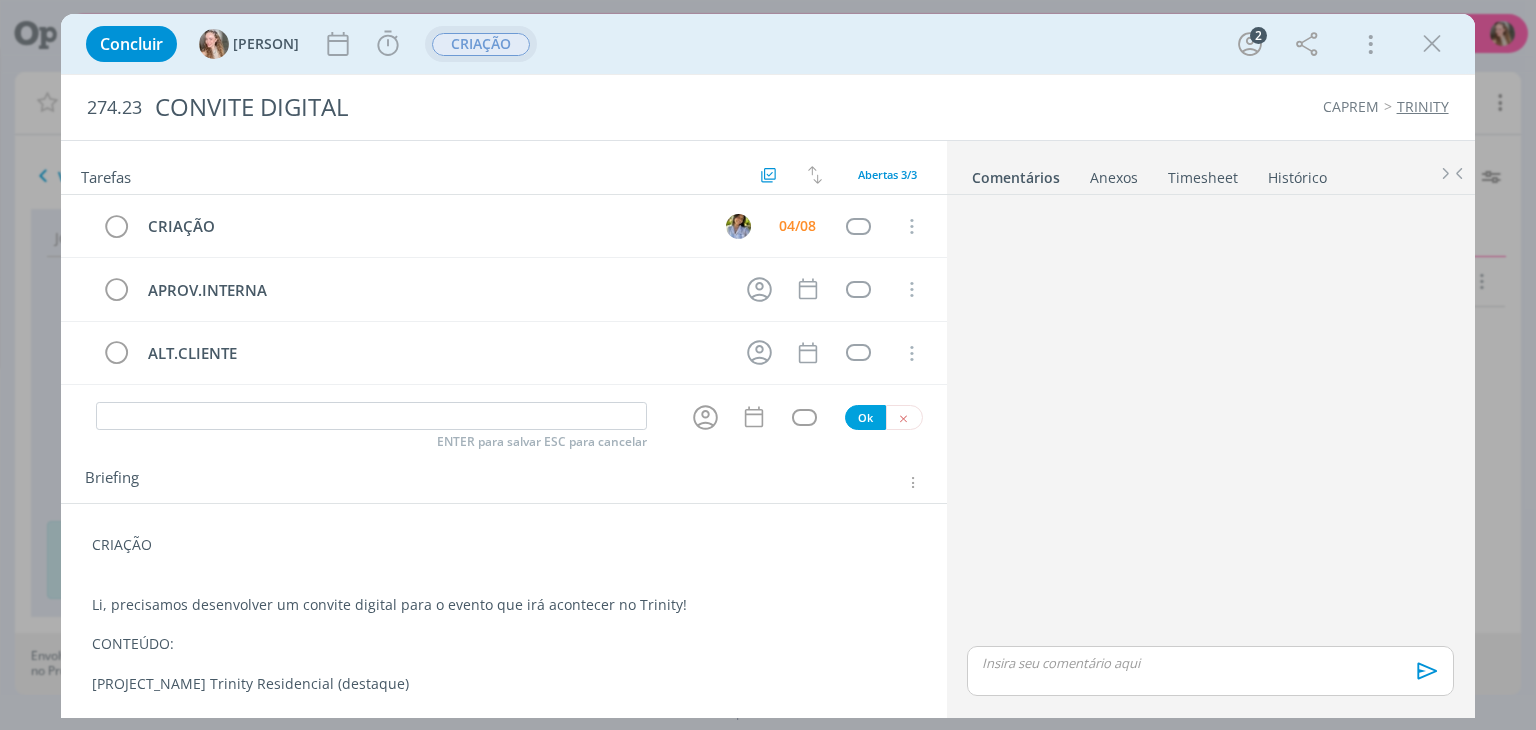 type 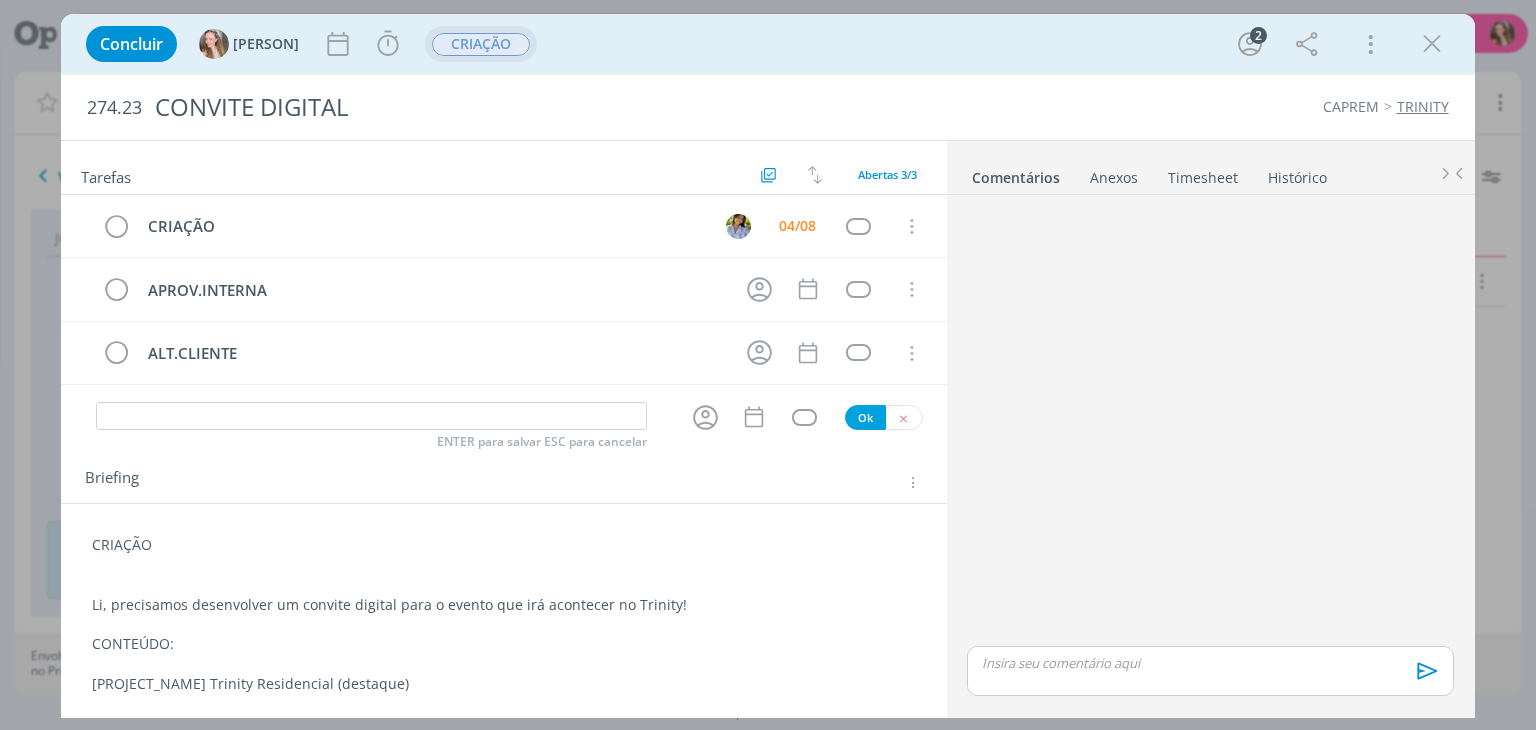 drag, startPoint x: 230, startPoint y: 504, endPoint x: 188, endPoint y: 550, distance: 62.289646 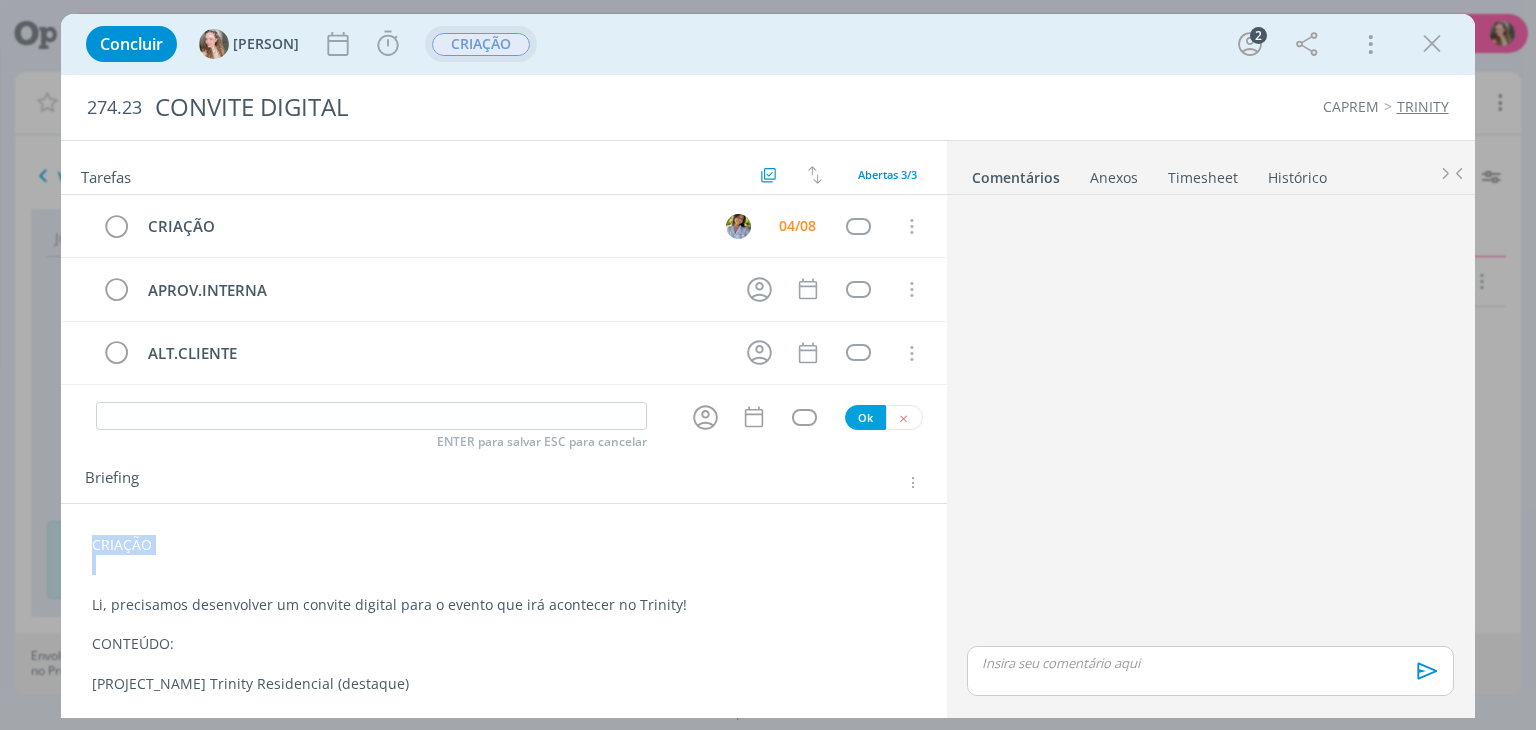 drag, startPoint x: 203, startPoint y: 560, endPoint x: 92, endPoint y: 546, distance: 111.8794 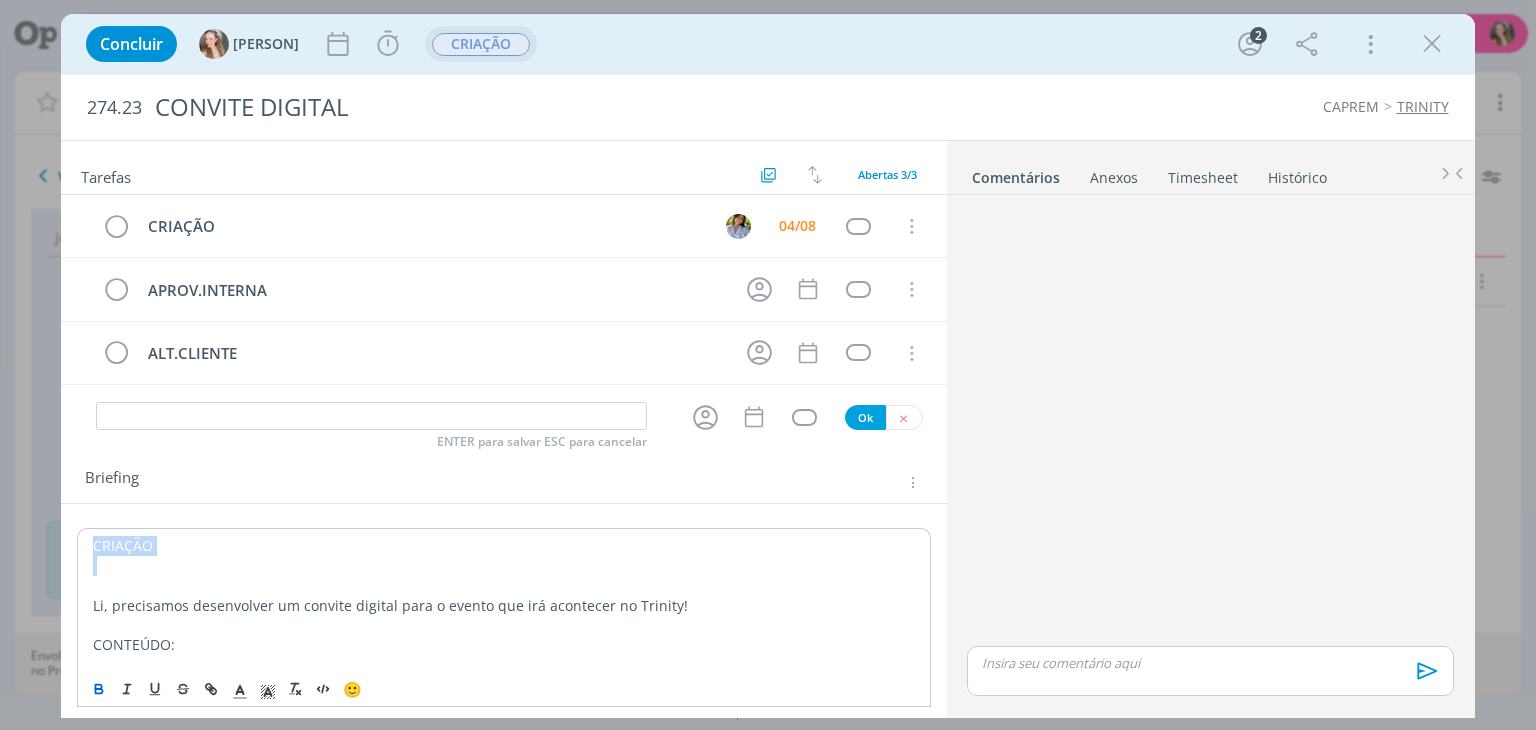 click 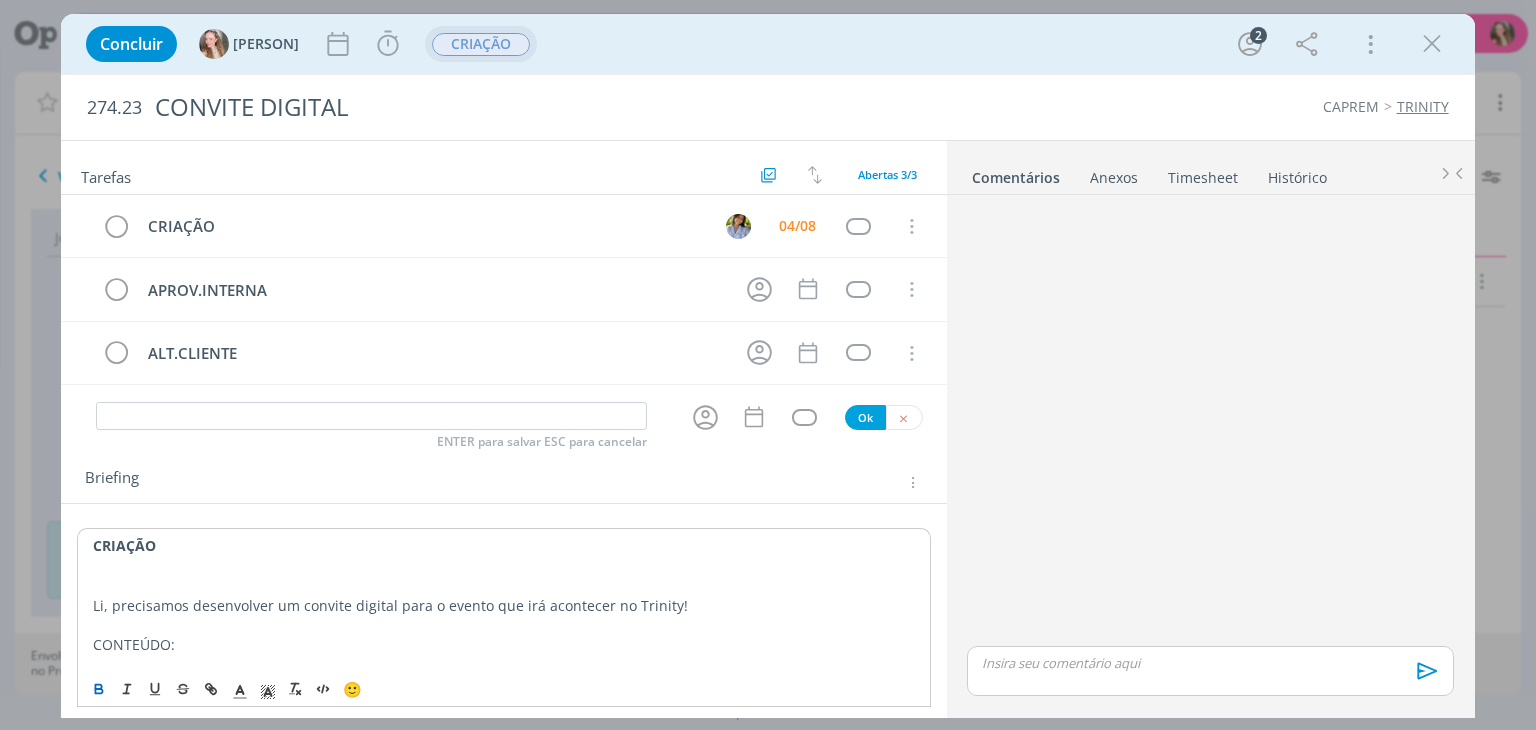 click at bounding box center [503, 586] 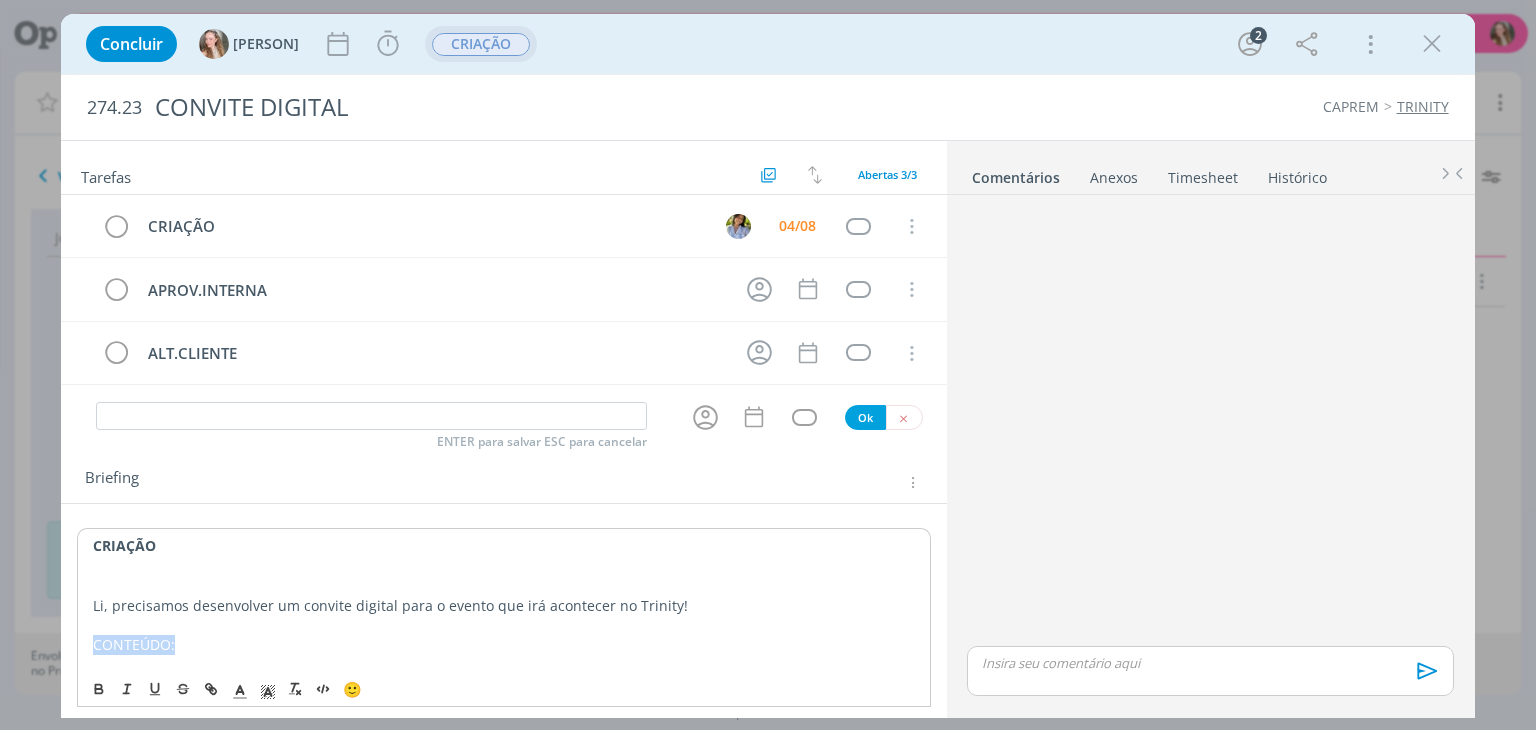 drag, startPoint x: 201, startPoint y: 647, endPoint x: 68, endPoint y: 637, distance: 133.37541 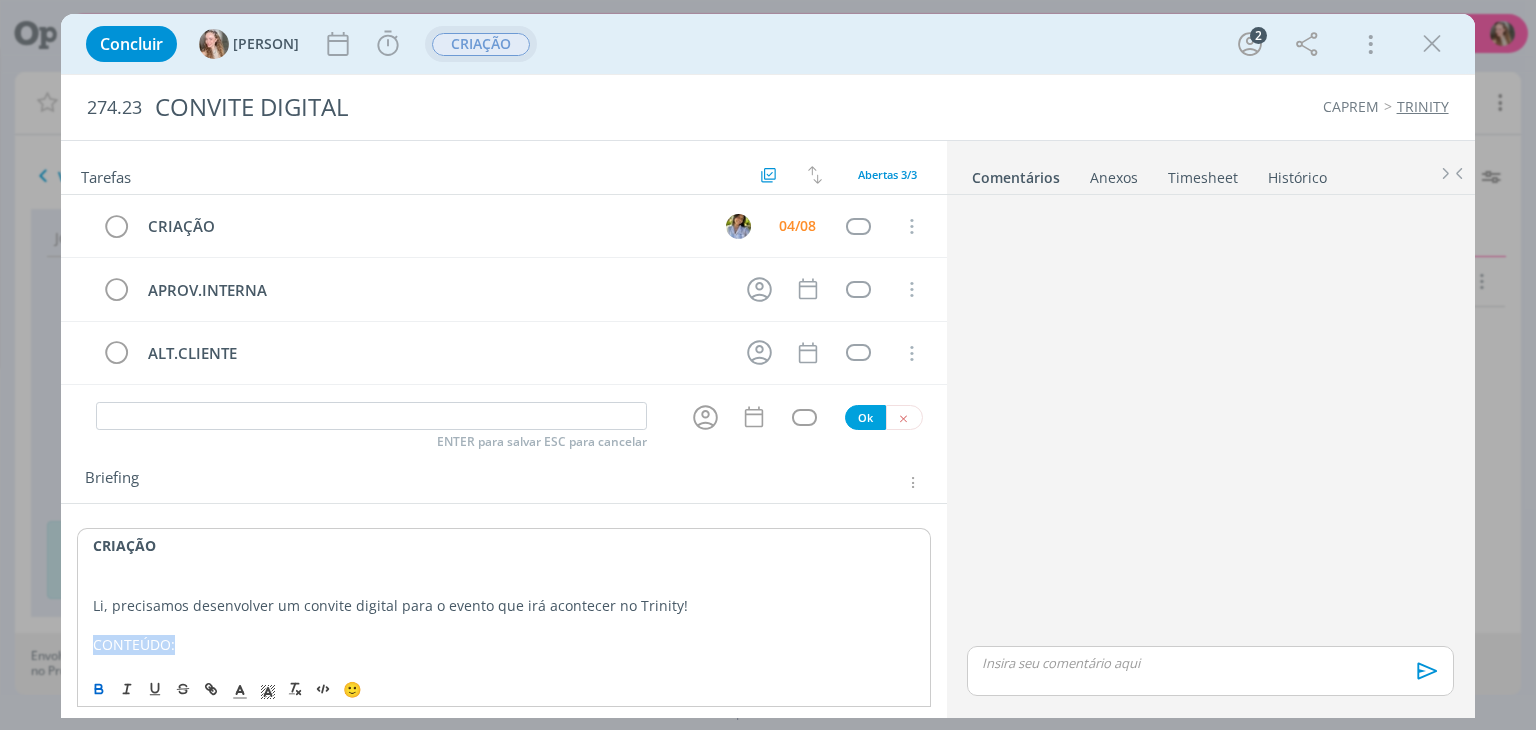 click 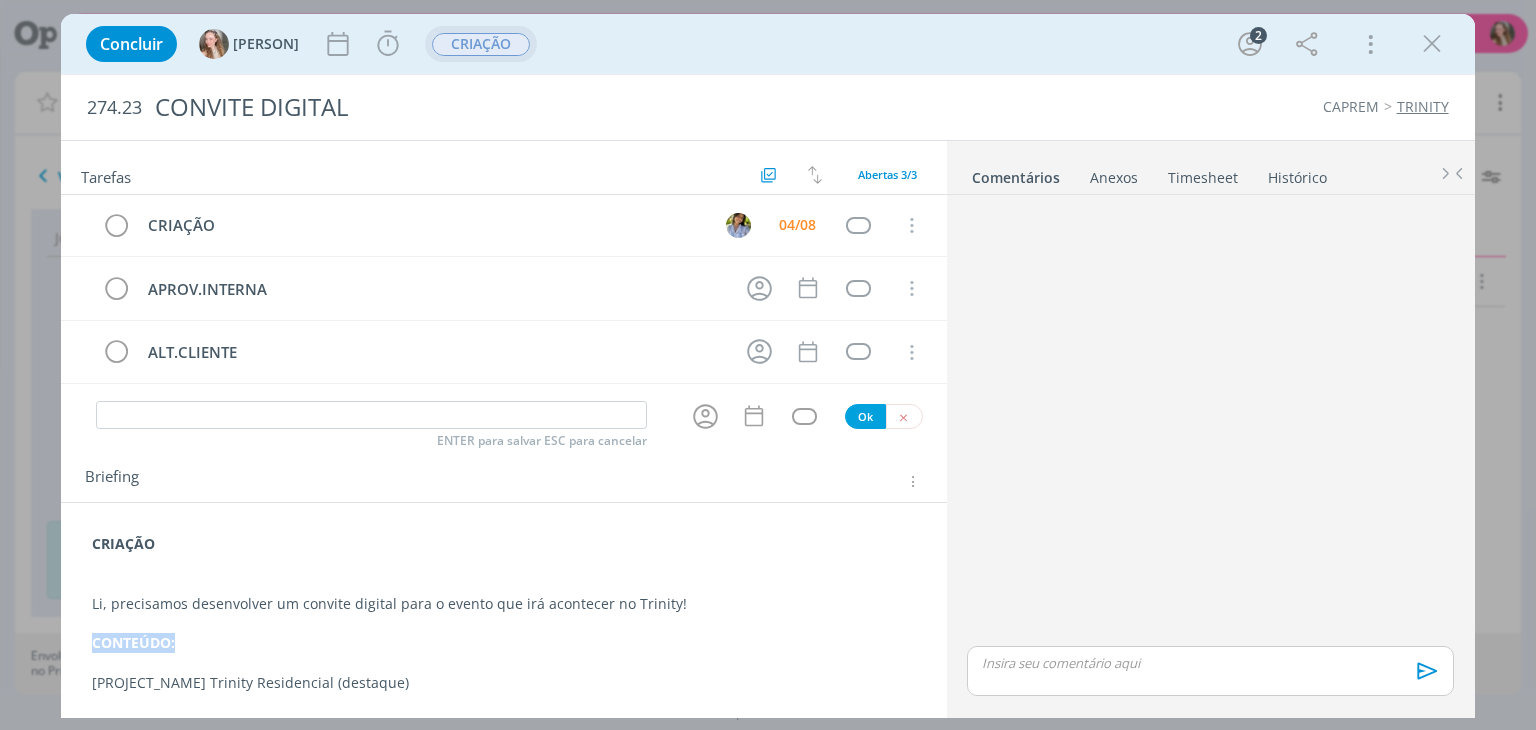scroll, scrollTop: 0, scrollLeft: 0, axis: both 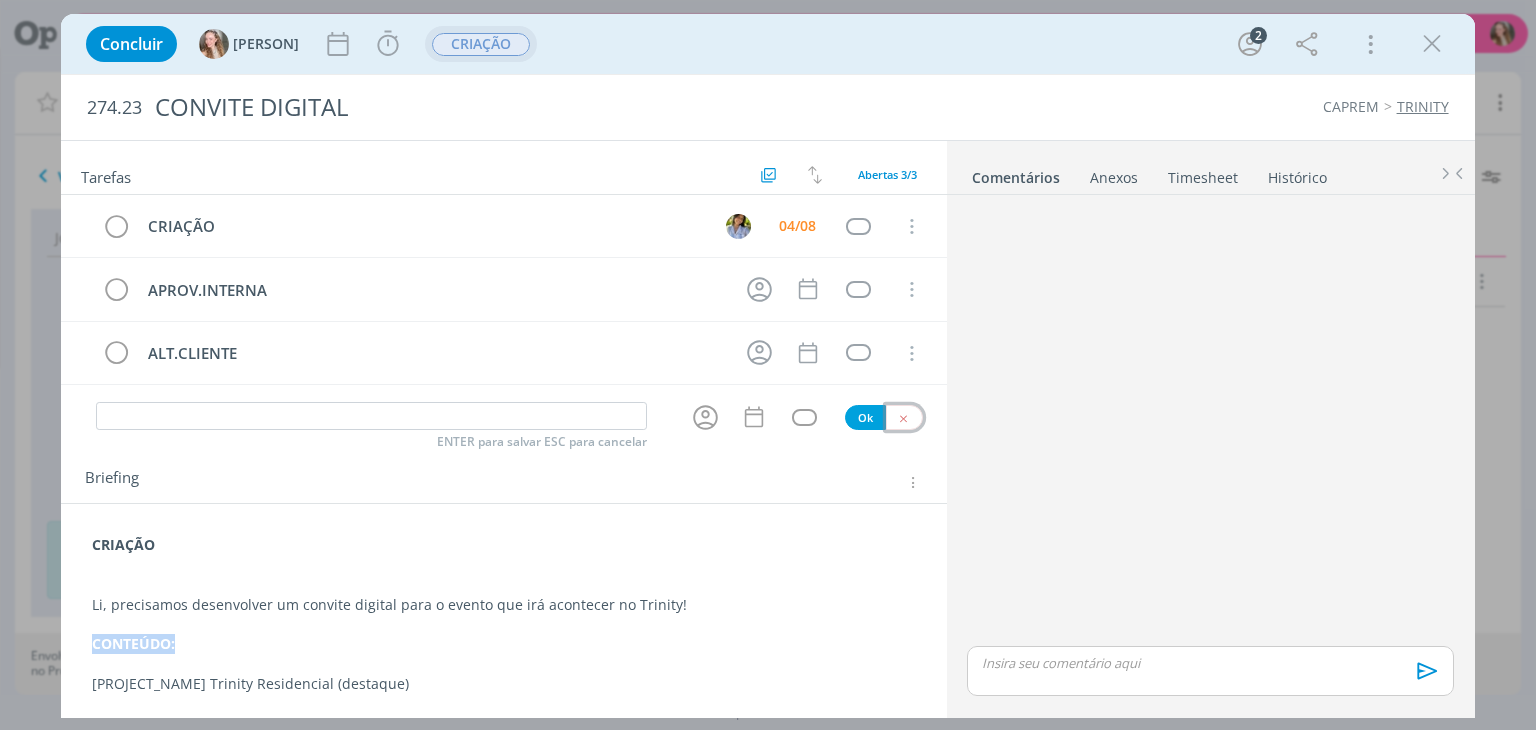 click at bounding box center (904, 417) 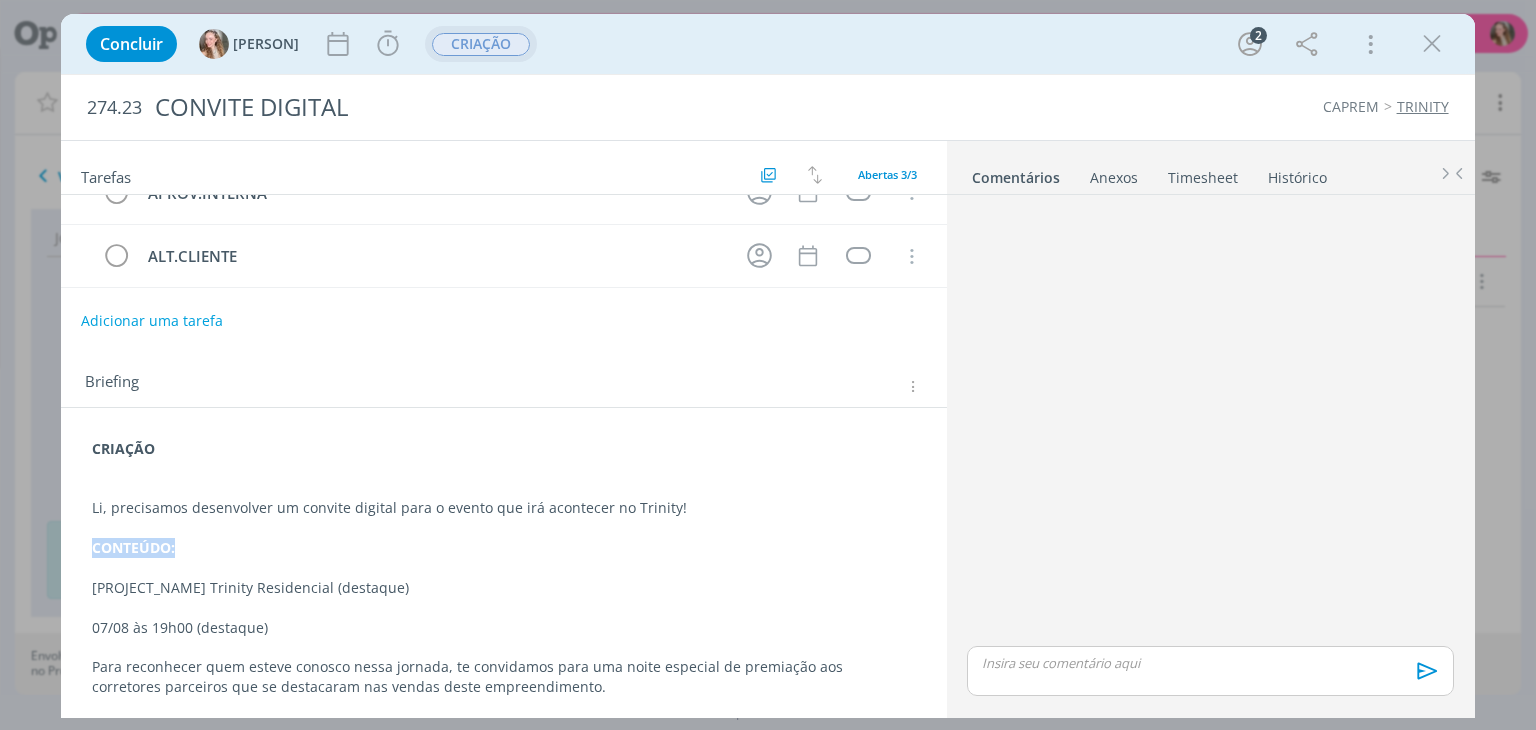 scroll, scrollTop: 218, scrollLeft: 0, axis: vertical 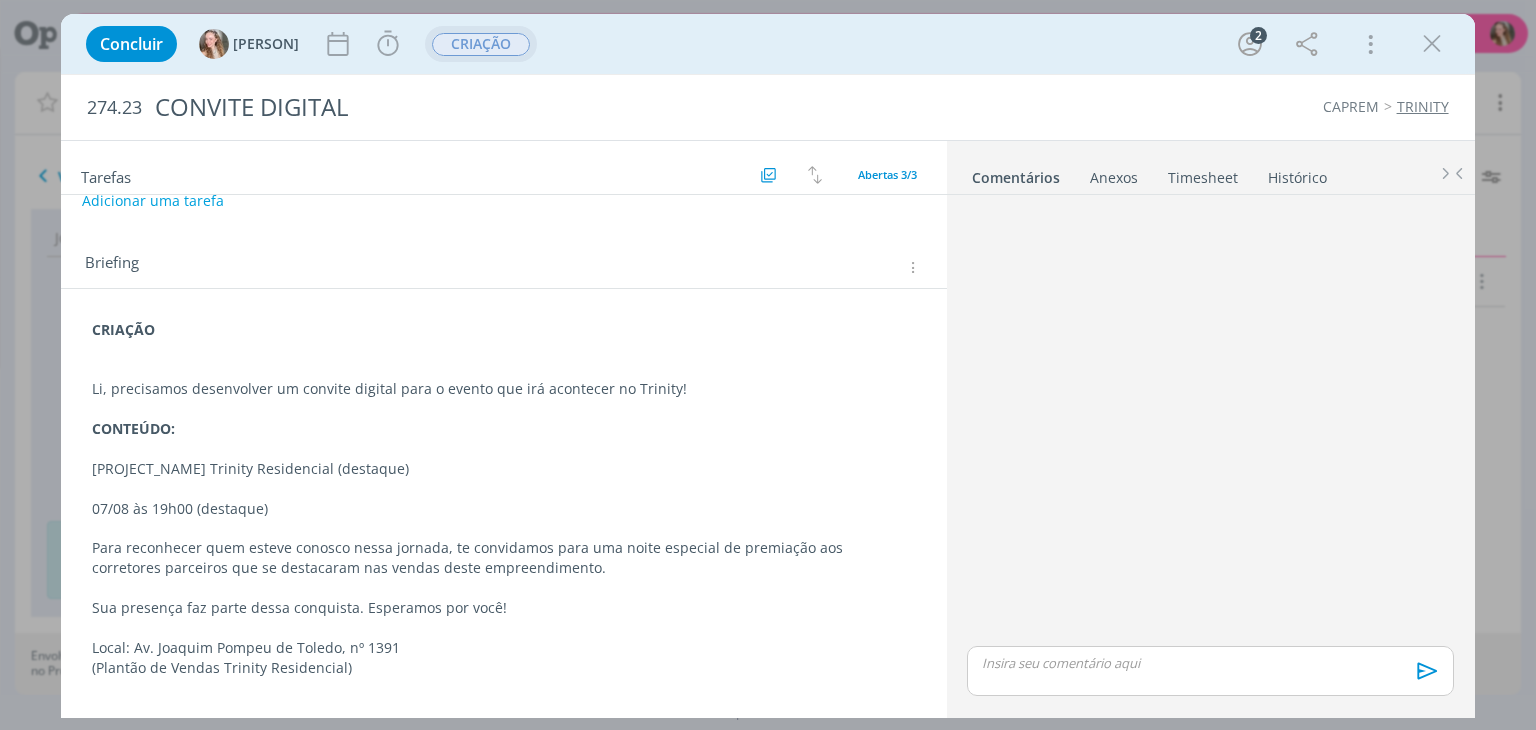 click at bounding box center [503, 528] 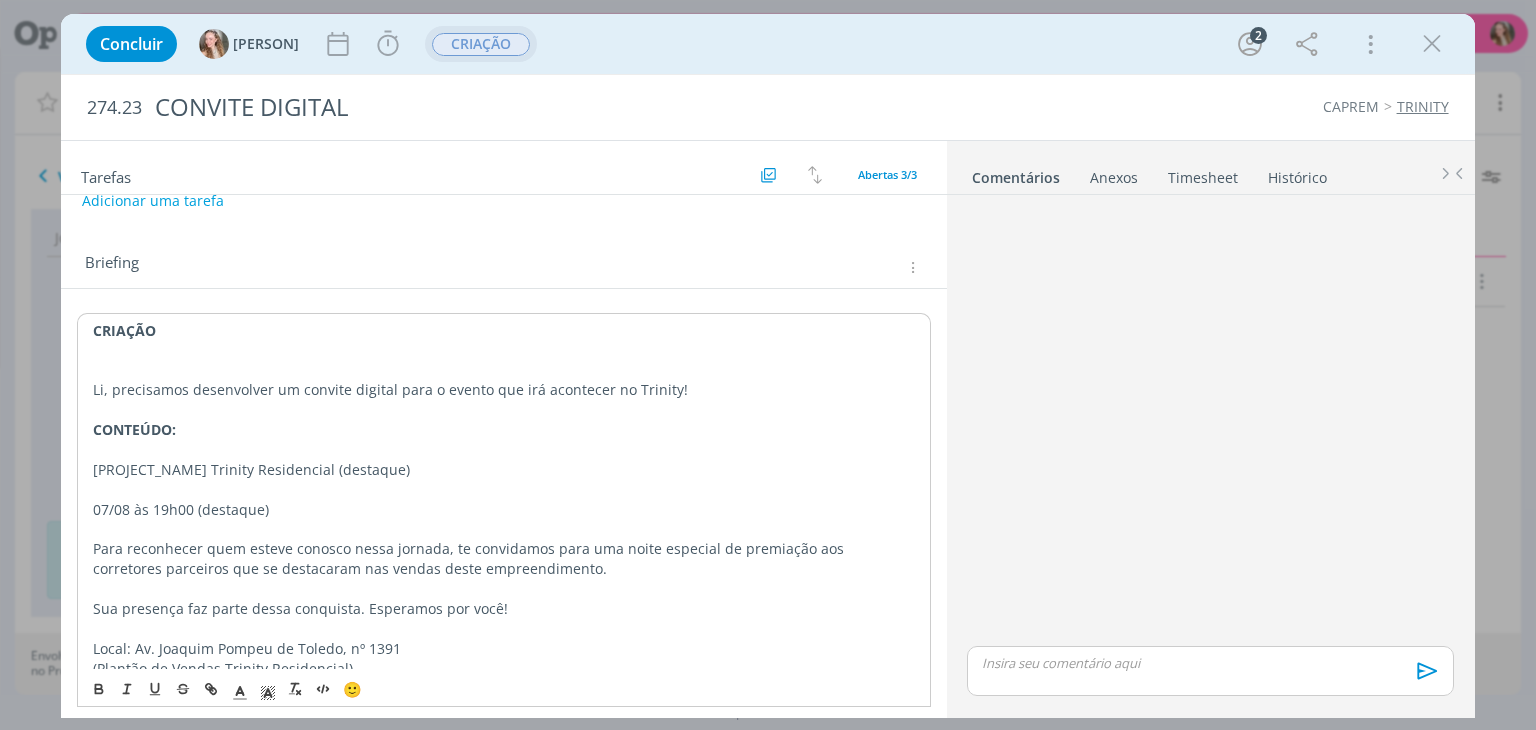 click on "Li, precisamos desenvolver um convite digital para o evento que irá acontecer no Trinity!" at bounding box center (503, 390) 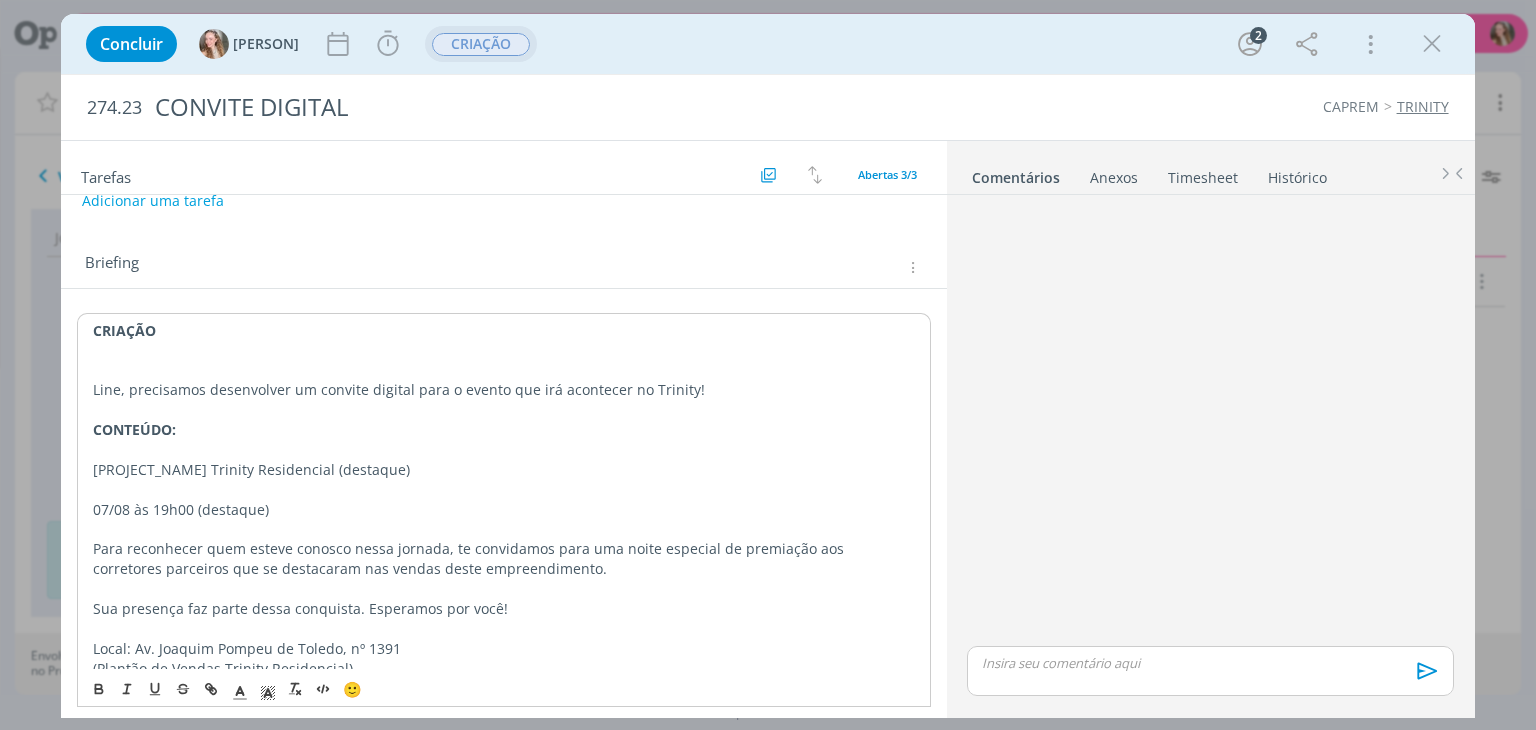 click at bounding box center (503, 410) 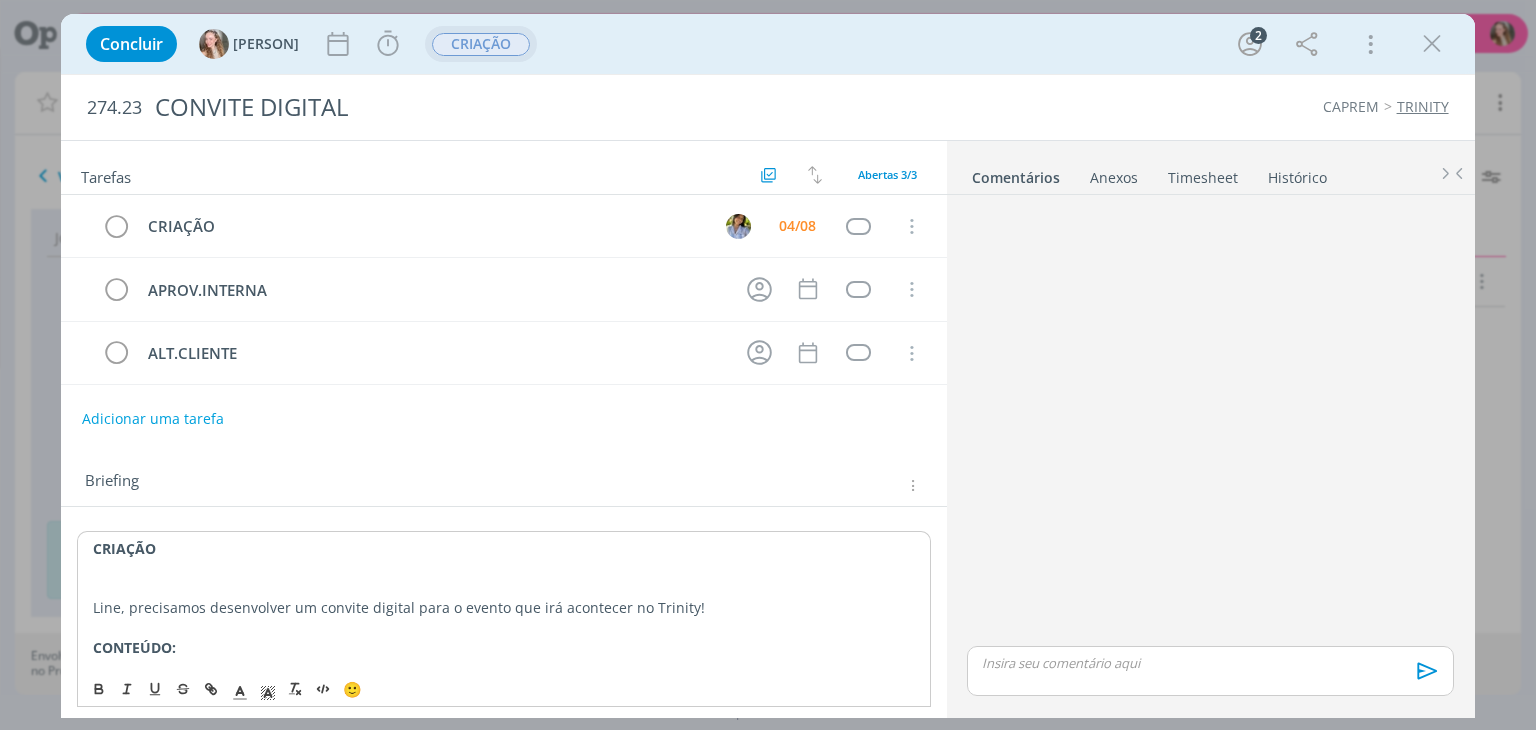 scroll, scrollTop: 0, scrollLeft: 0, axis: both 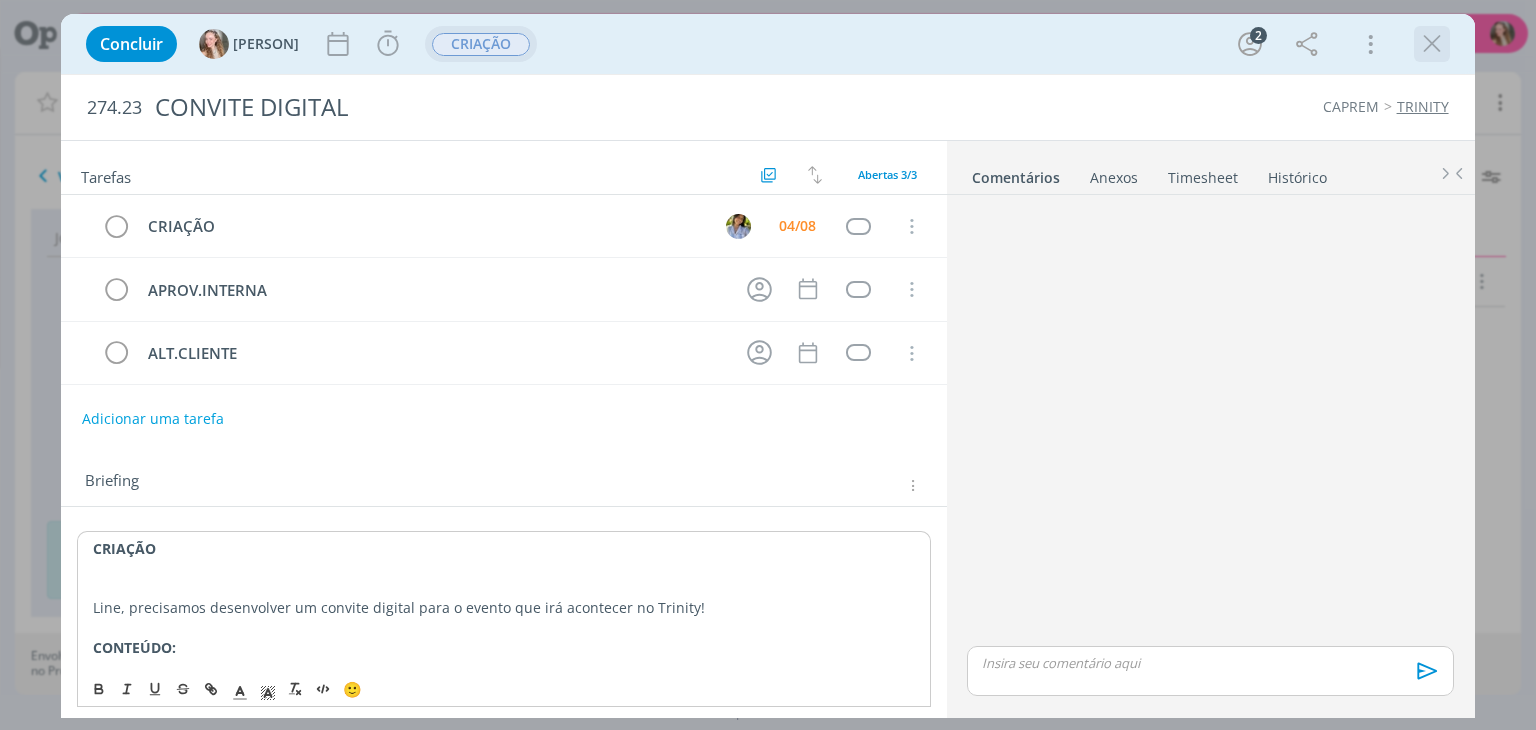 click at bounding box center [1432, 44] 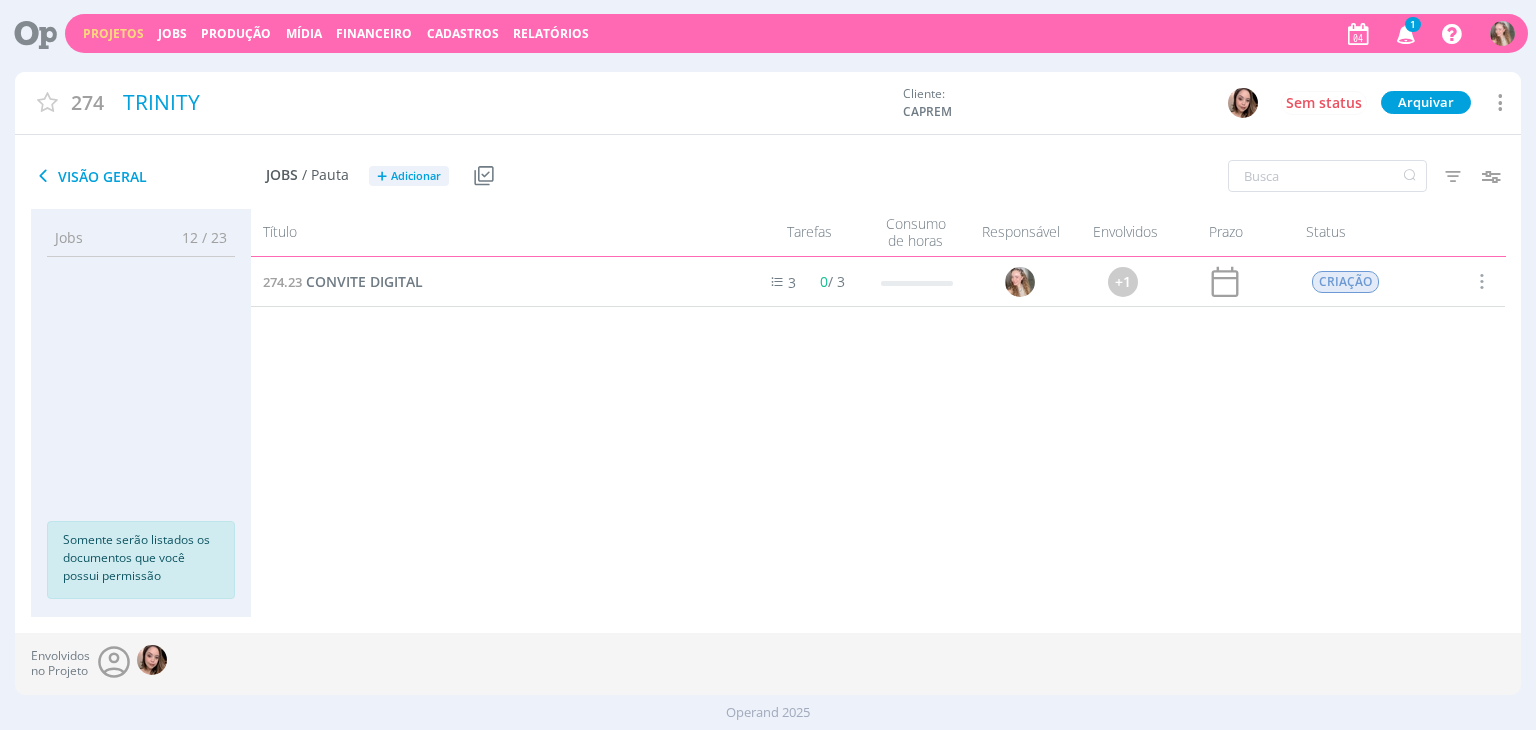 drag, startPoint x: 113, startPoint y: 41, endPoint x: 16, endPoint y: 59, distance: 98.65597 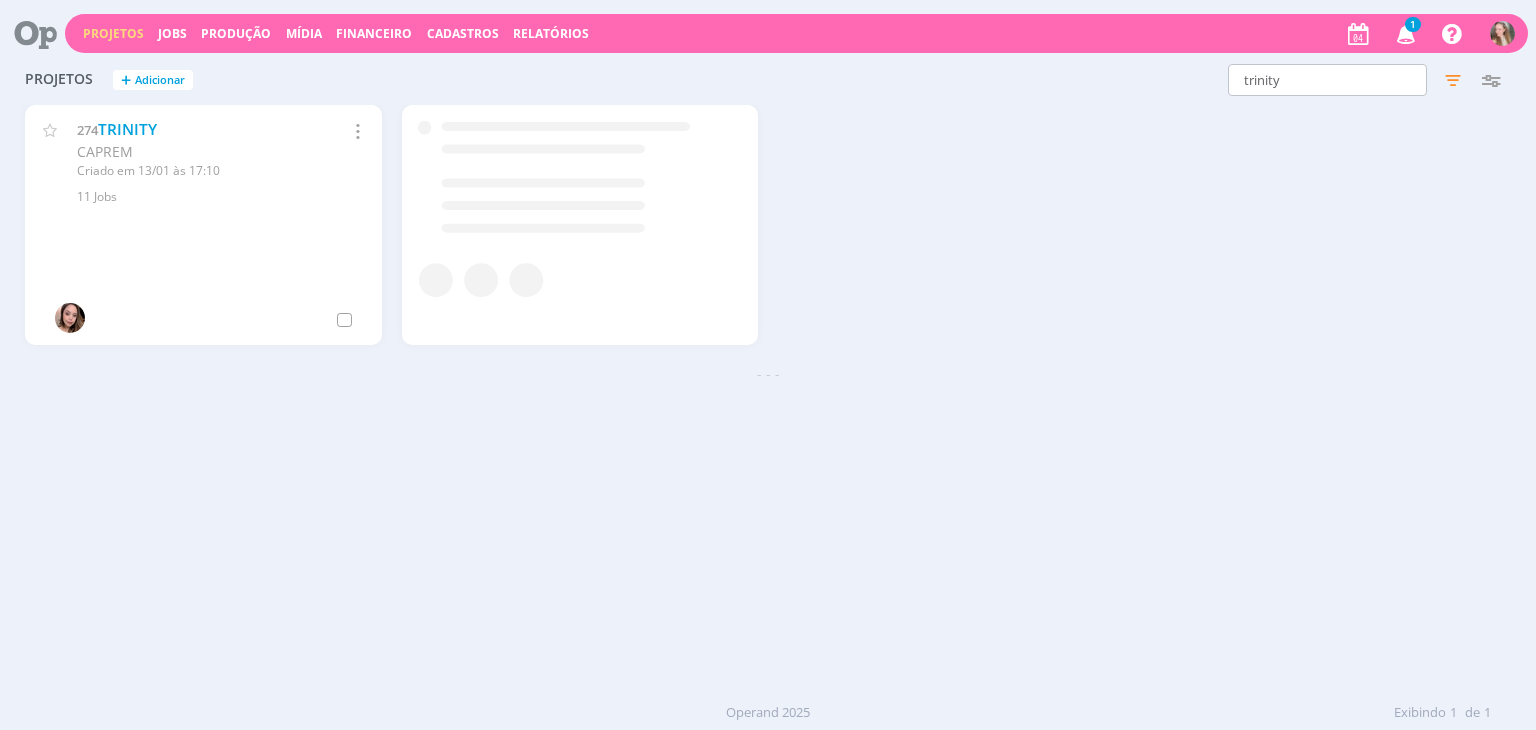 drag, startPoint x: 1308, startPoint y: 62, endPoint x: 1311, endPoint y: 73, distance: 11.401754 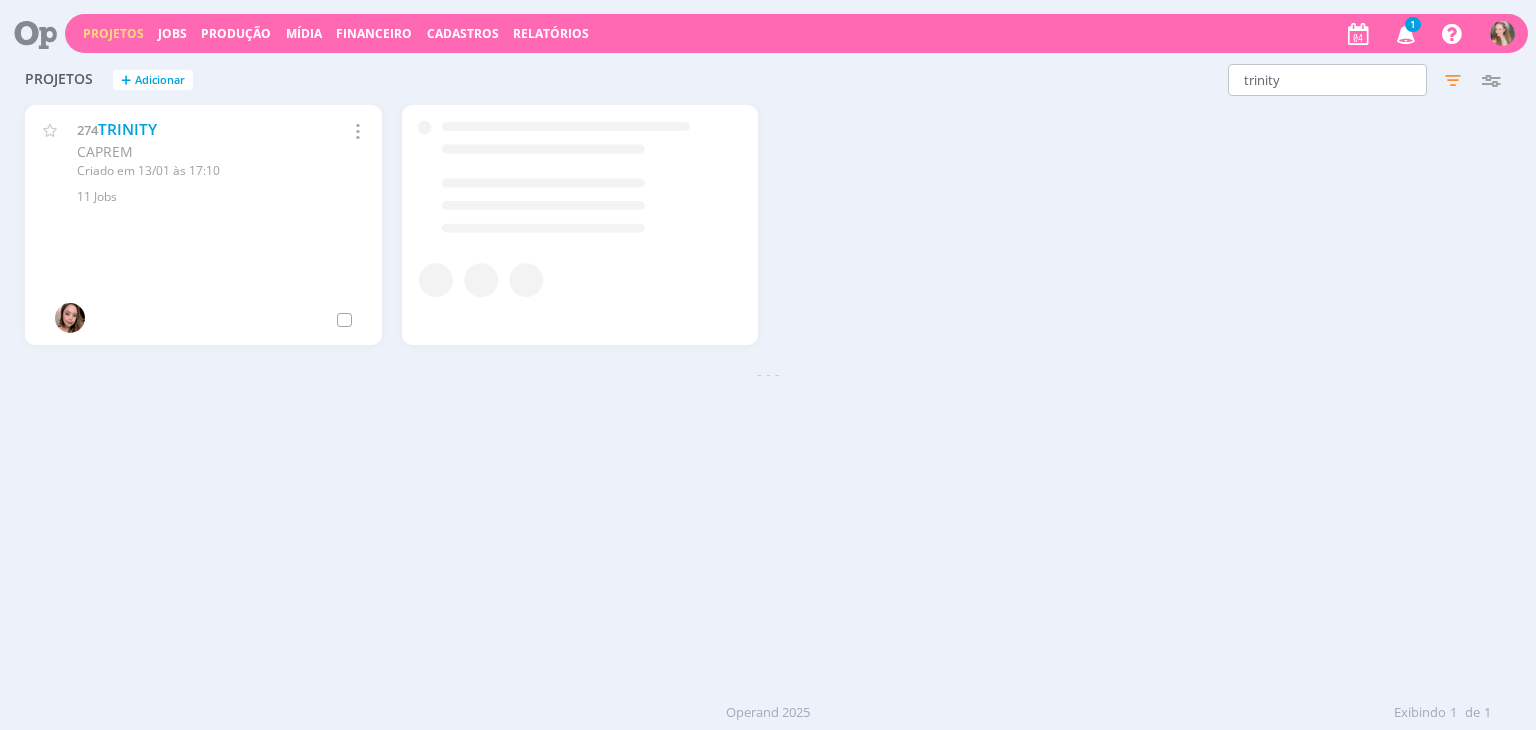 click on "Projetos + Adicionar trinity
Filtros
Filtrar
Limpar
trinity
Status
Clientes
3 selecionados
Data de criação
a
Situação dos projetos
Abertos
Arquivados
Cancelados
Visibilidade
Apenas ocultos
Responsável
Envolvidos
Configurar exibição
Ordenação
Ordenação padrão
Cliente
Data criação
Título
Número do projeto
Ordenação padrão
Mais configurações" at bounding box center [767, 81] 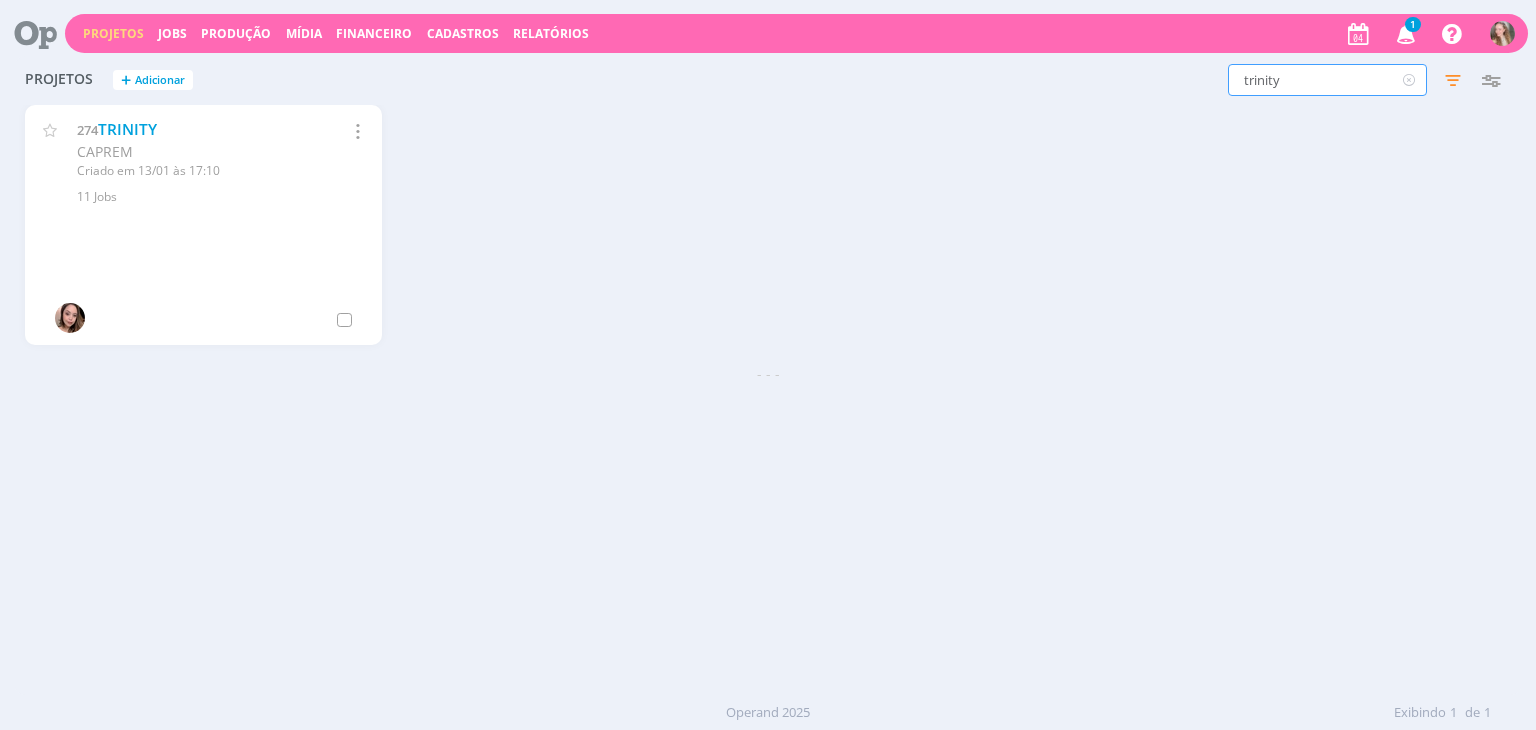 drag, startPoint x: 1311, startPoint y: 76, endPoint x: 1095, endPoint y: 84, distance: 216.1481 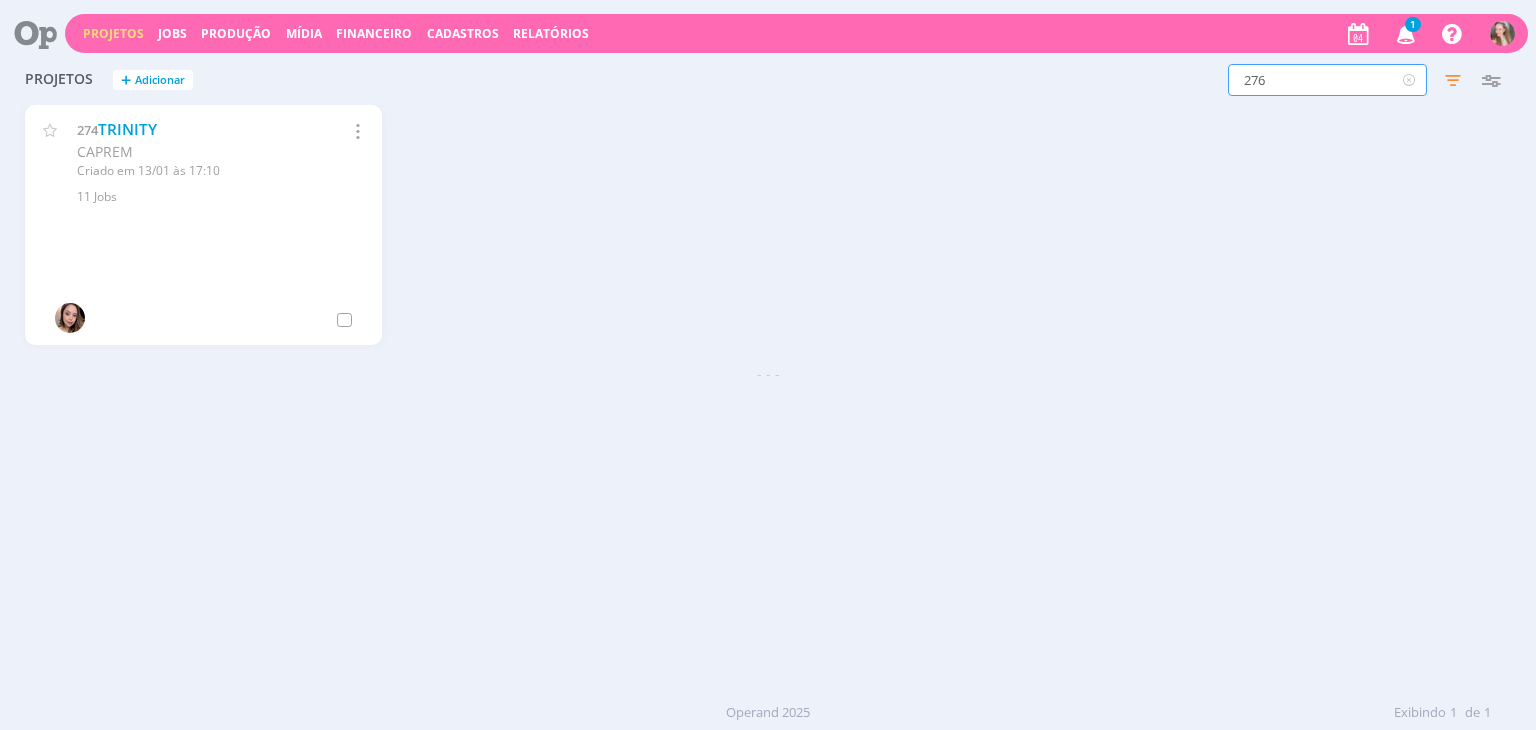 type on "276" 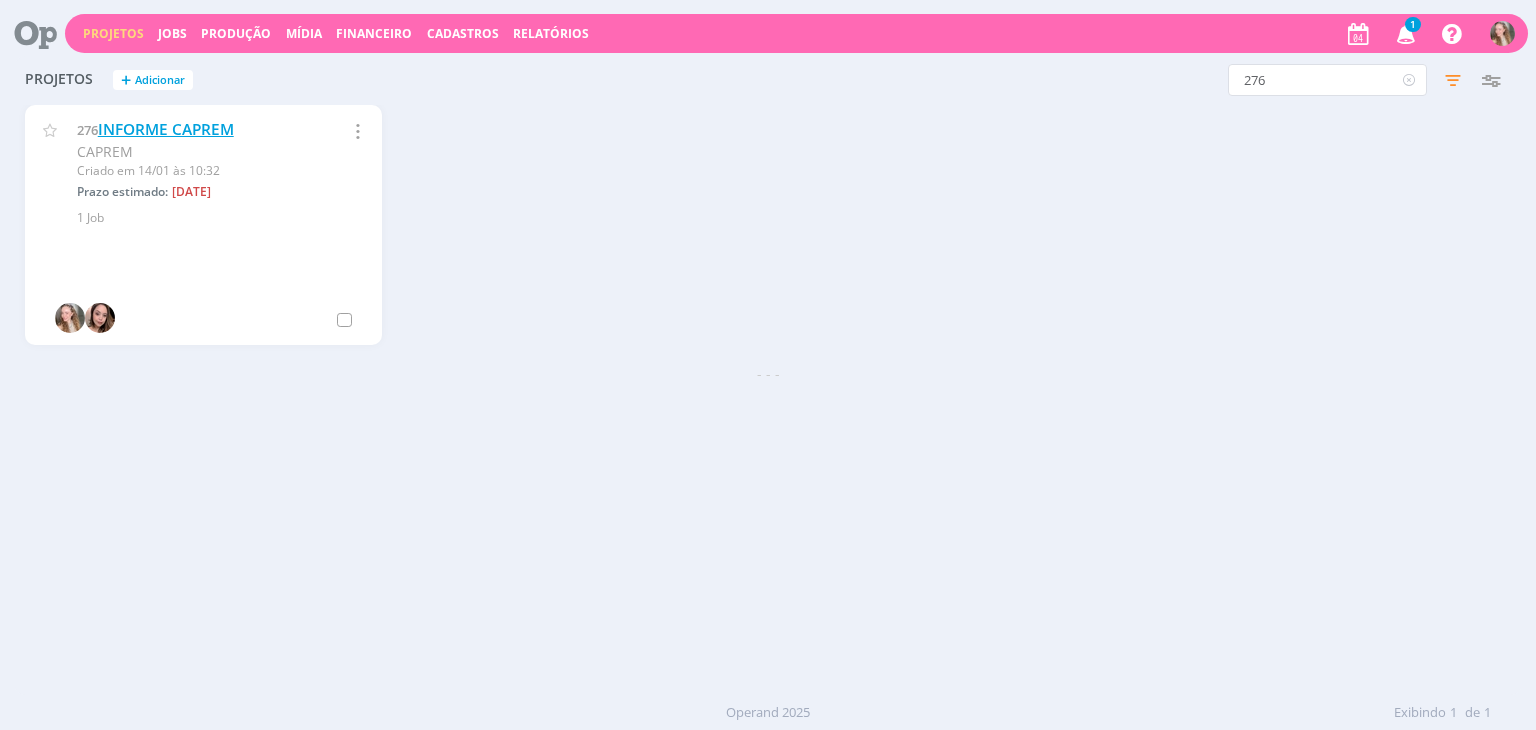 click on "INFORME CAPREM" at bounding box center (166, 129) 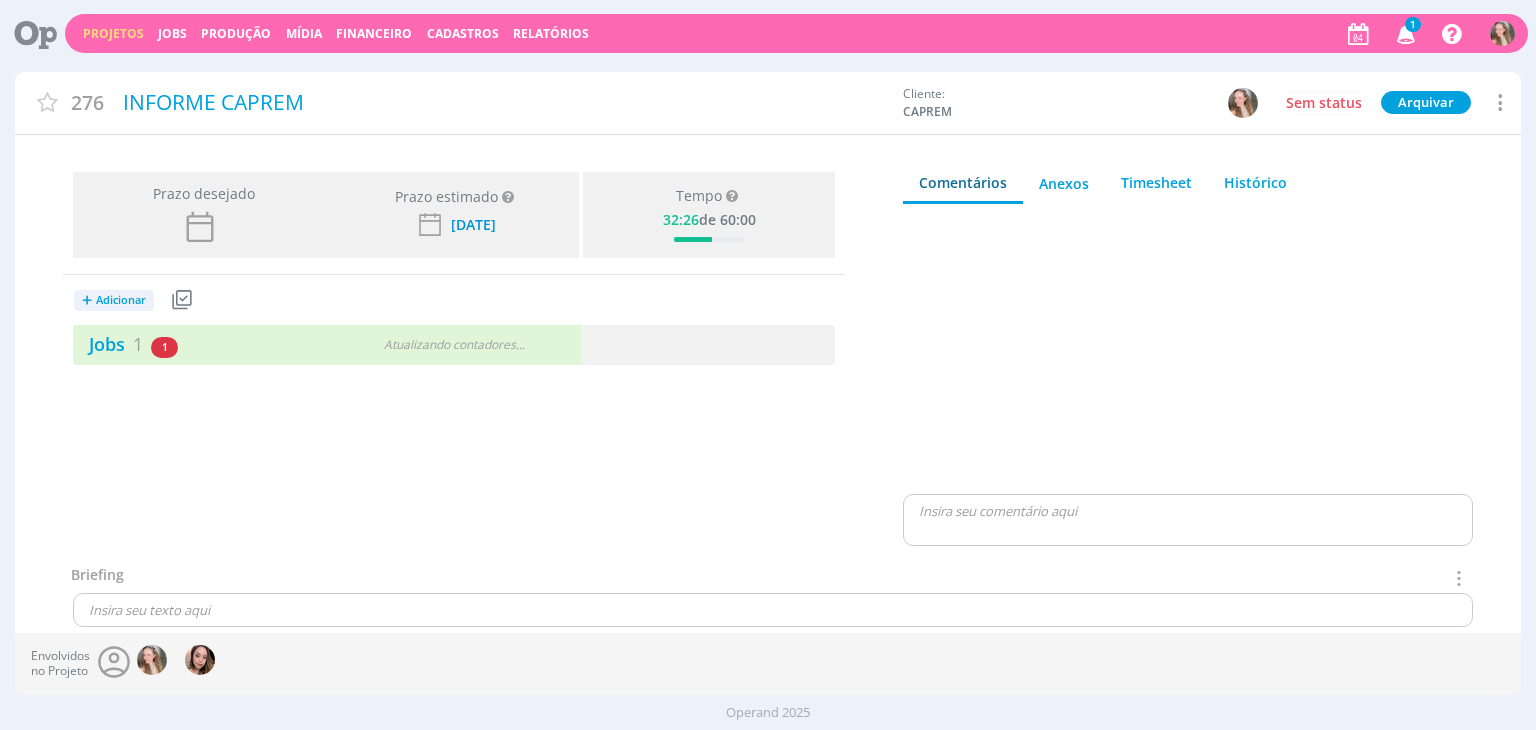 click on "1" at bounding box center (1413, 24) 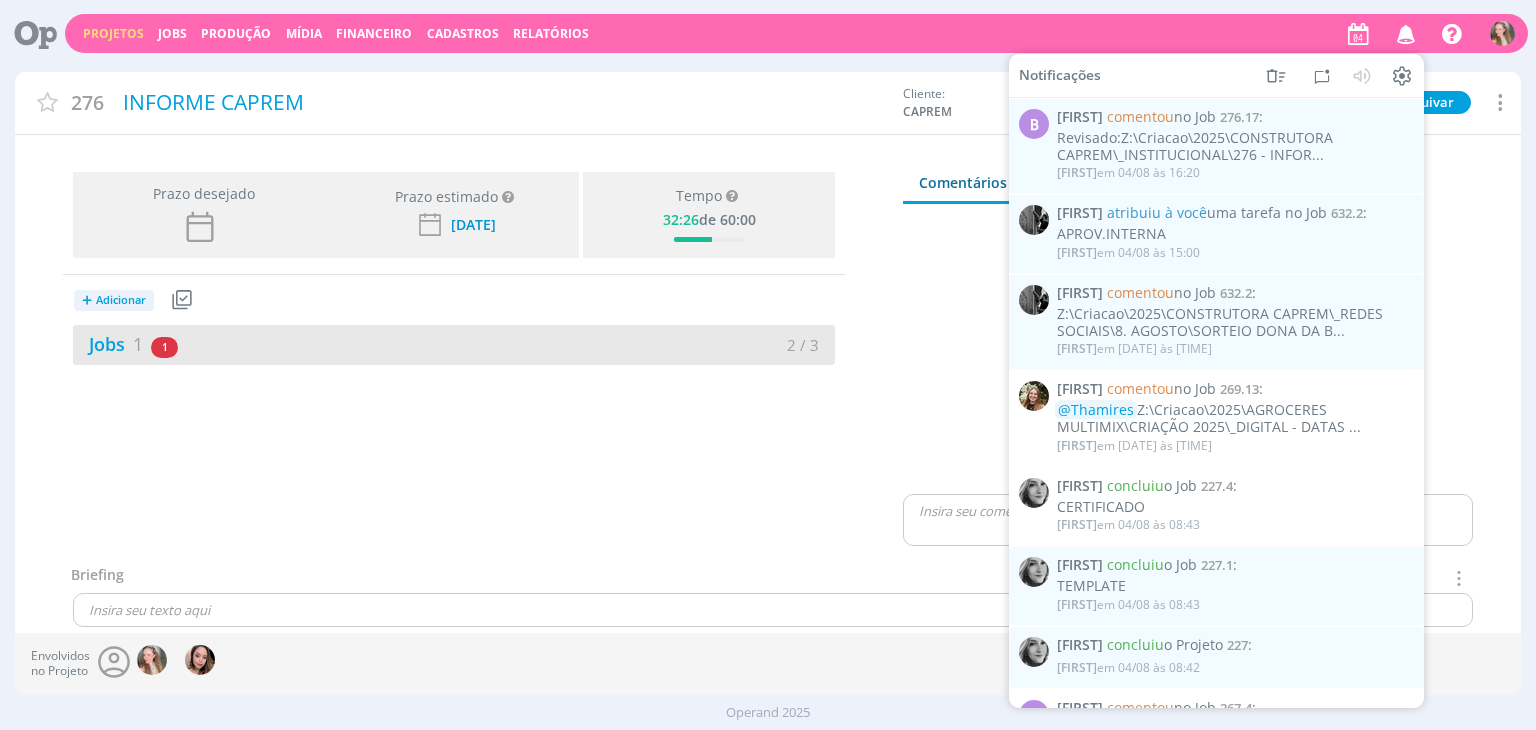 click on "Jobs 1 1  atrasado" at bounding box center (263, 344) 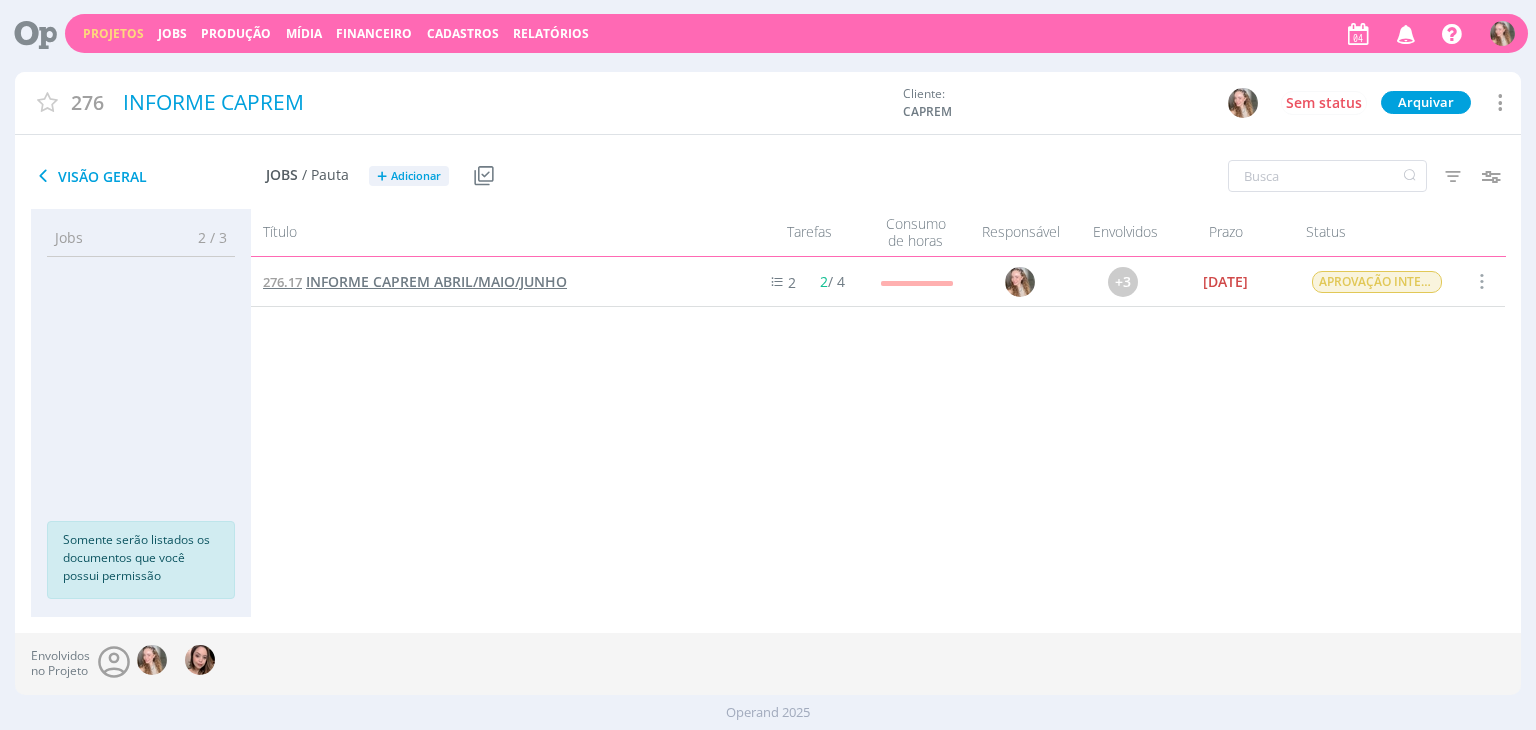 click on "INFORME CAPREM ABRIL/MAIO/JUNHO" at bounding box center (436, 281) 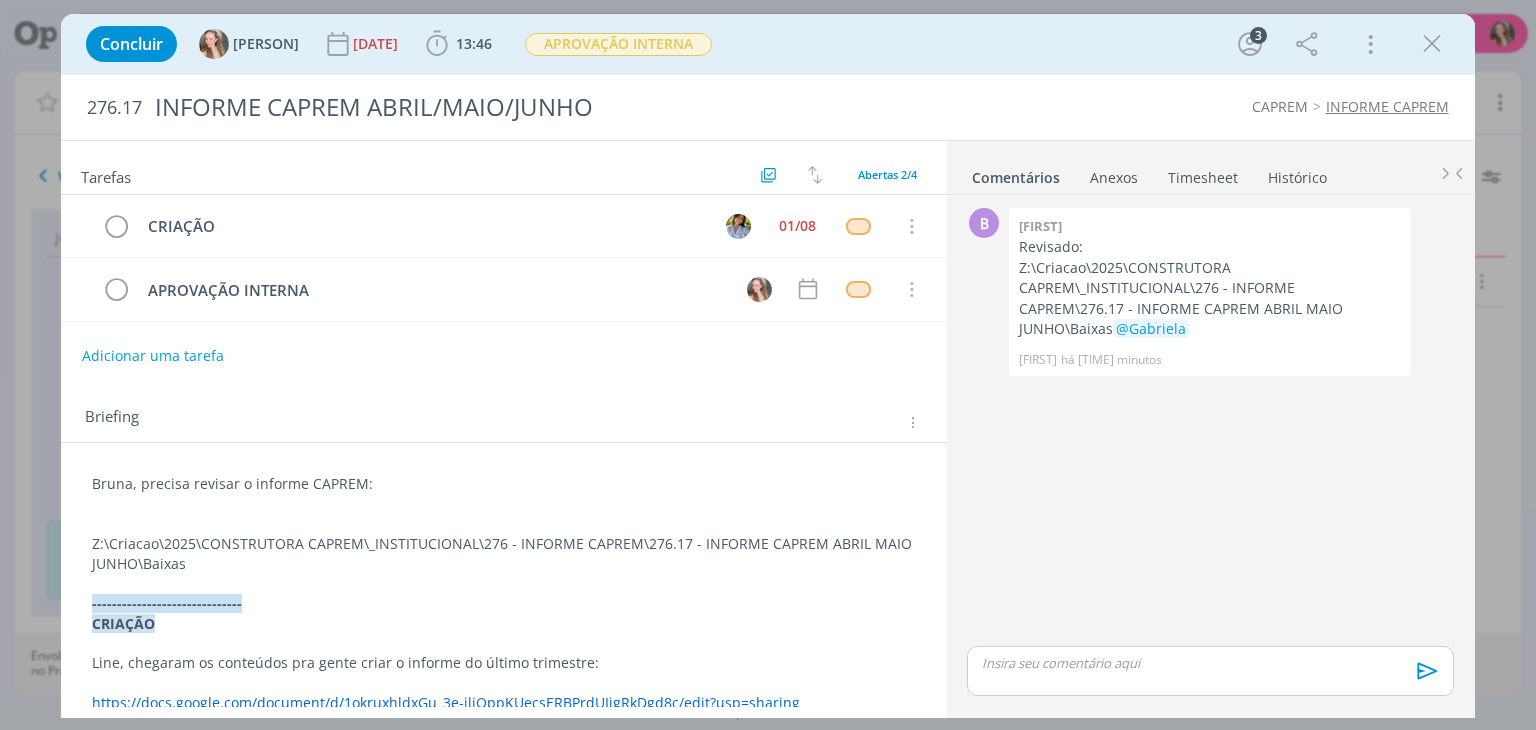 click on "Bruna, precisa revisar o informe CAPREM: Z:\Criacao\2025\CONSTRUTORA CAPREM\_INSTITUCIONAL\276 - INFORME CAPREM\276.17 - INFORME CAPREM ABRIL MAIO JUNHO\Baixas ------------------------------ CRIAÇÃO Line, chegaram os conteúdos pra gente criar o informe do último trimestre: https://docs.google.com/document/d/1okruxhldxGu_3e-iljOppKUecsERBPrdUIjgRkDgd8c/edit?usp=sharing as imagens estão aqui:  https://drive.google.com/drive/folders/1ujkaZTrQKy6oUw3HlBAOxQlza3GmyqRa?usp=drive_link (o único que não tem foto ainda é a abertura do decorado do Adara, estou esperando o pessoal me enviar, mas subo assim que tiver)" at bounding box center [503, 643] 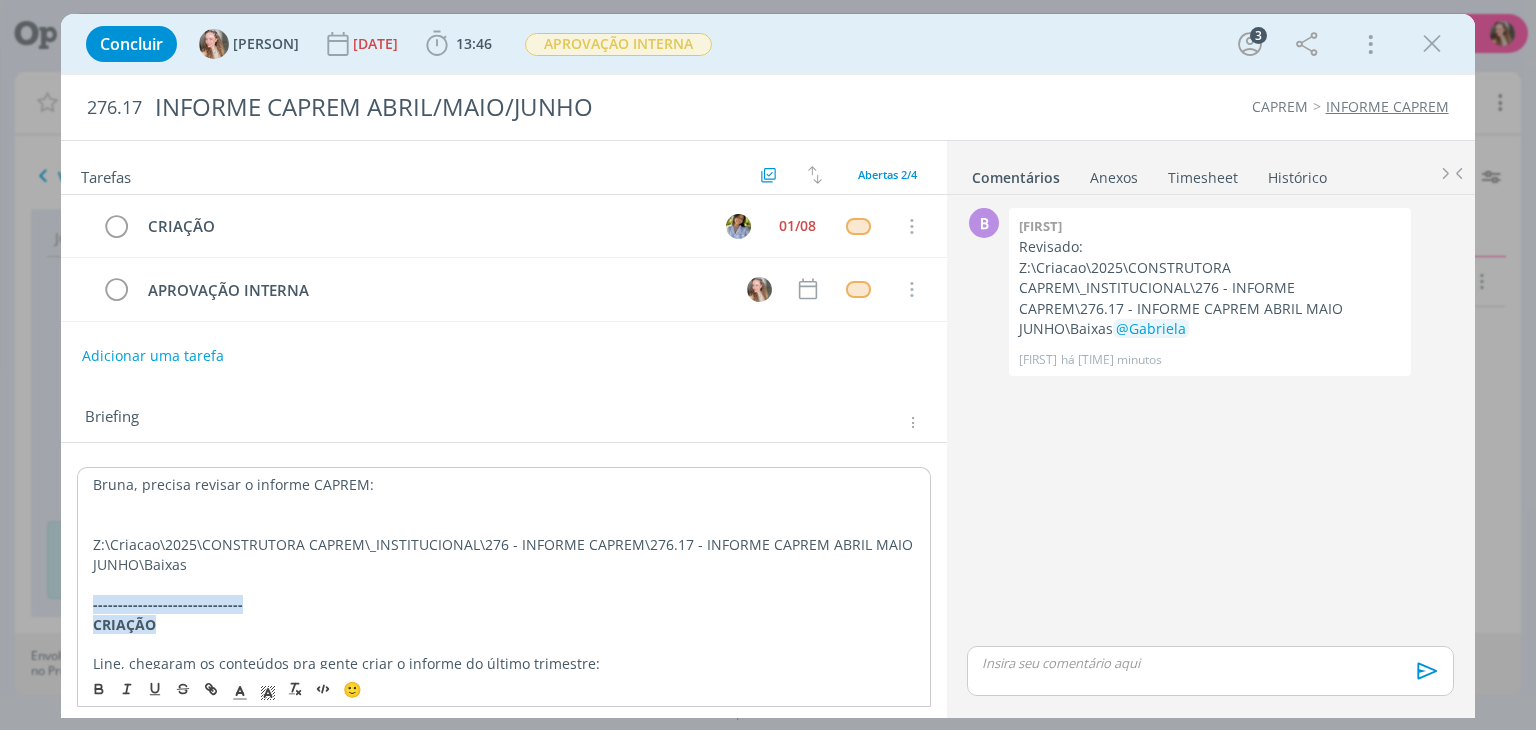 type 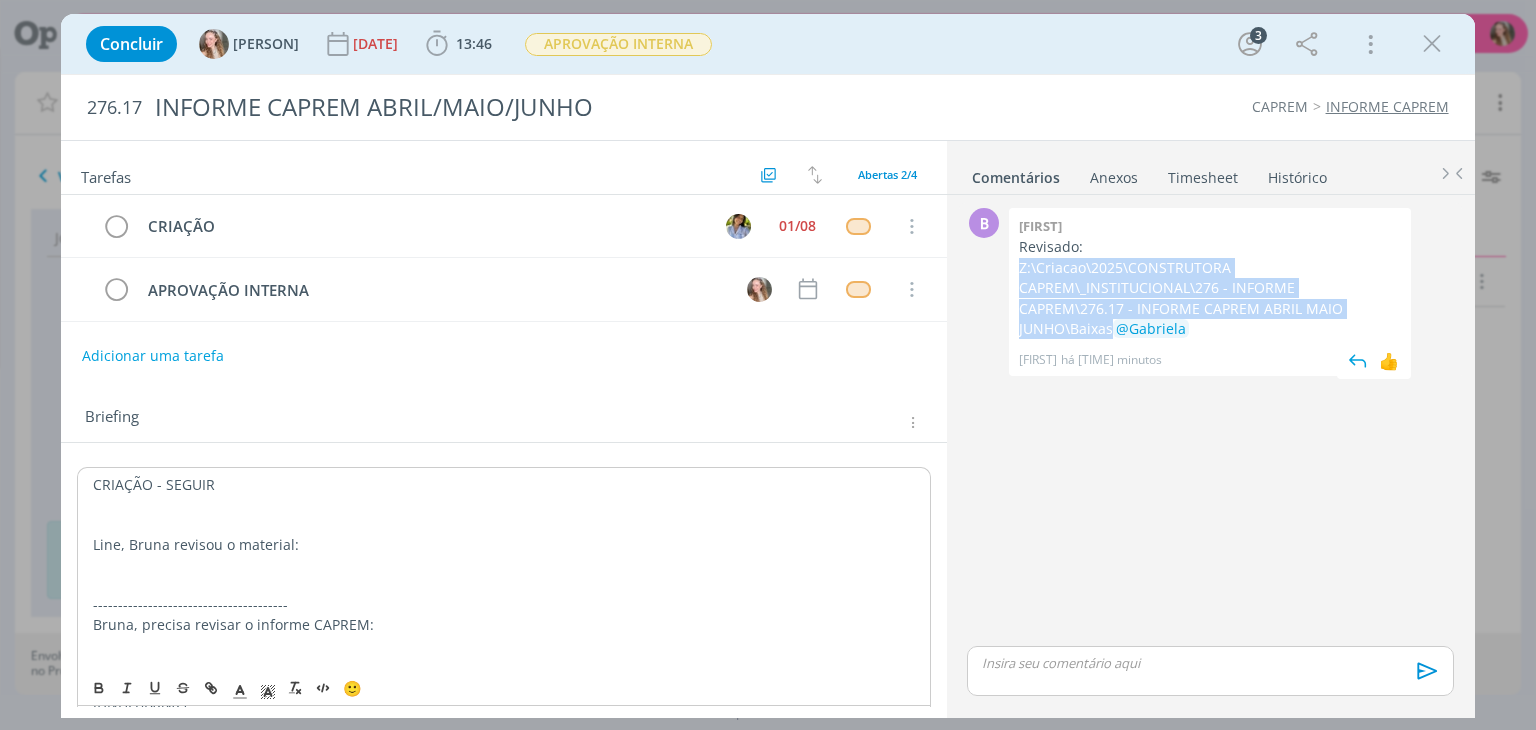 drag, startPoint x: 1191, startPoint y: 285, endPoint x: 1013, endPoint y: 267, distance: 178.90779 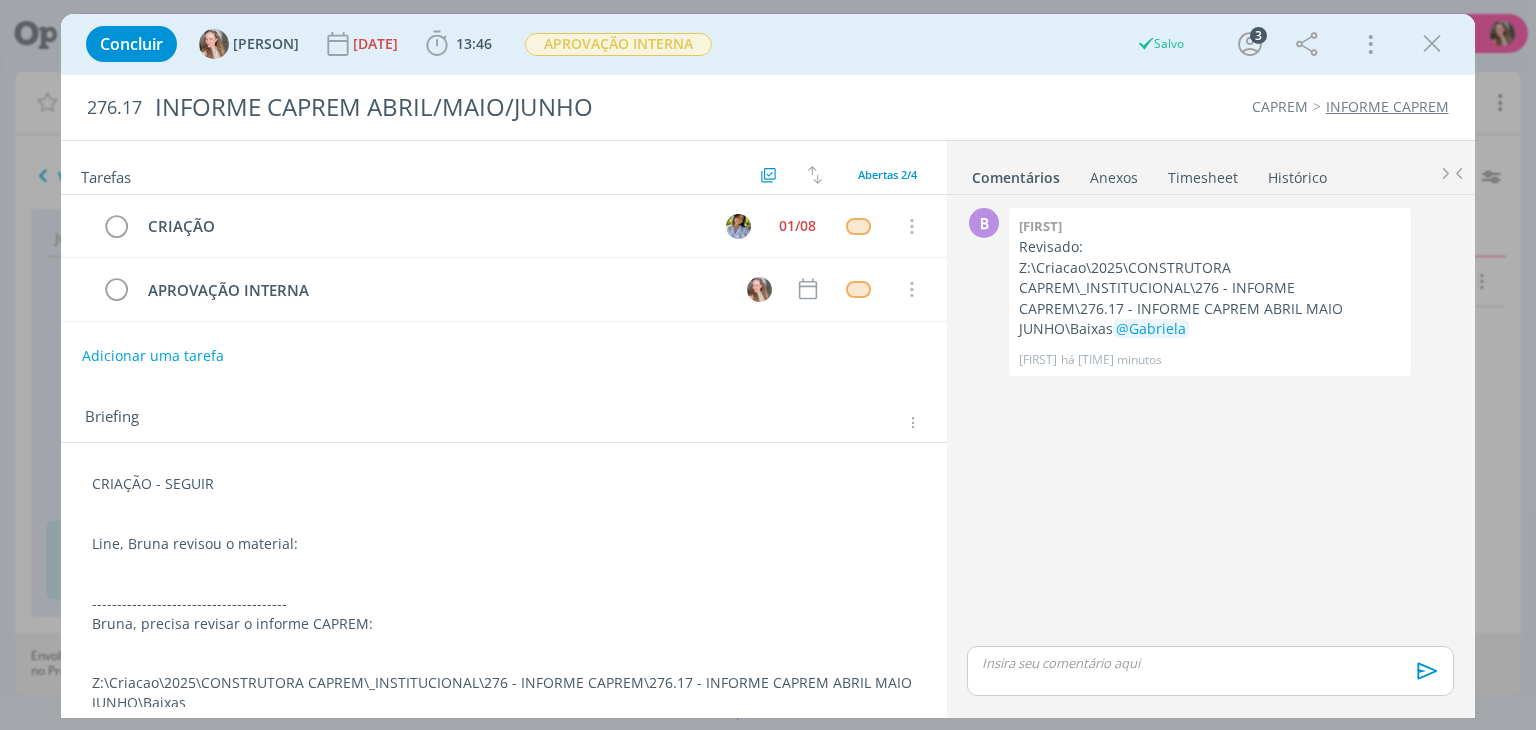 click at bounding box center [503, 564] 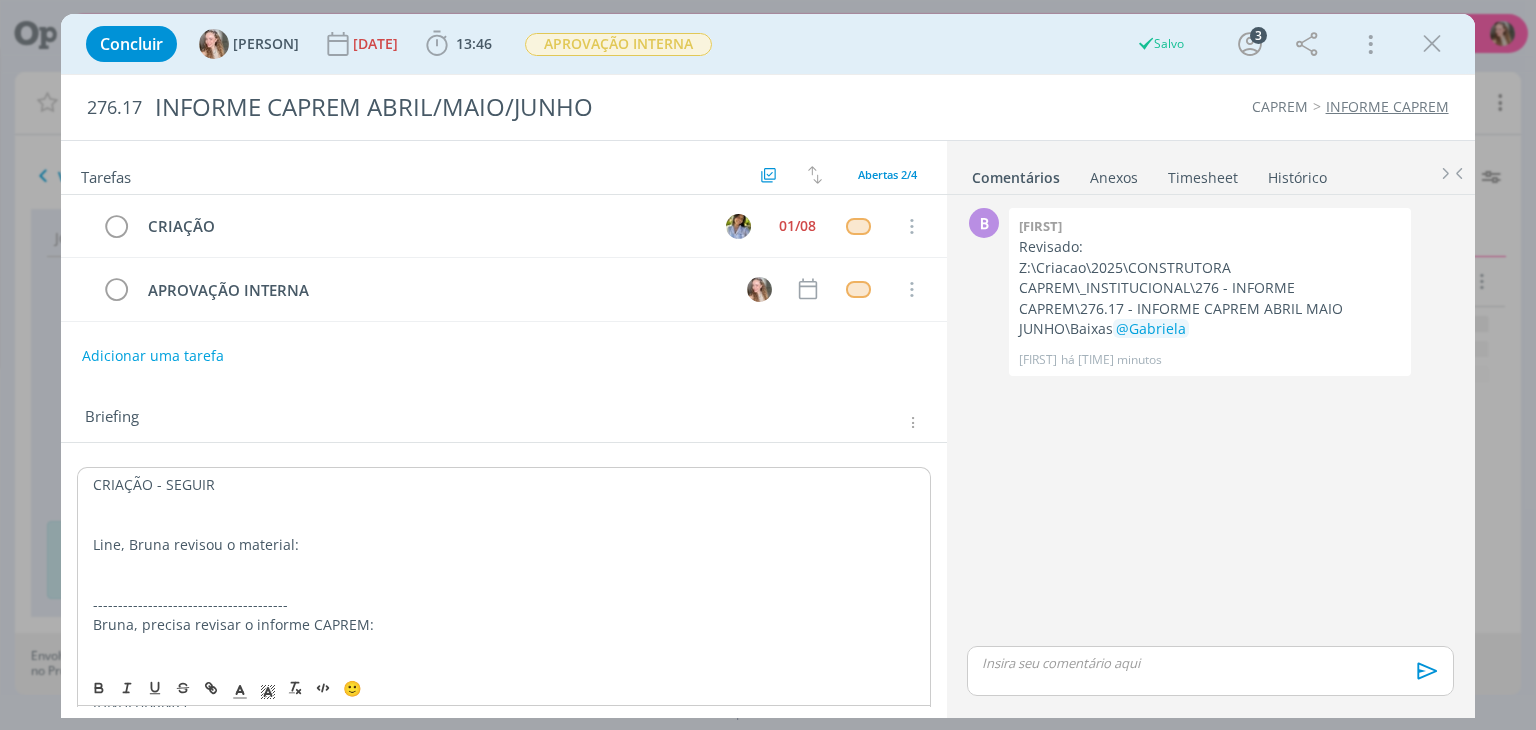 click at bounding box center [503, 565] 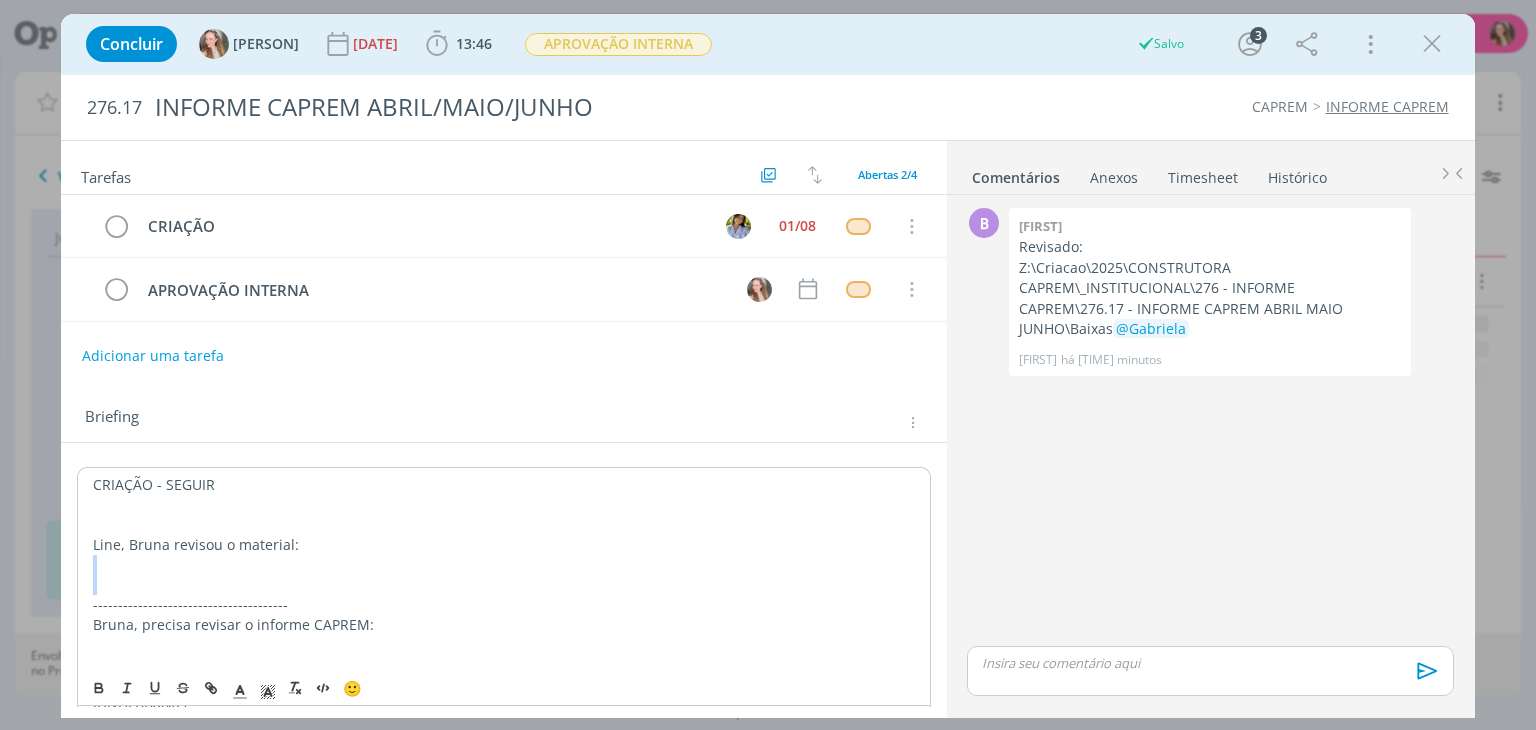 click at bounding box center [503, 565] 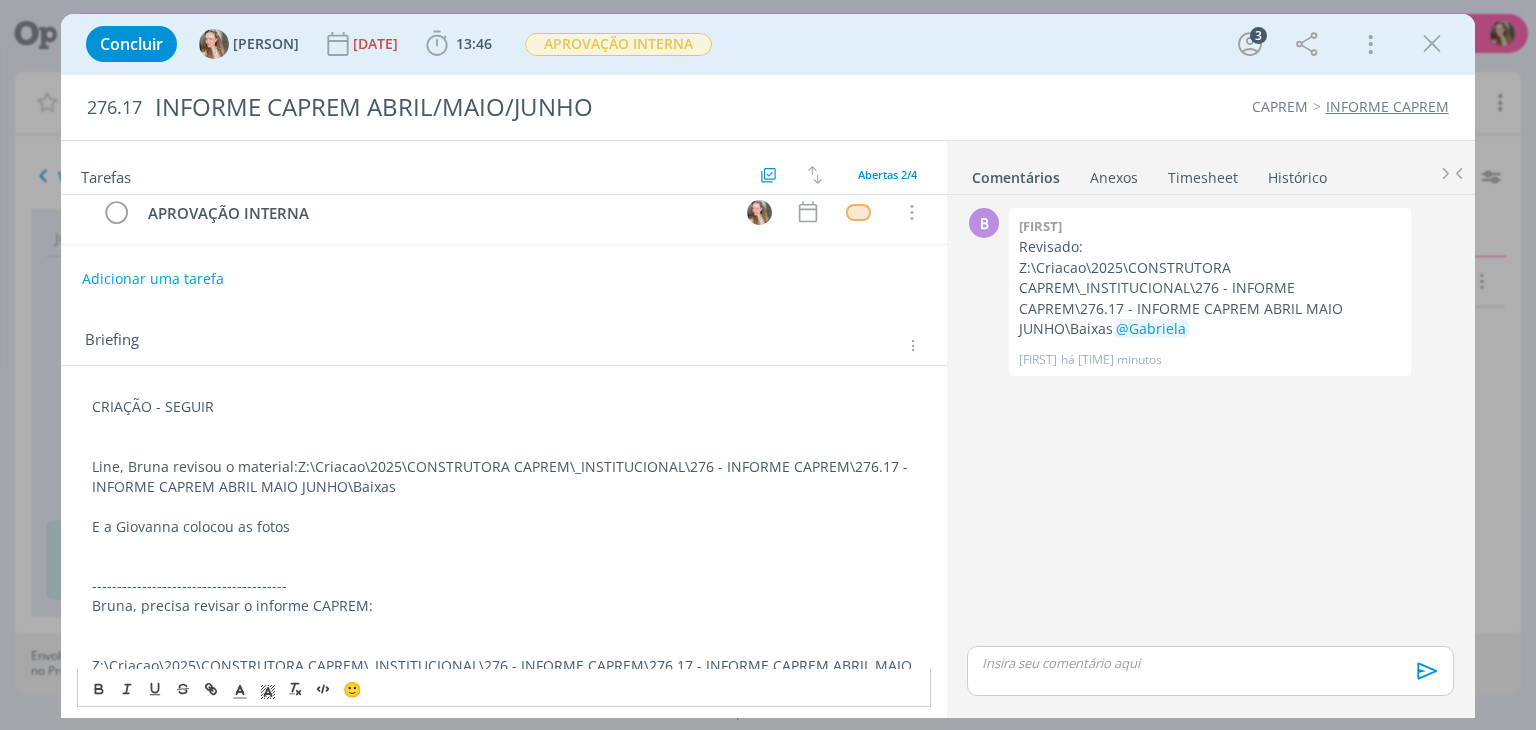 scroll, scrollTop: 0, scrollLeft: 0, axis: both 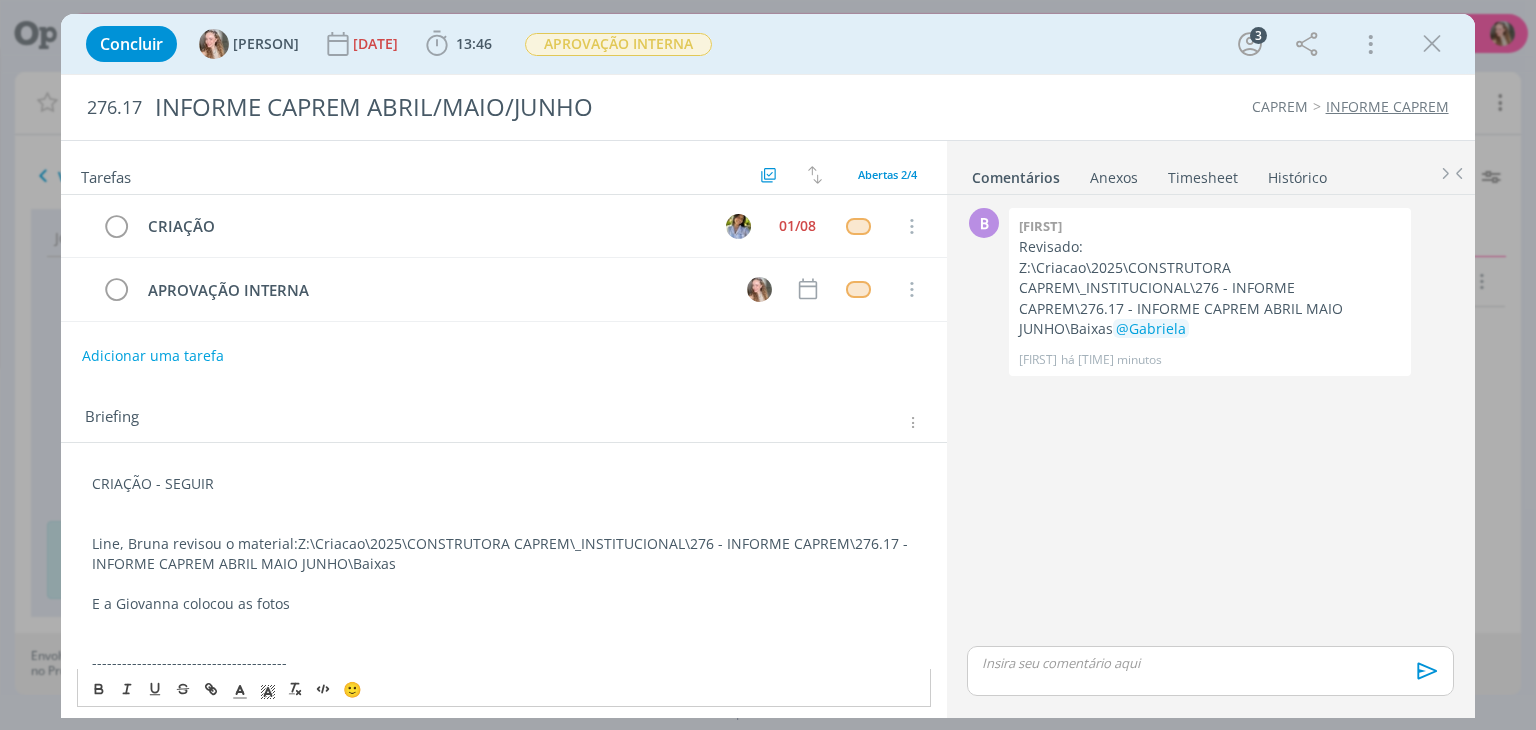 click on "E a Giovanna colocou as fotos" at bounding box center [503, 604] 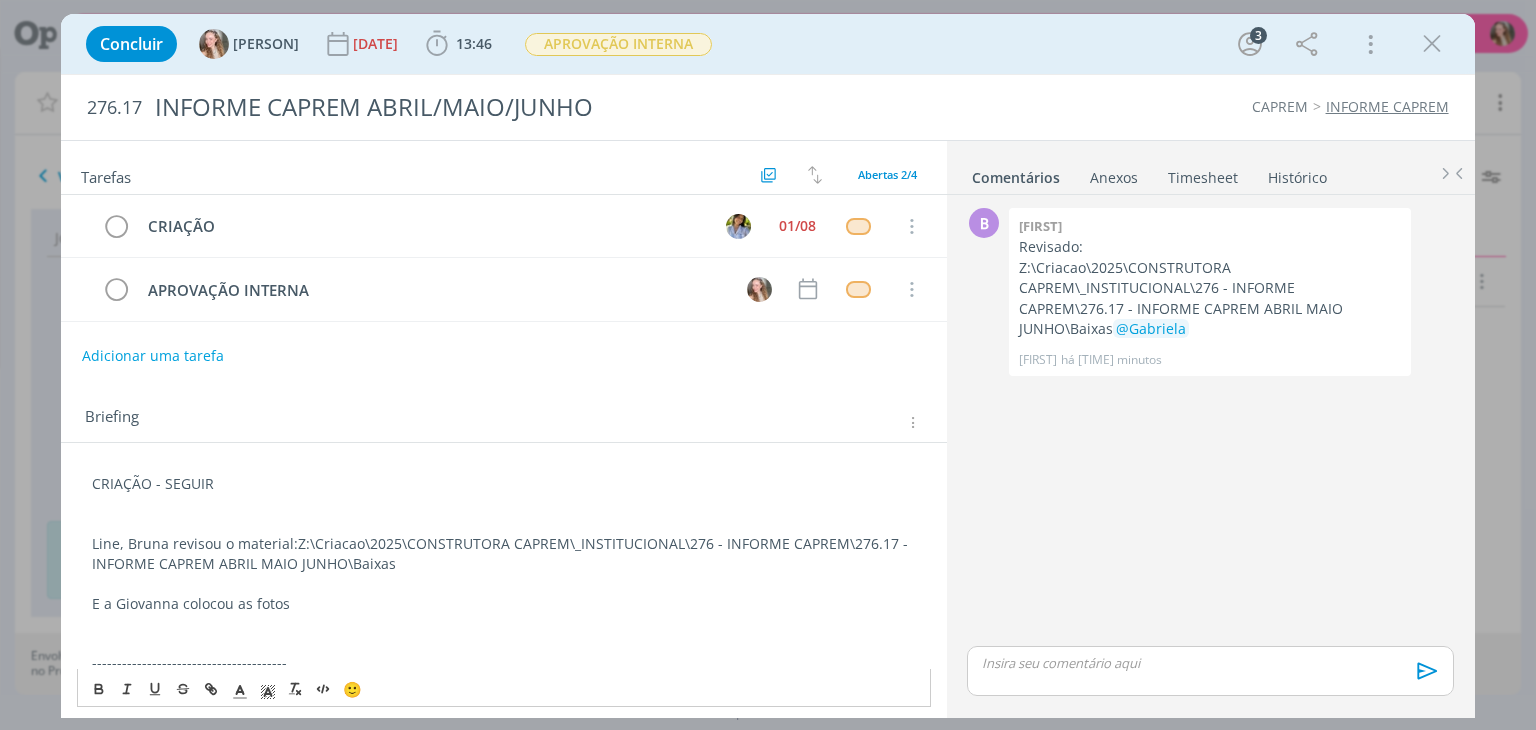 click on "E a Giovanna colocou as fotos" at bounding box center [503, 604] 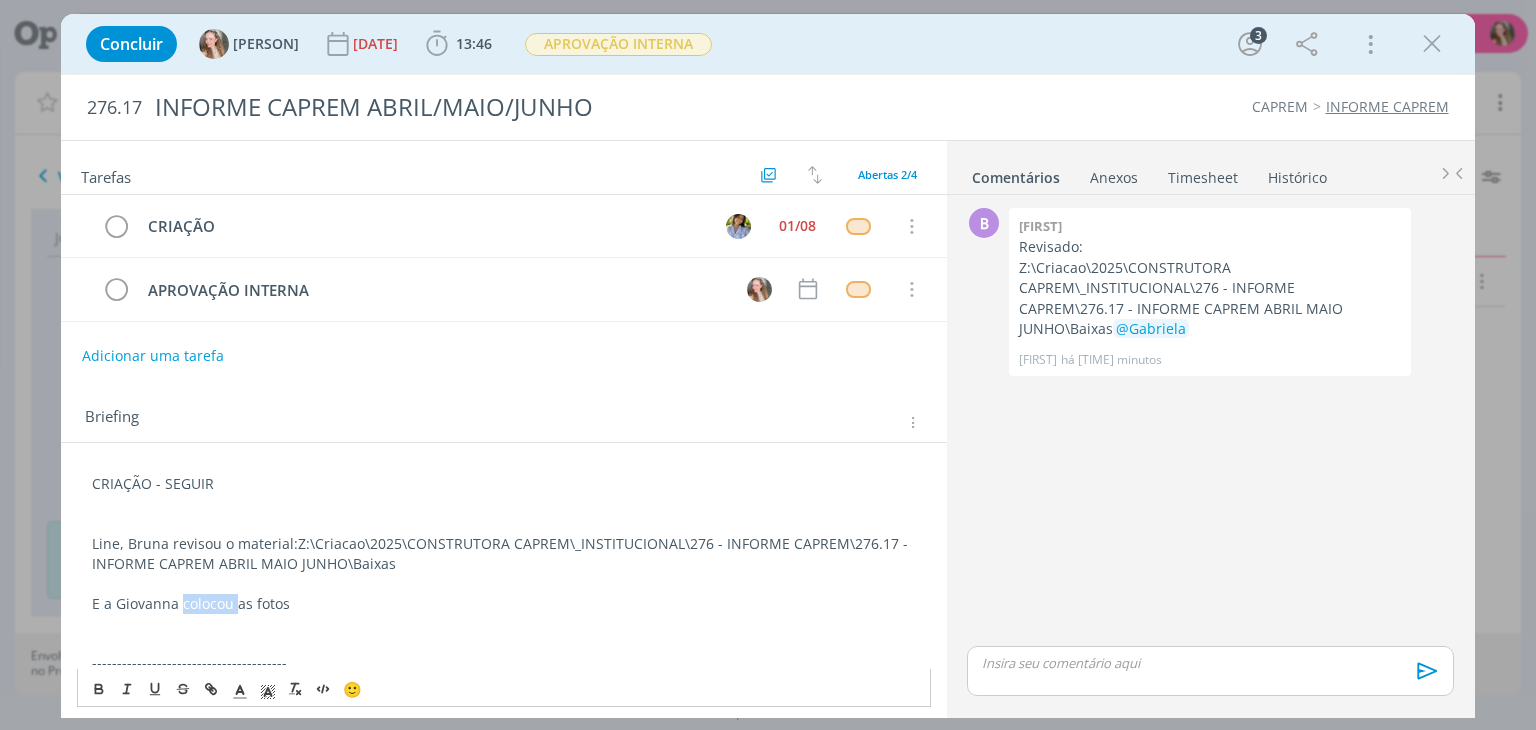 click on "E a Giovanna colocou as fotos" at bounding box center (503, 604) 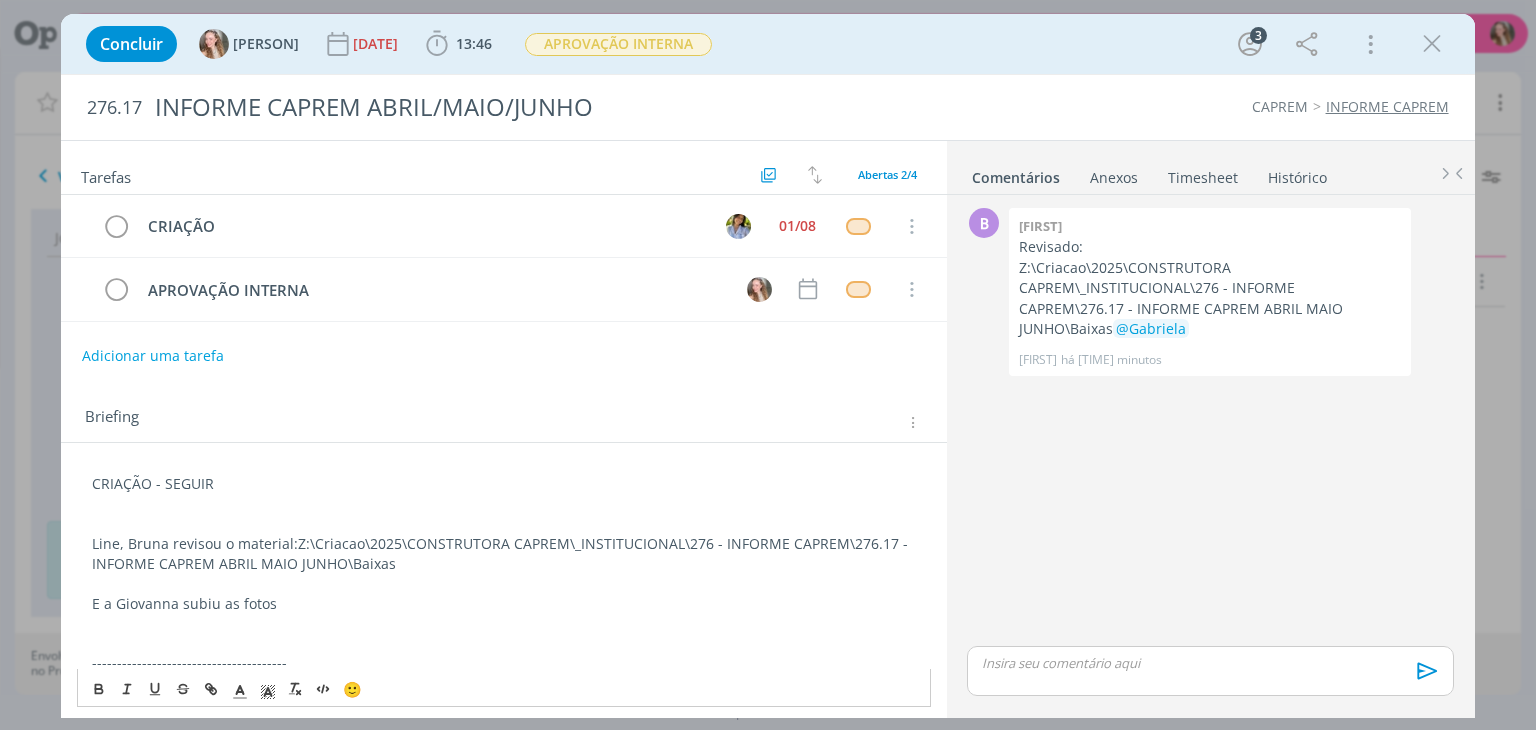 click on "E a Giovanna subiu as fotos" at bounding box center (503, 604) 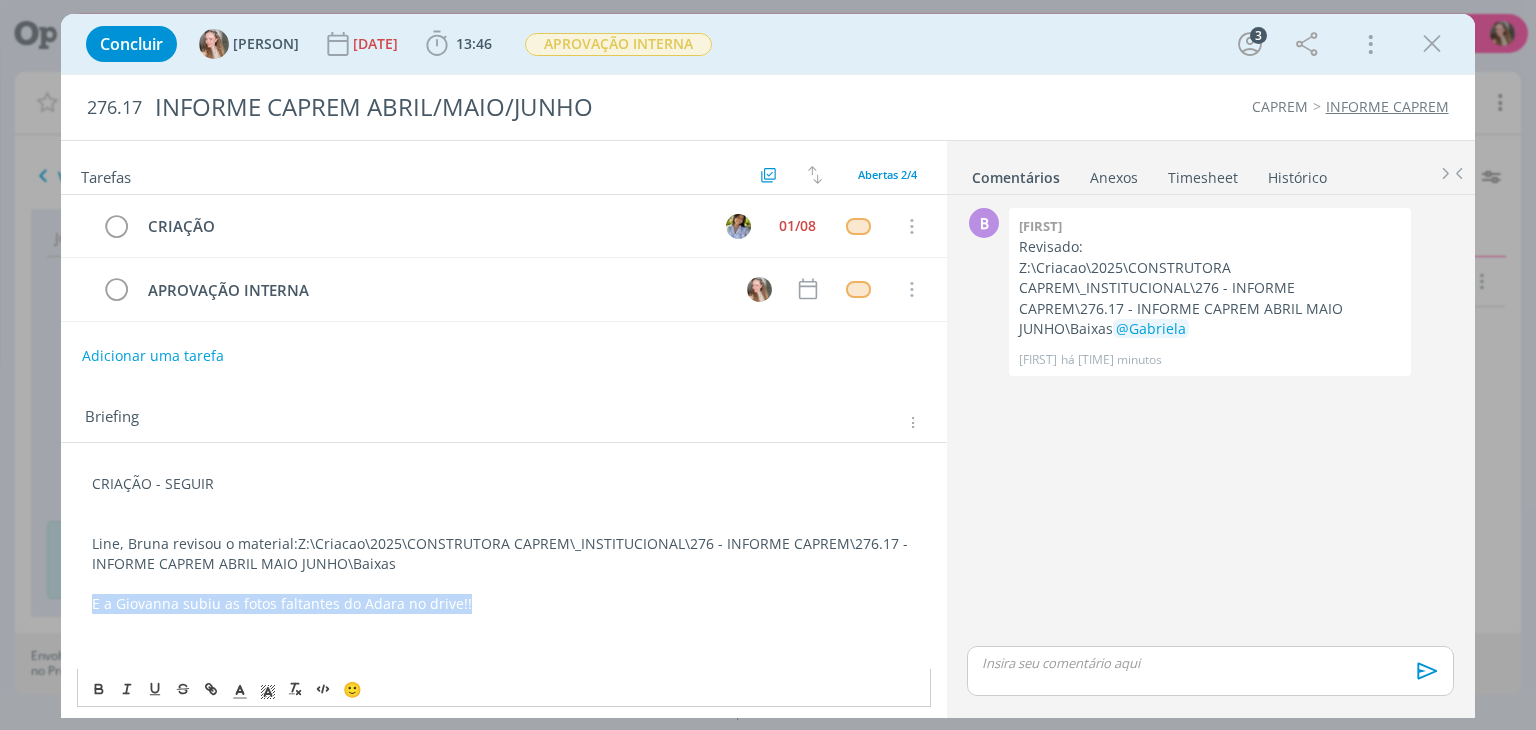 drag, startPoint x: 511, startPoint y: 604, endPoint x: 84, endPoint y: 613, distance: 427.09485 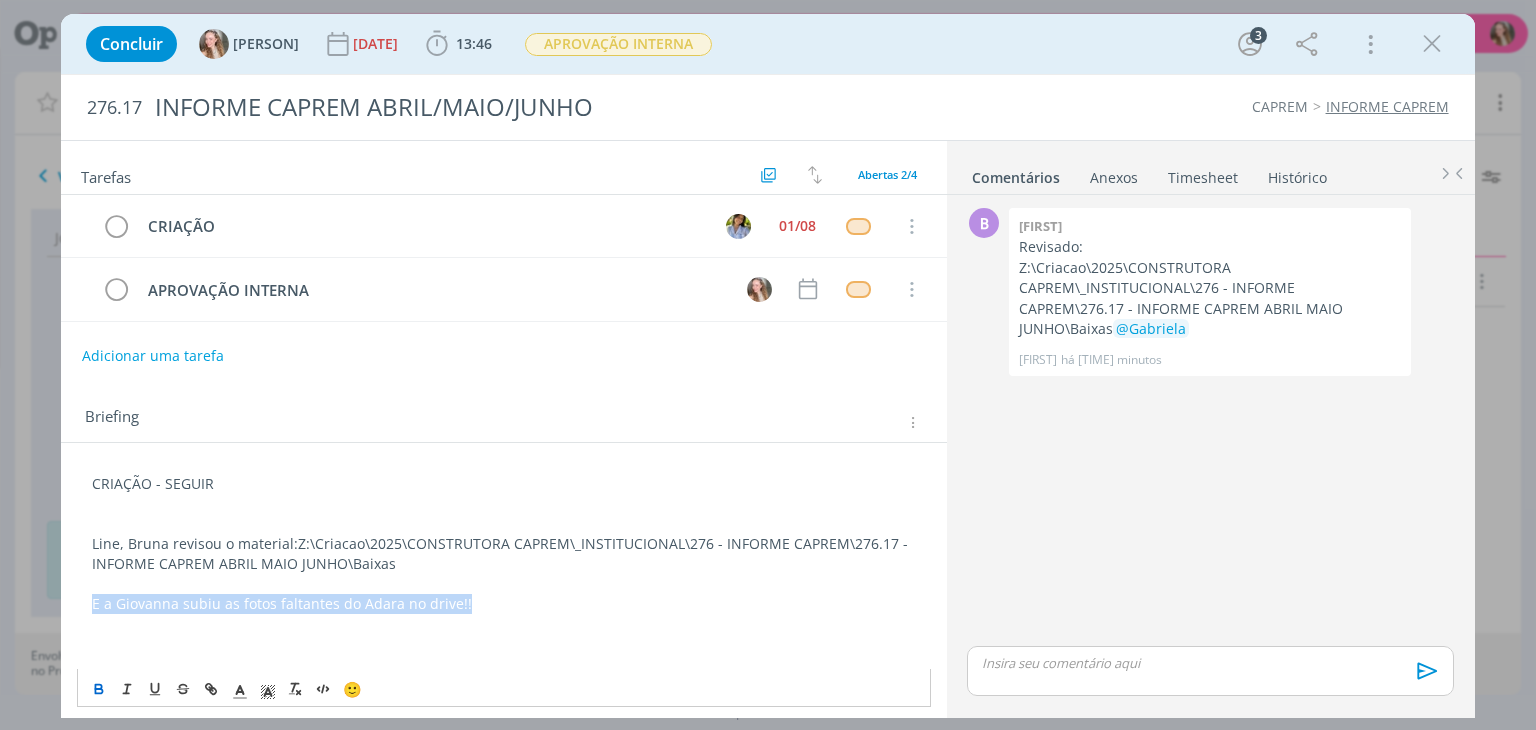 click 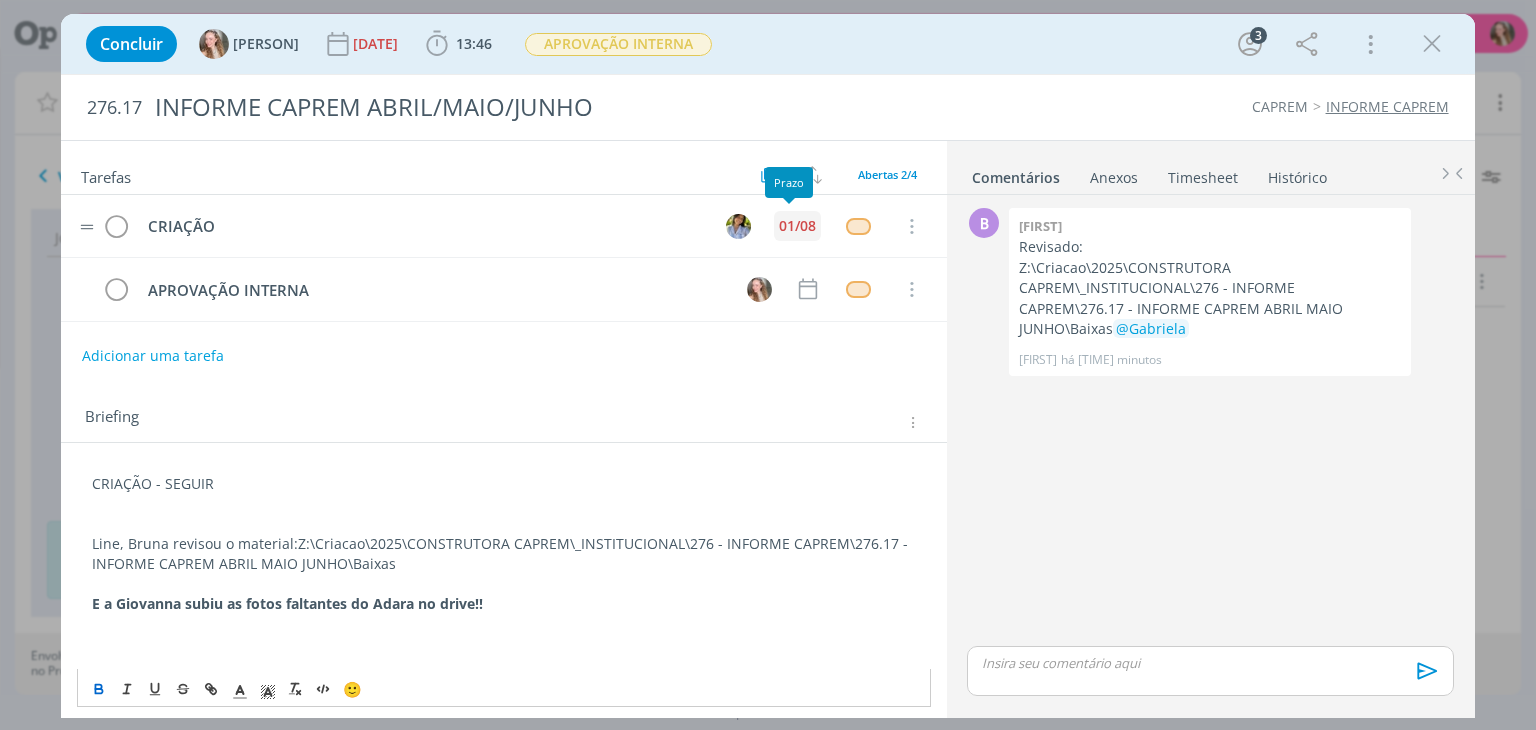 click on "01/08" at bounding box center (797, 226) 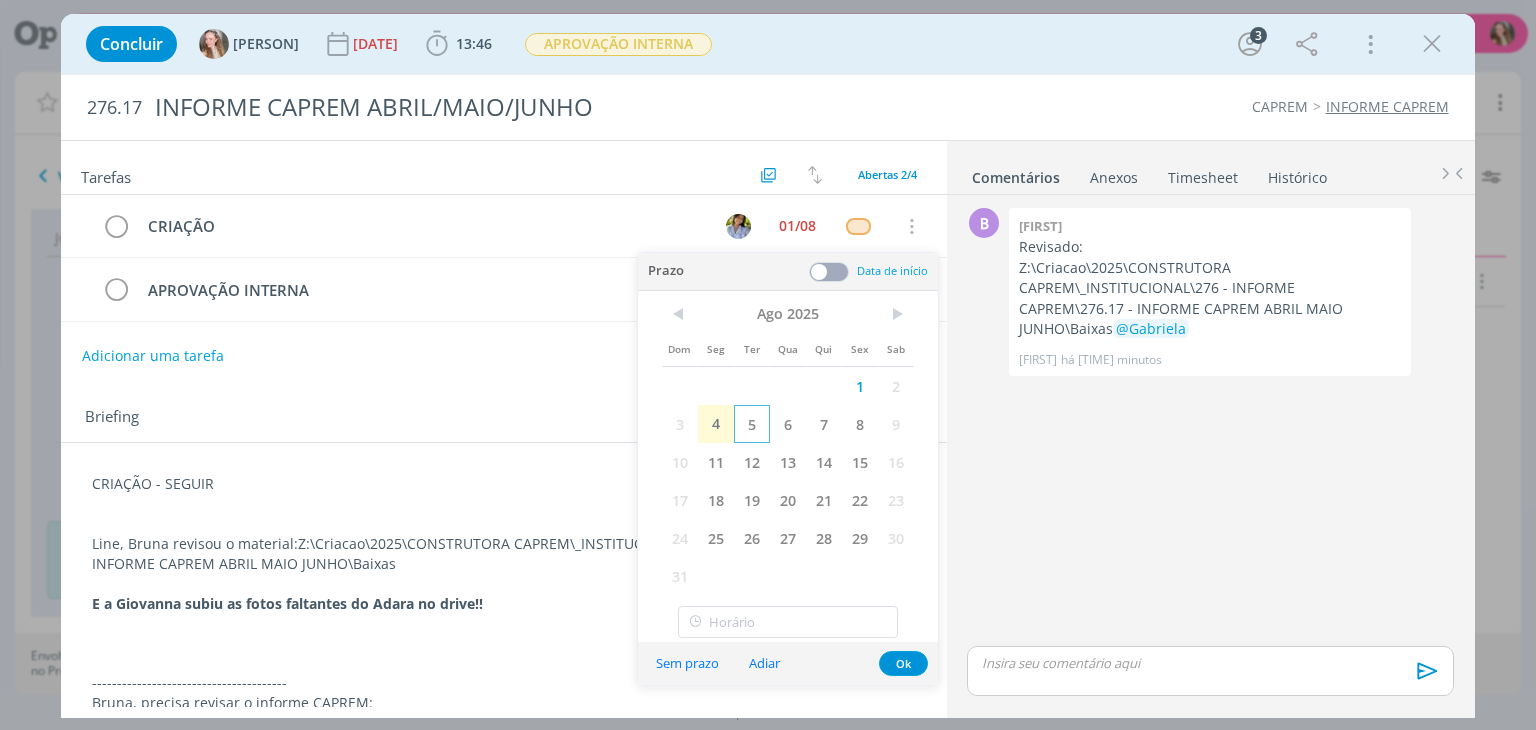 click on "5" at bounding box center (752, 424) 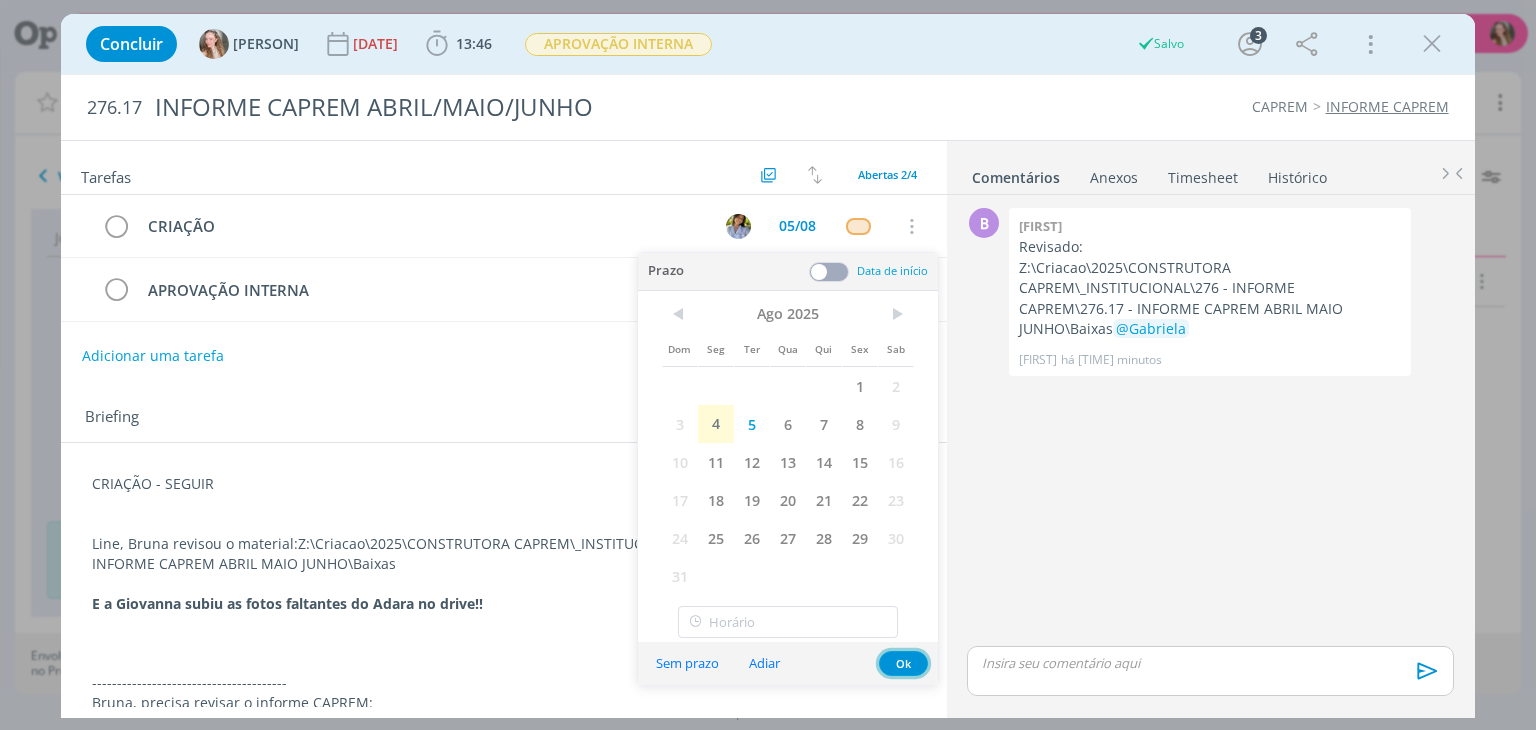 click on "Ok" at bounding box center [903, 663] 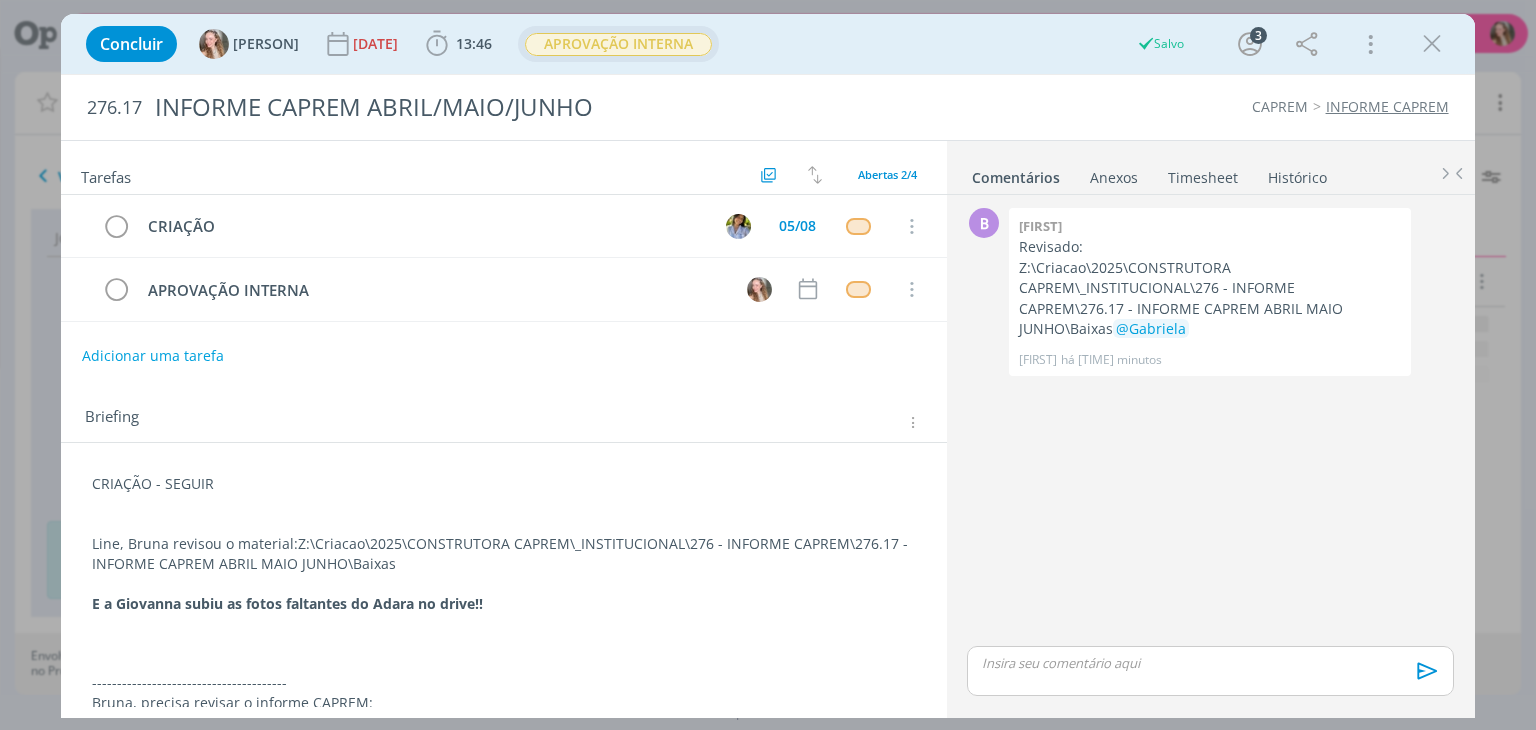 click on "APROVAÇÃO INTERNA" at bounding box center (618, 44) 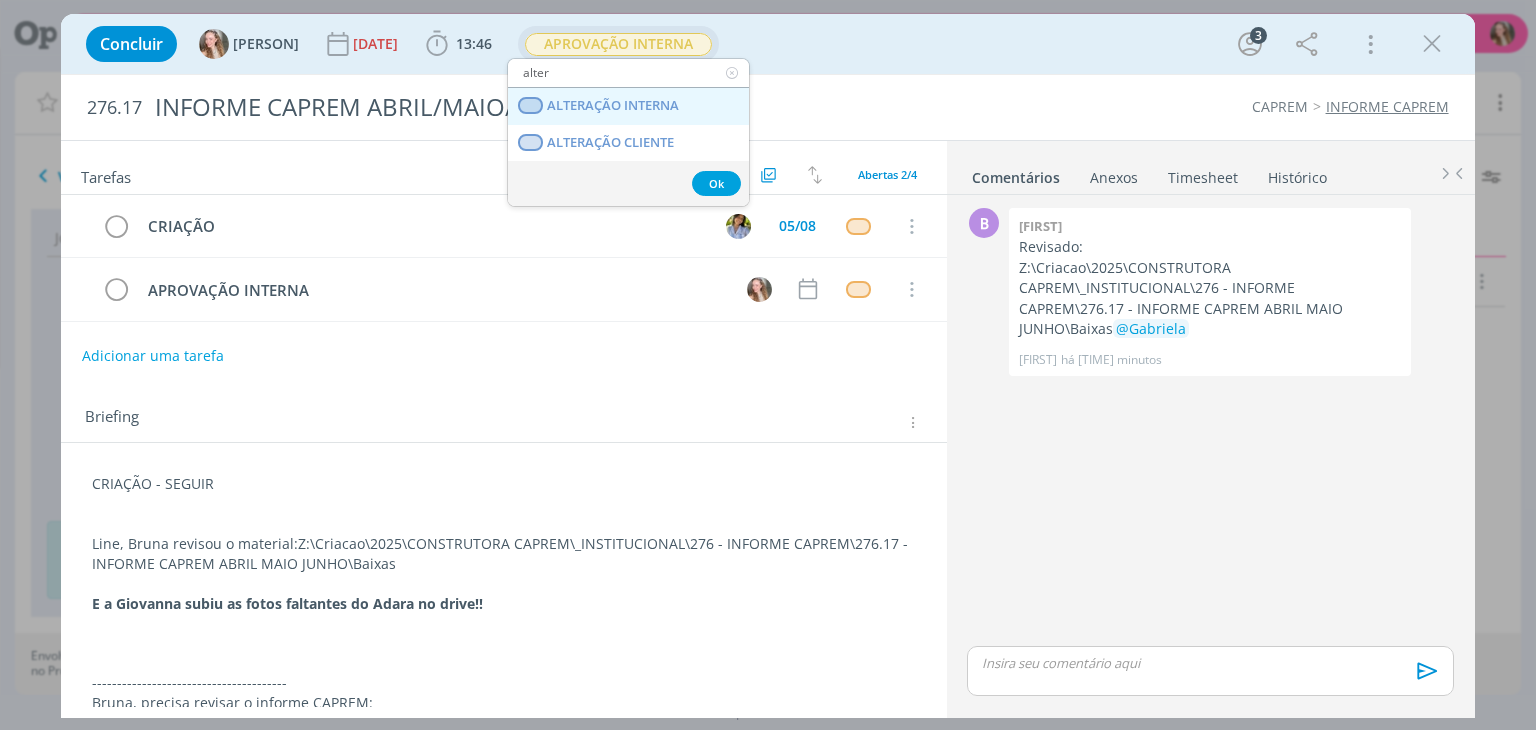 type on "alter" 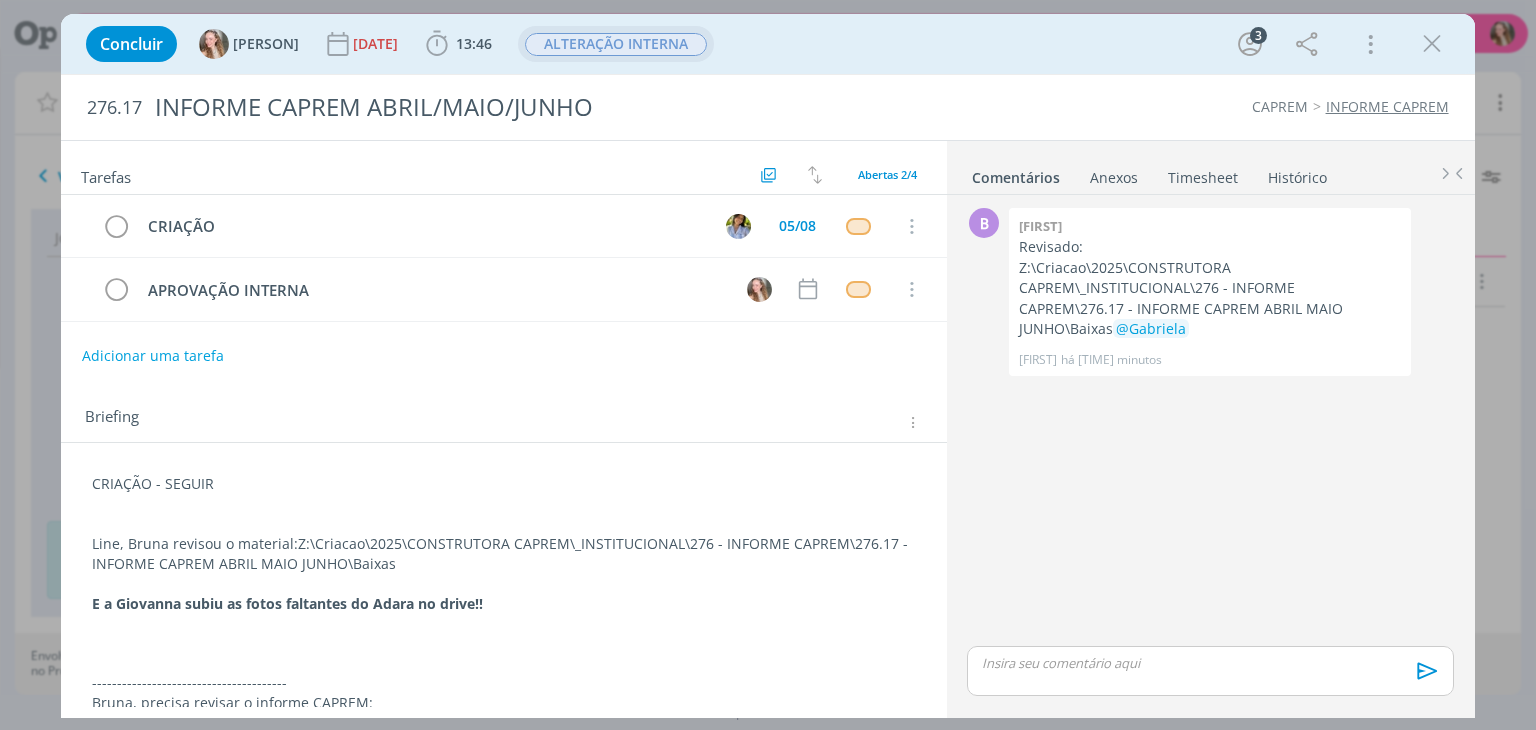 click on "ALTERAÇÃO INTERNA" at bounding box center [616, 44] 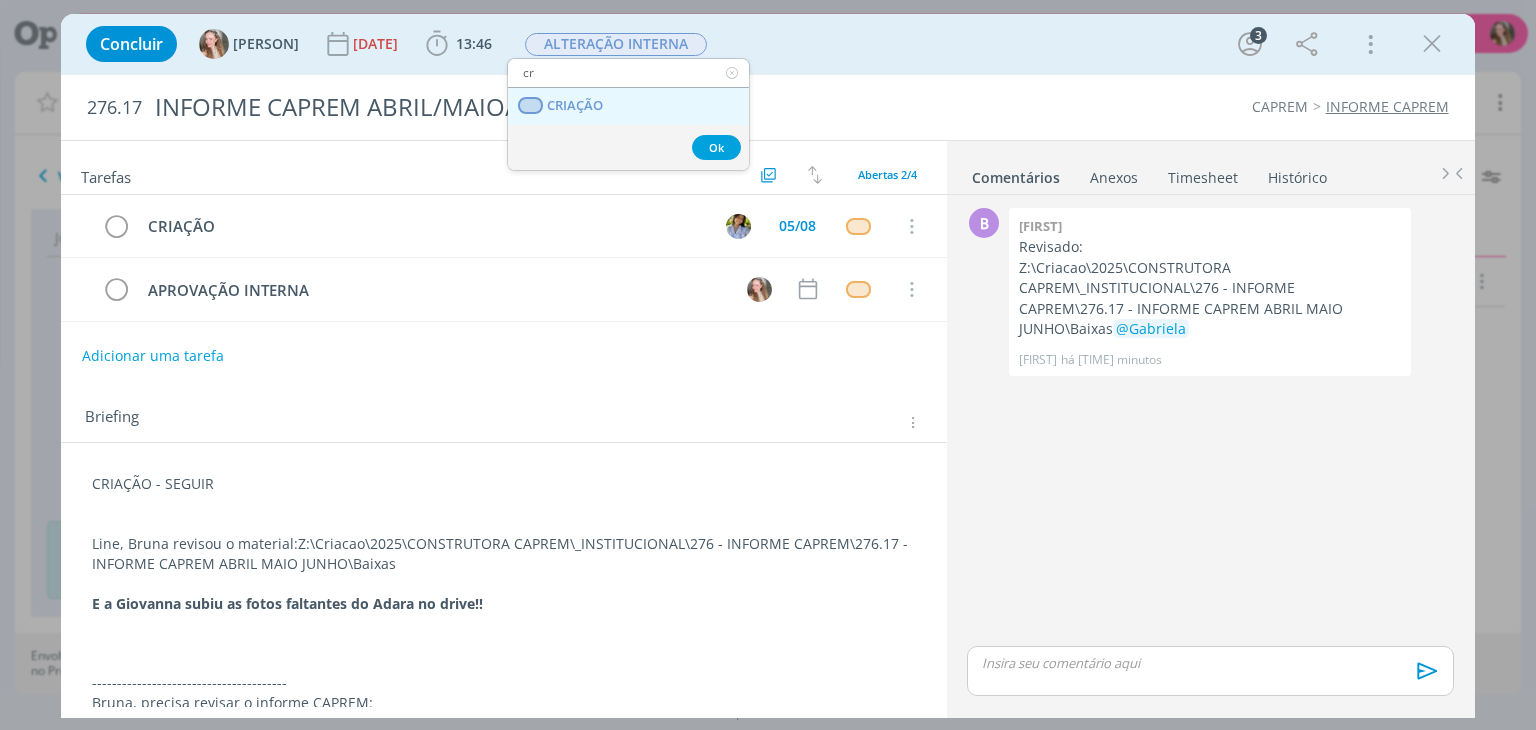 type on "cr" 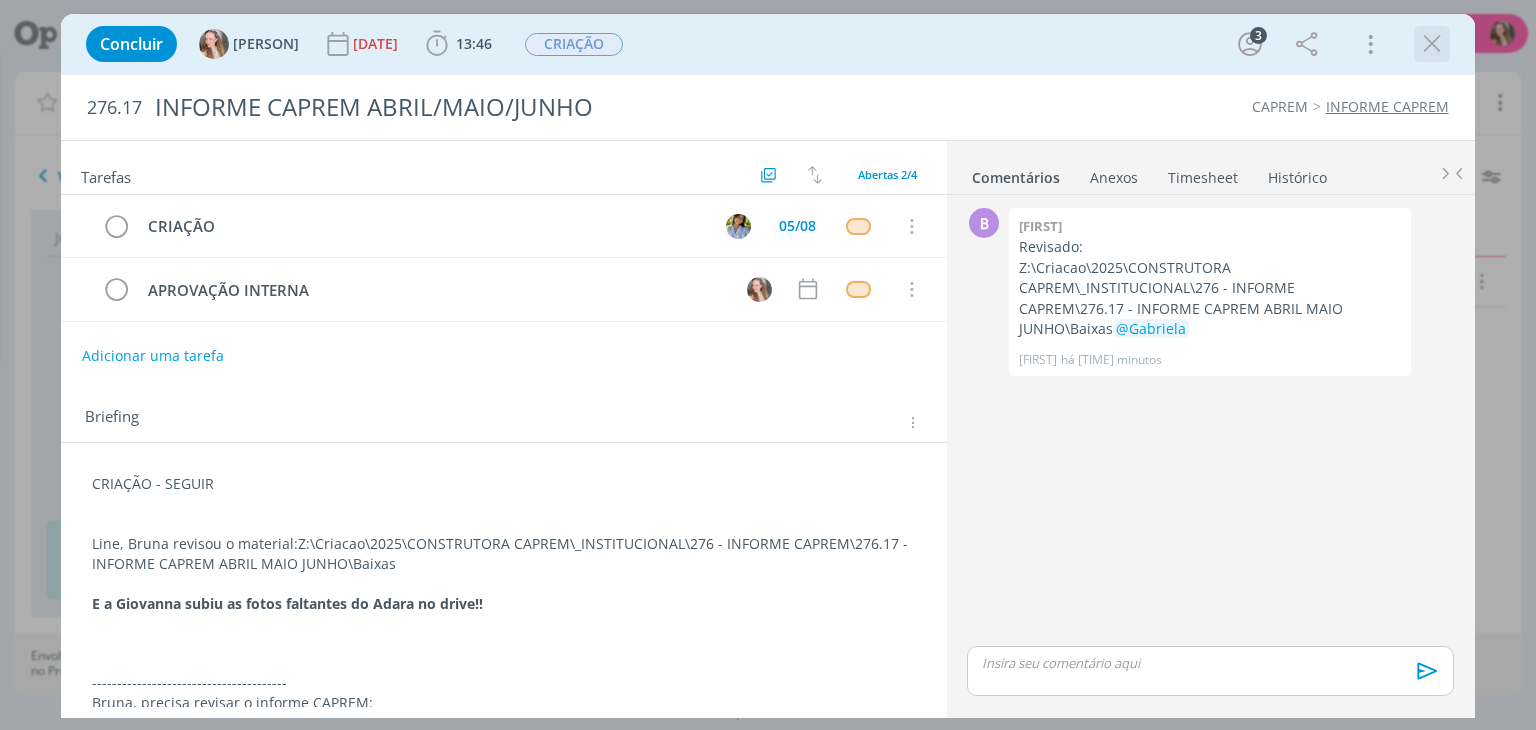 click at bounding box center [1432, 44] 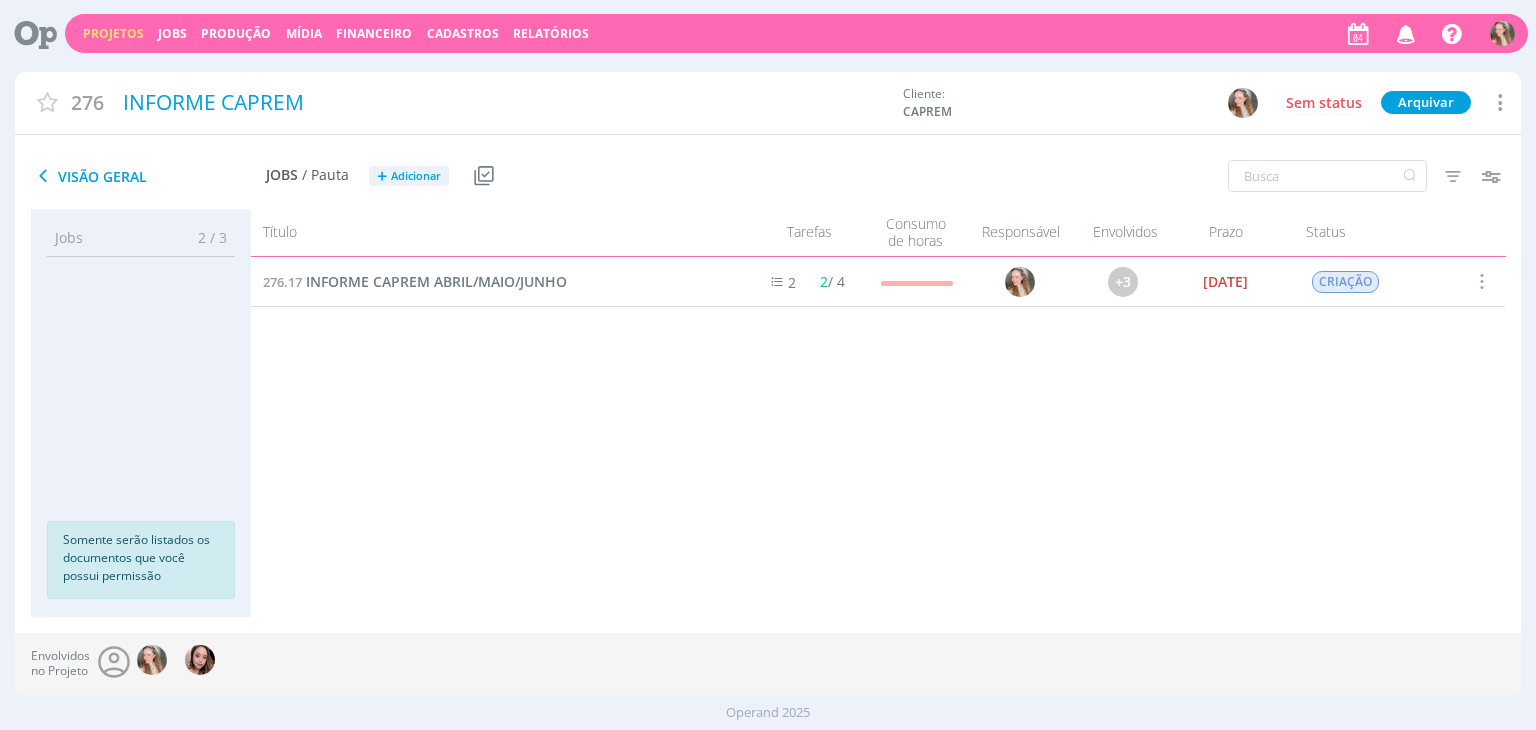 click on "276.17 INFORME CAPREM ABRIL/MAIO/JUNHO 2 2
/
4
+3 31/07 CRIAÇÃO
Selecionar
Concluir
Cancelar
Iniciar timesheet" at bounding box center (878, 417) 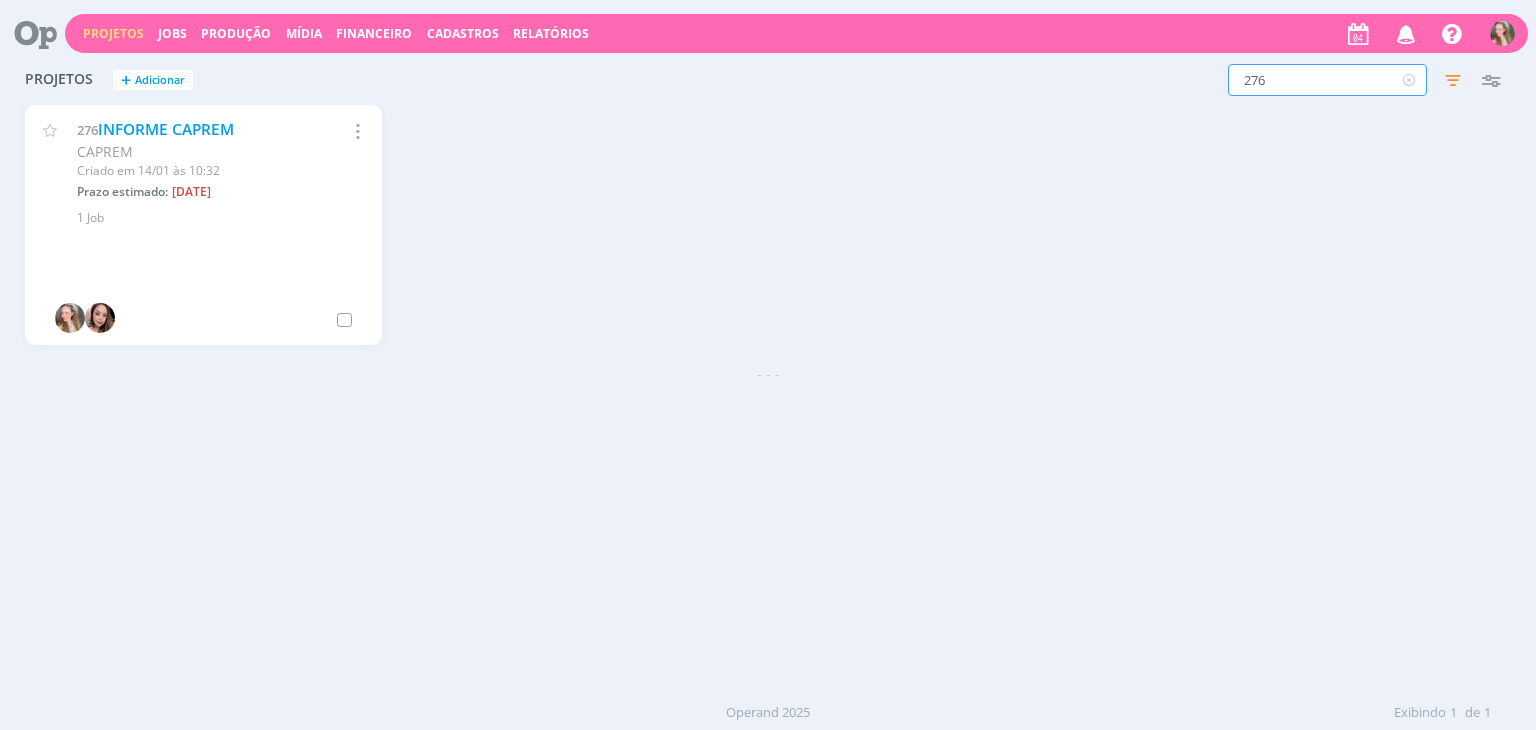 drag, startPoint x: 1308, startPoint y: 76, endPoint x: 1006, endPoint y: 79, distance: 302.0149 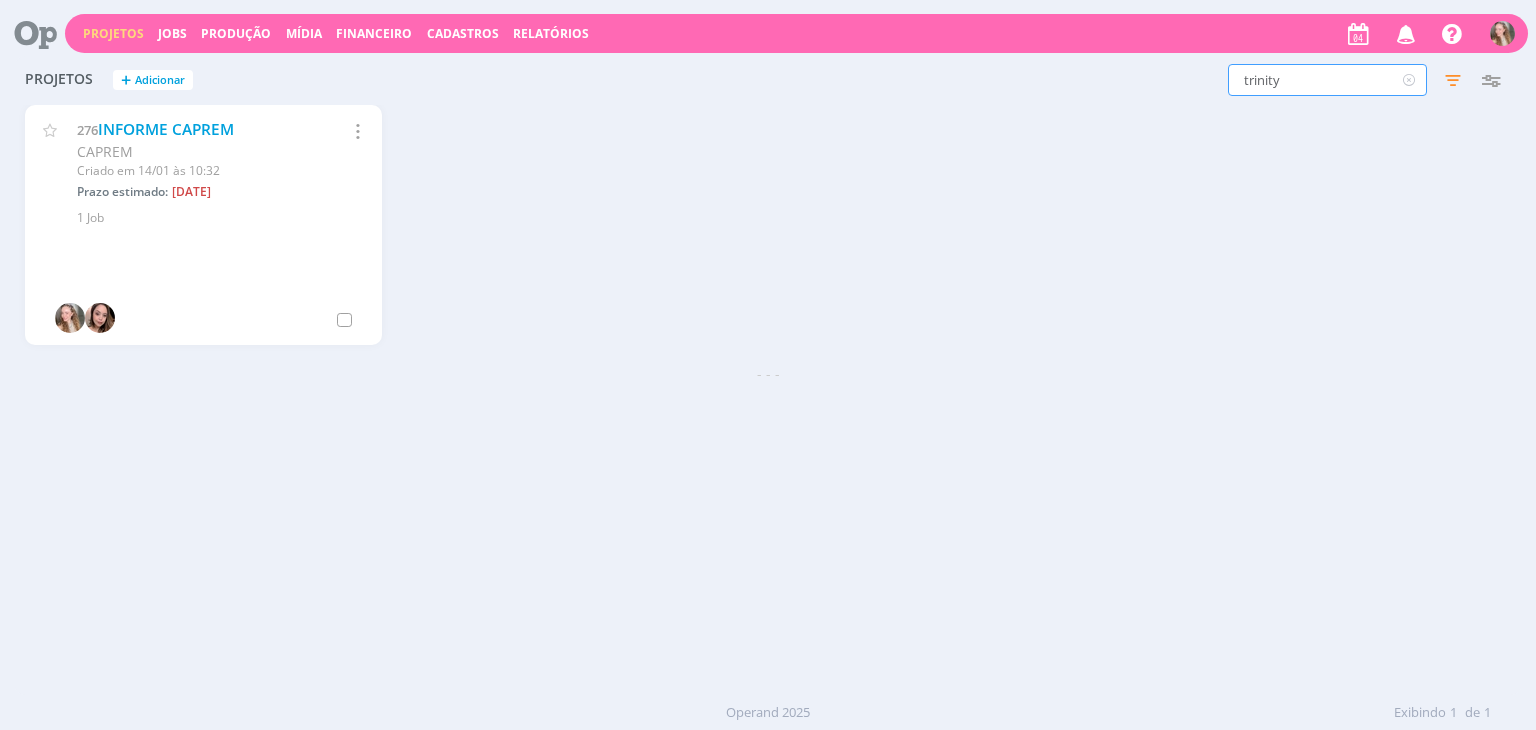 type on "trinity" 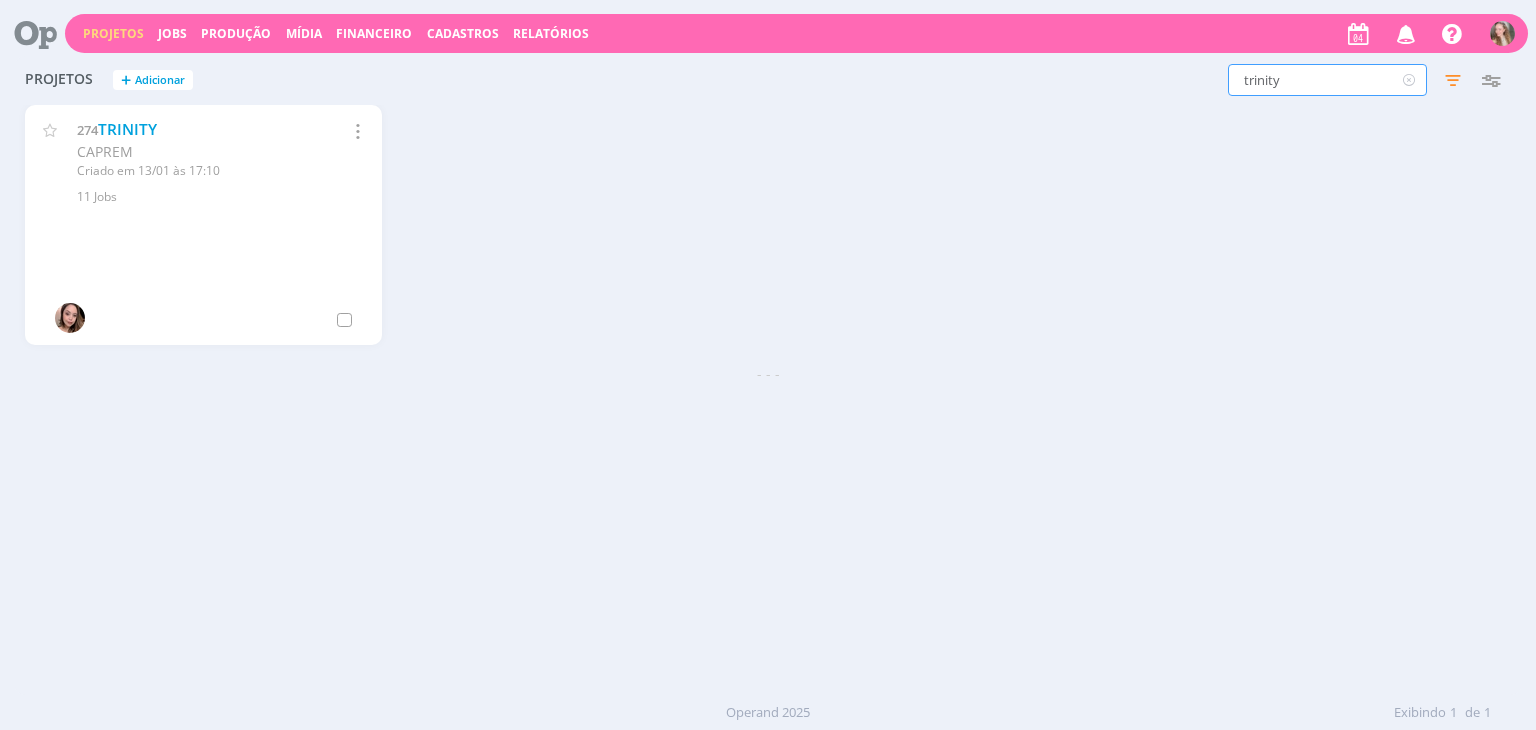 drag, startPoint x: 1403, startPoint y: 88, endPoint x: 1380, endPoint y: 92, distance: 23.345236 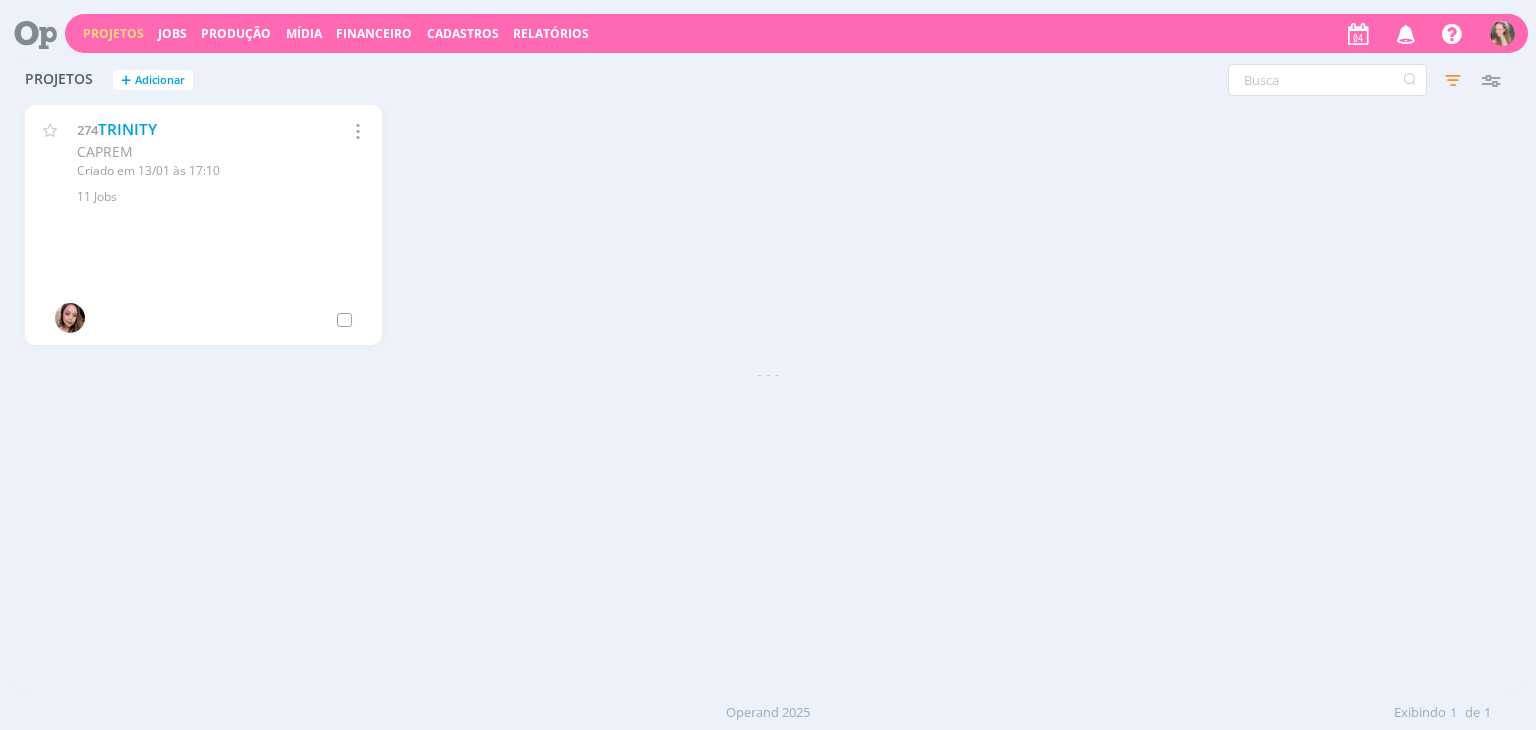 click on "274
TRINITY
CAPREM Criado em 13/01 às 17:10
Selecionar projeto
Arquivar
Cancelar
11 Jobs" at bounding box center [767, 234] 